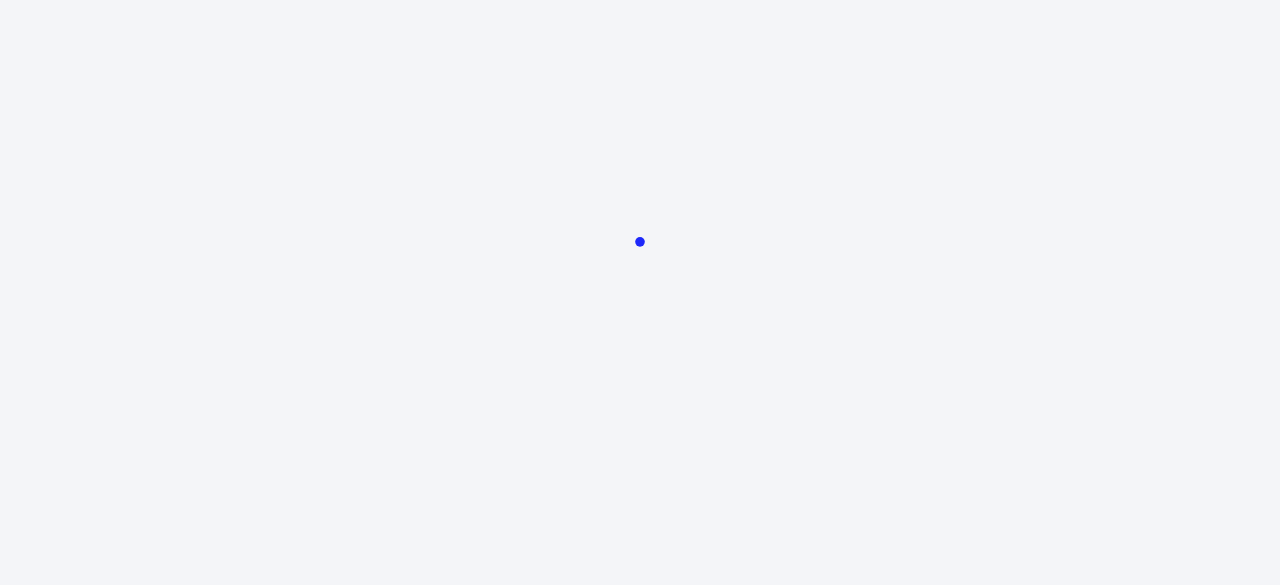 scroll, scrollTop: 0, scrollLeft: 0, axis: both 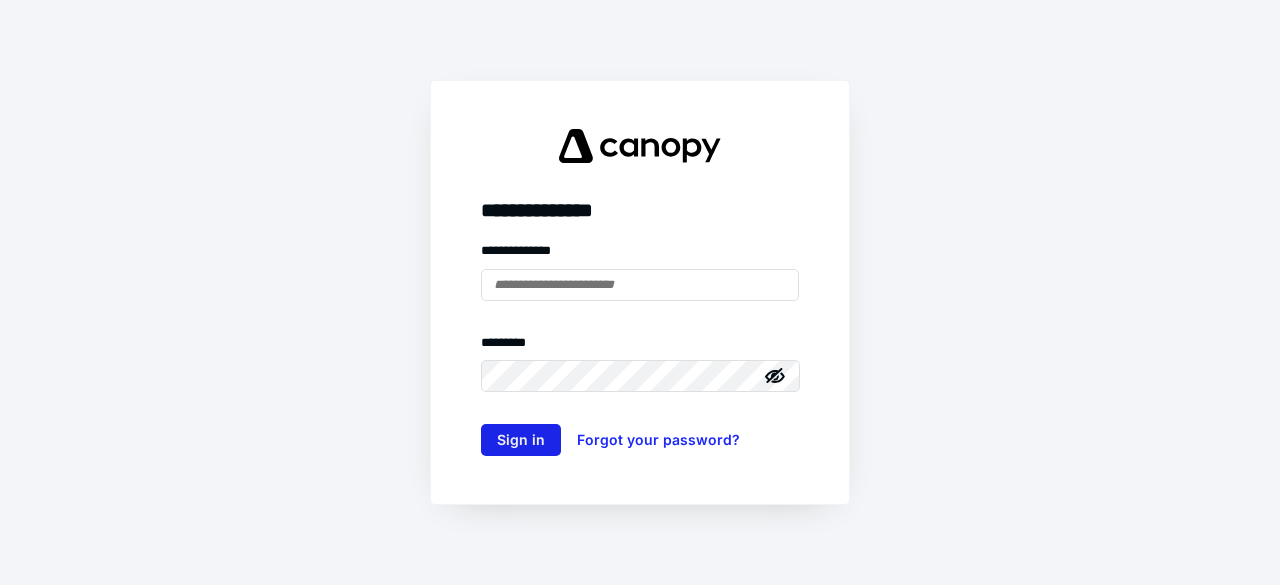 type on "**********" 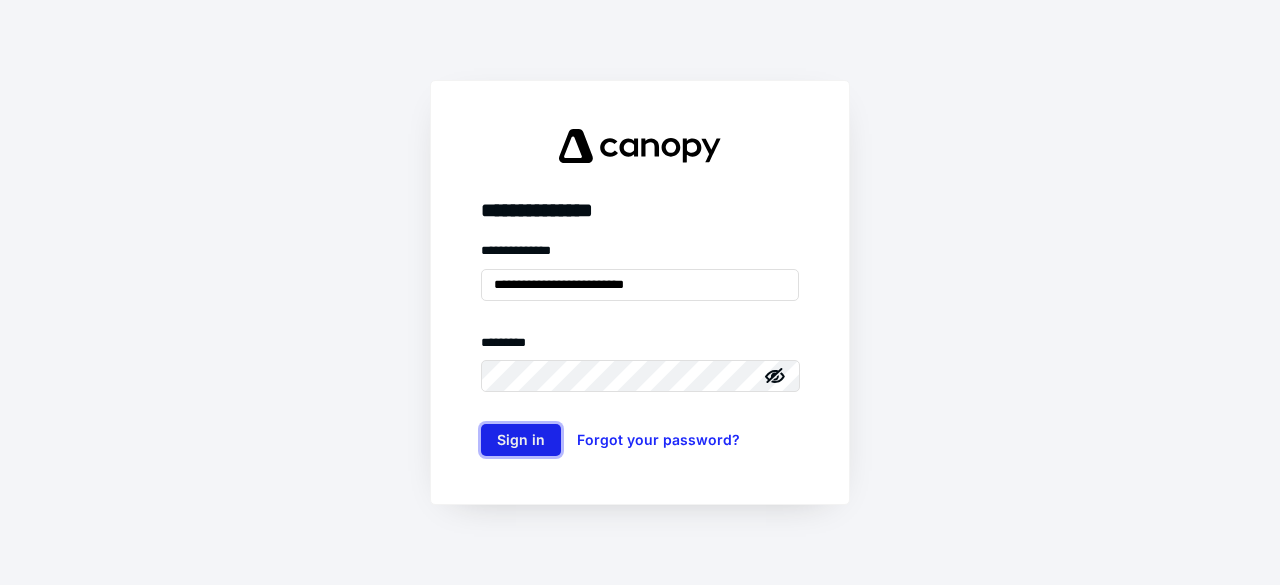 click on "Sign in" at bounding box center [521, 440] 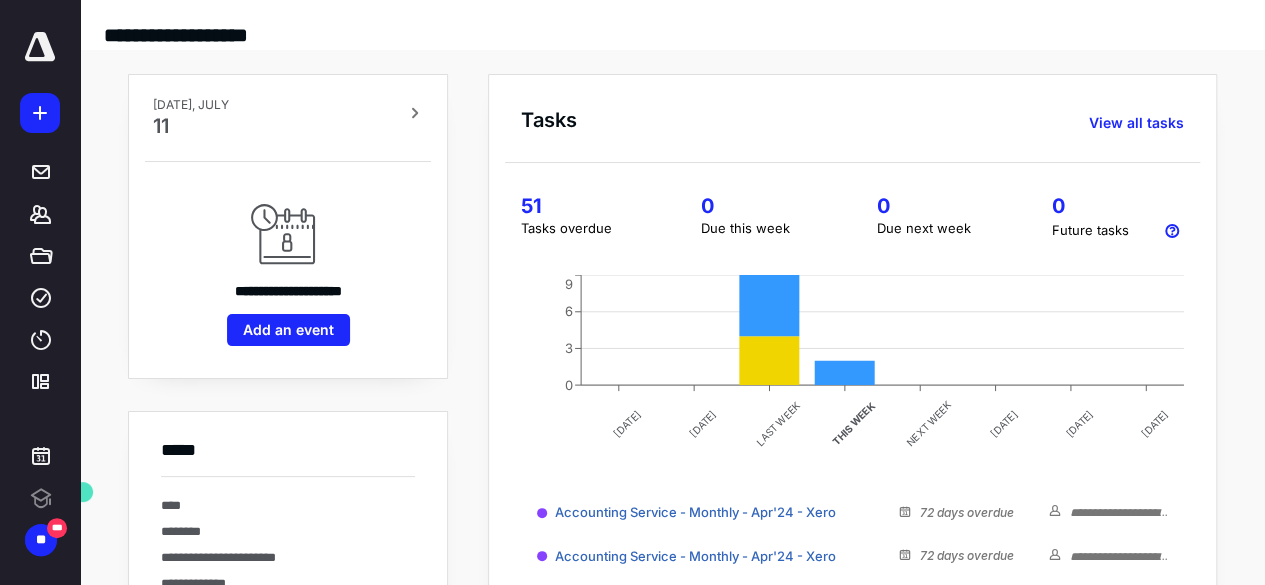 scroll, scrollTop: 0, scrollLeft: 0, axis: both 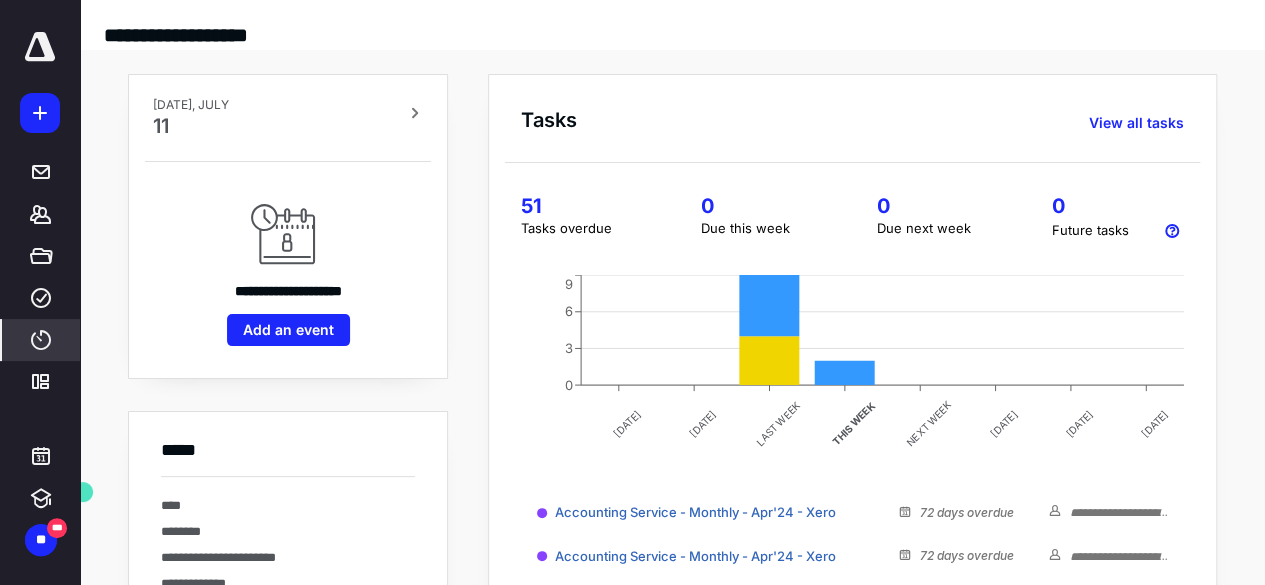 click on "****" at bounding box center [41, 340] 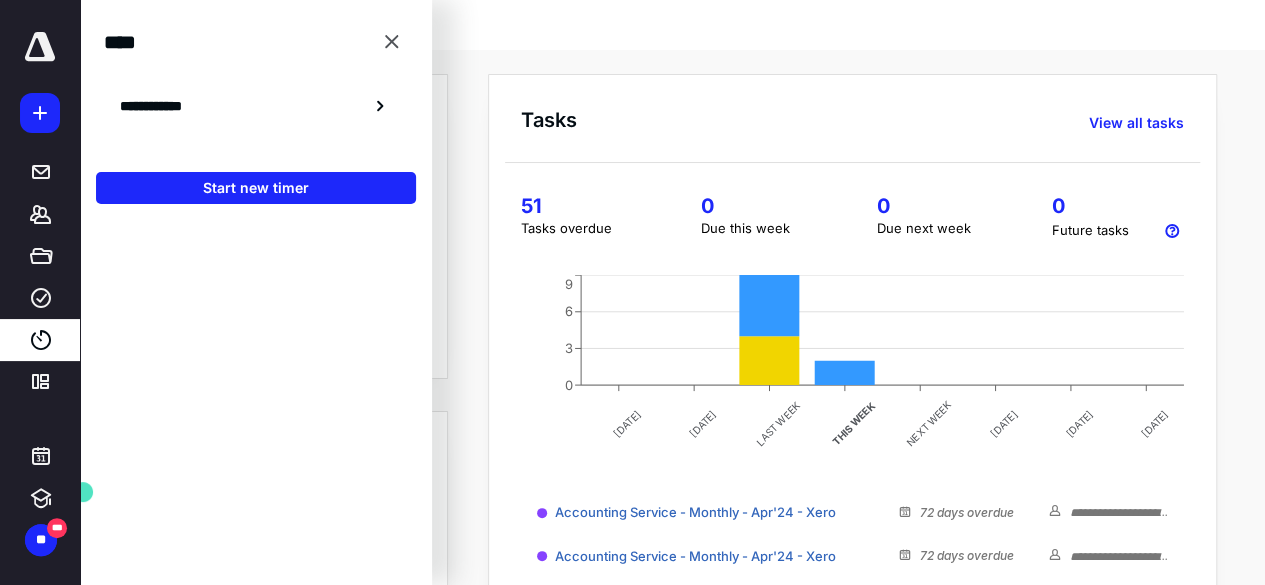 click on "**********" at bounding box center (256, 106) 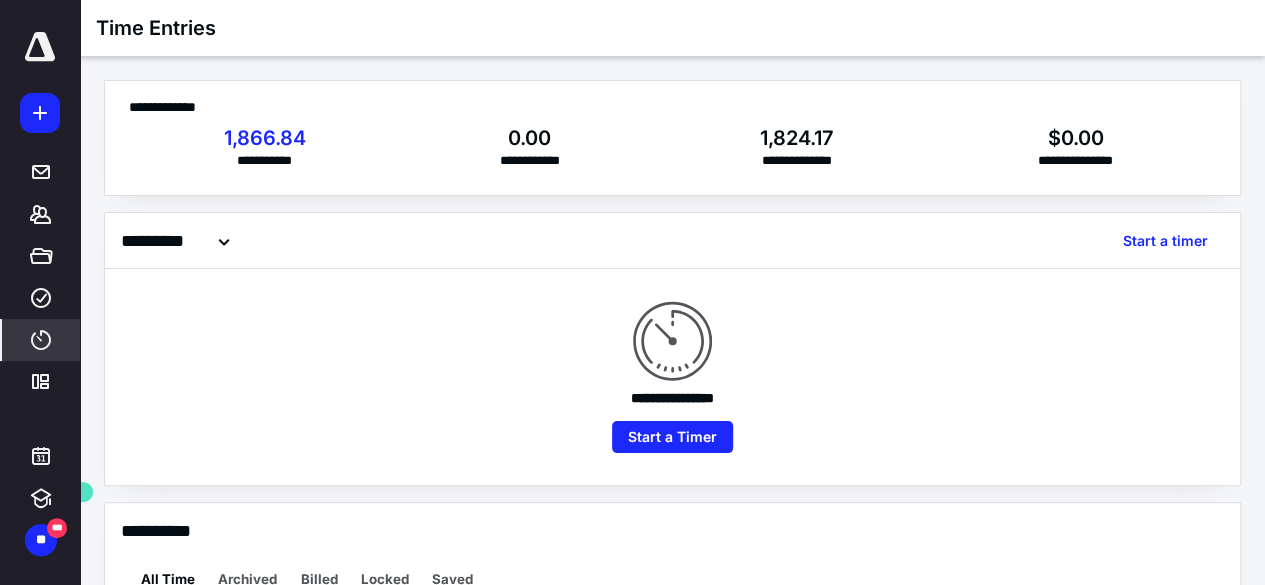 drag, startPoint x: 46, startPoint y: 300, endPoint x: 113, endPoint y: 219, distance: 105.11898 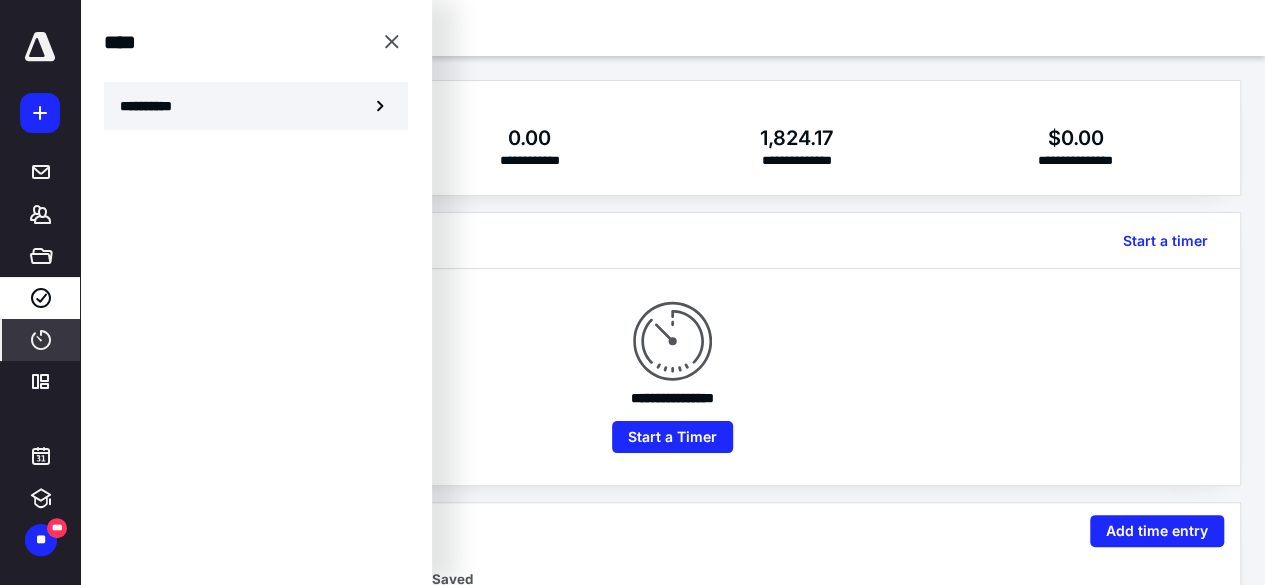 click on "**********" at bounding box center (256, 106) 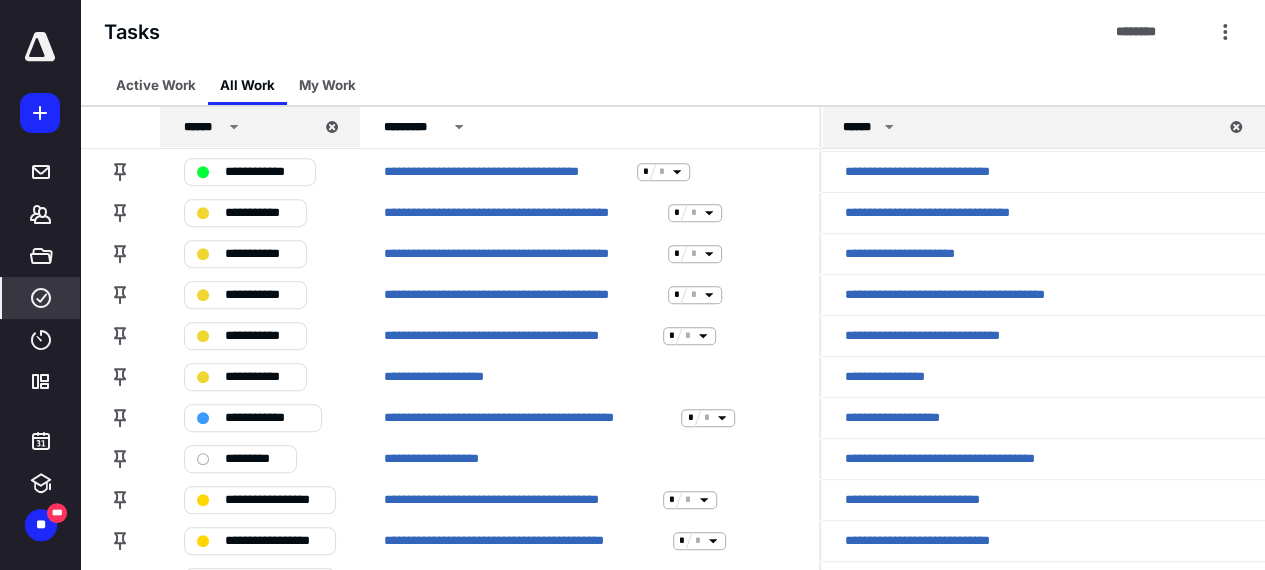 scroll, scrollTop: 280, scrollLeft: 0, axis: vertical 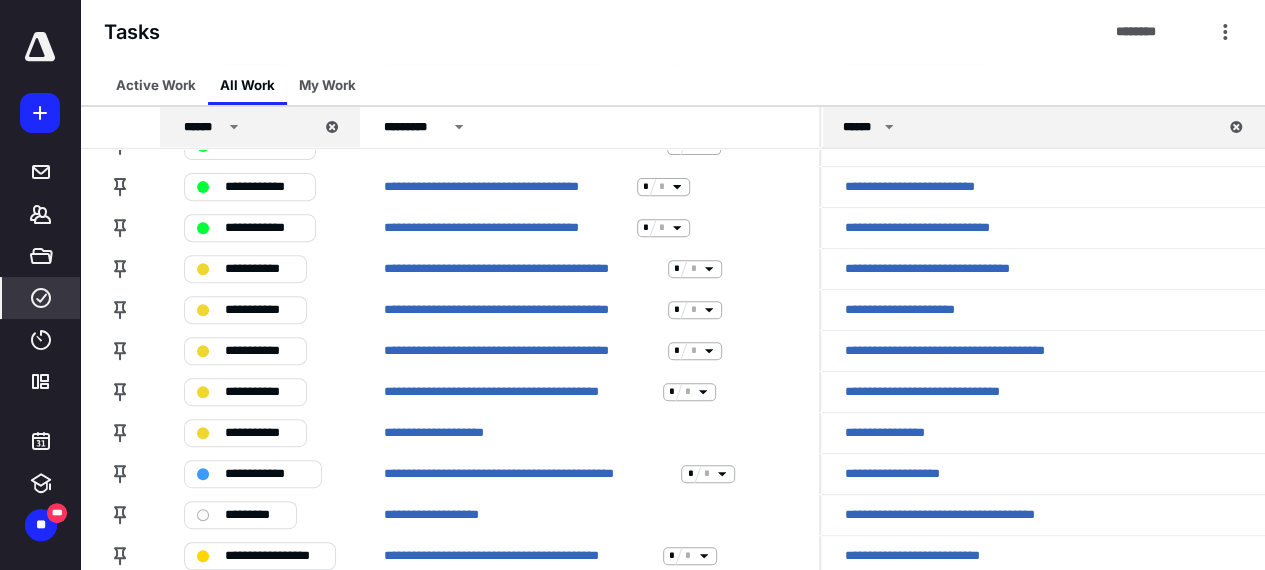 click on "******" at bounding box center (1016, 127) 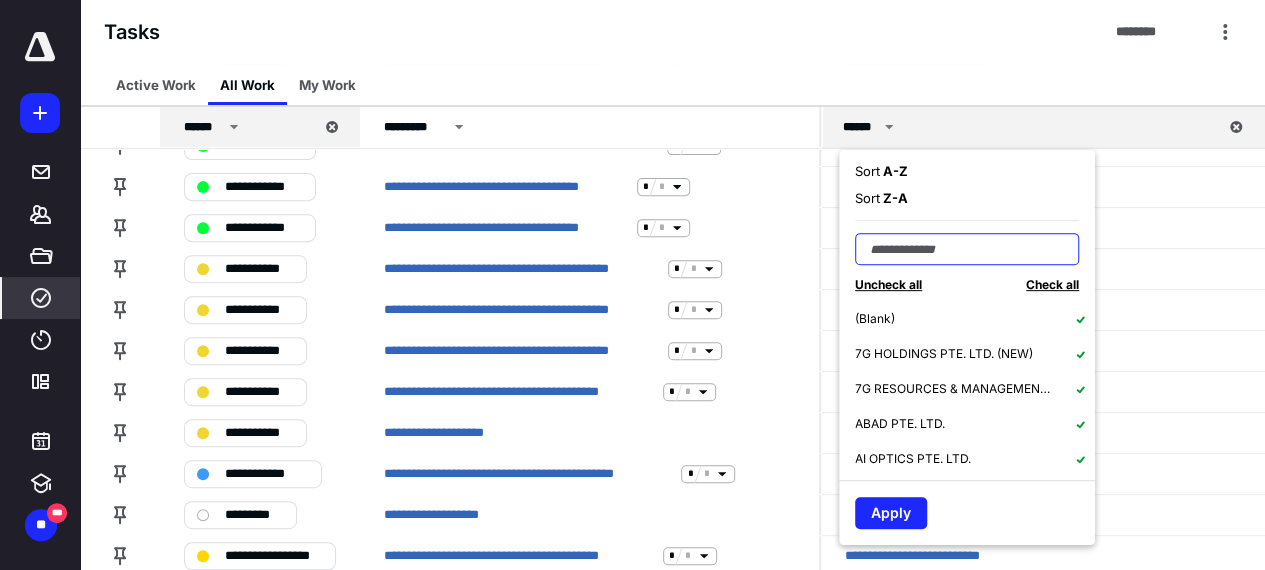 click at bounding box center (967, 249) 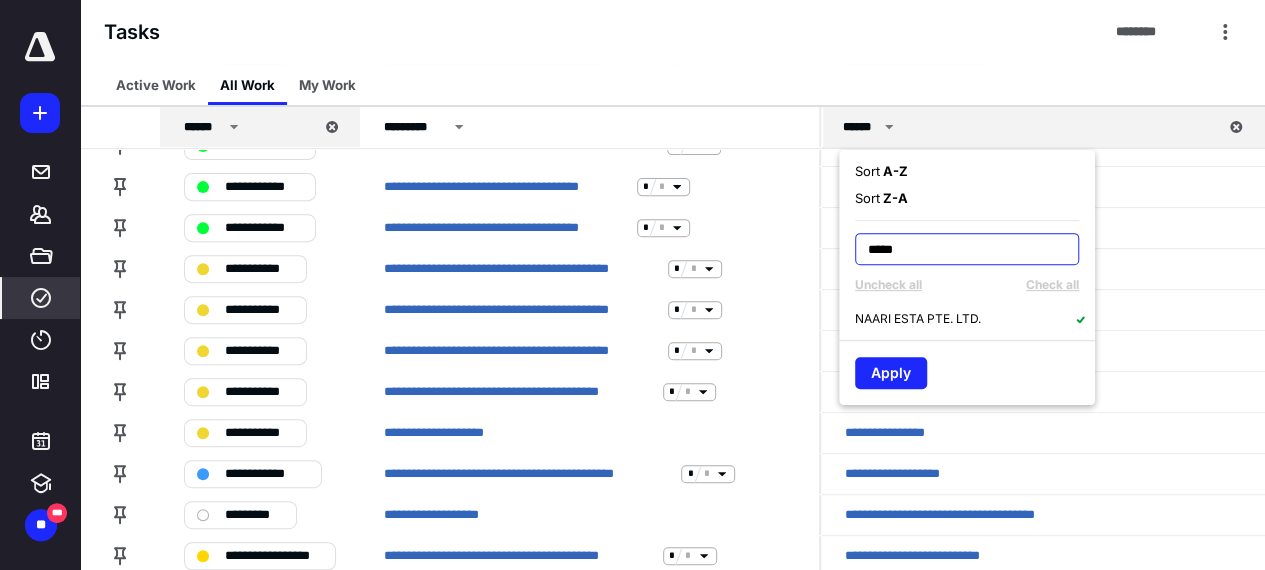 type on "*****" 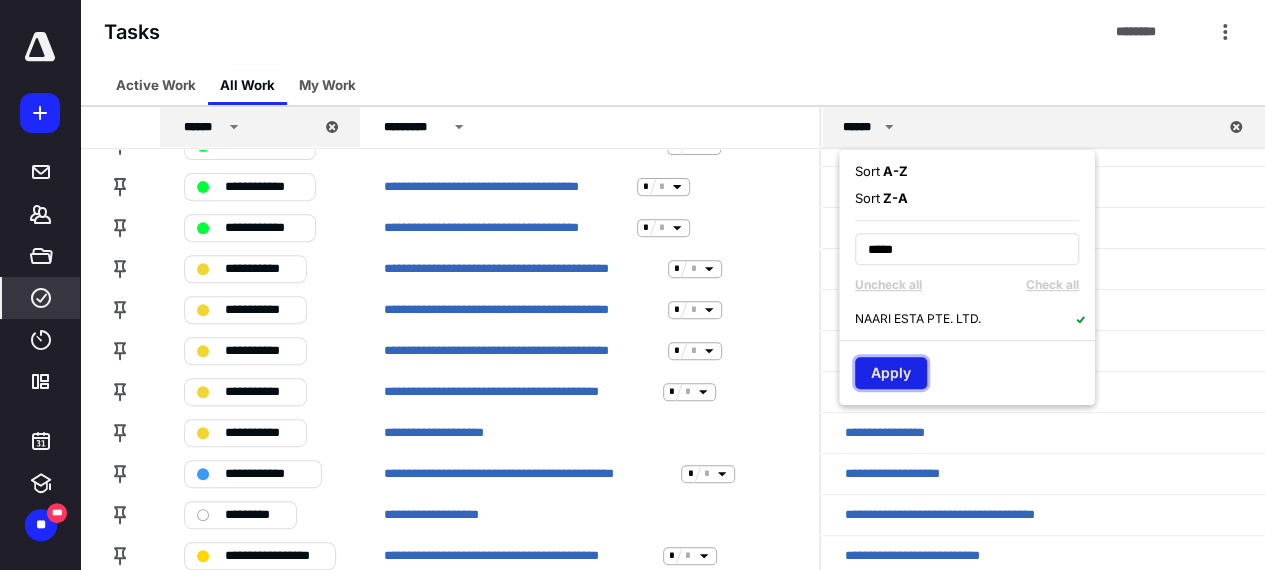 click on "Apply" at bounding box center [891, 373] 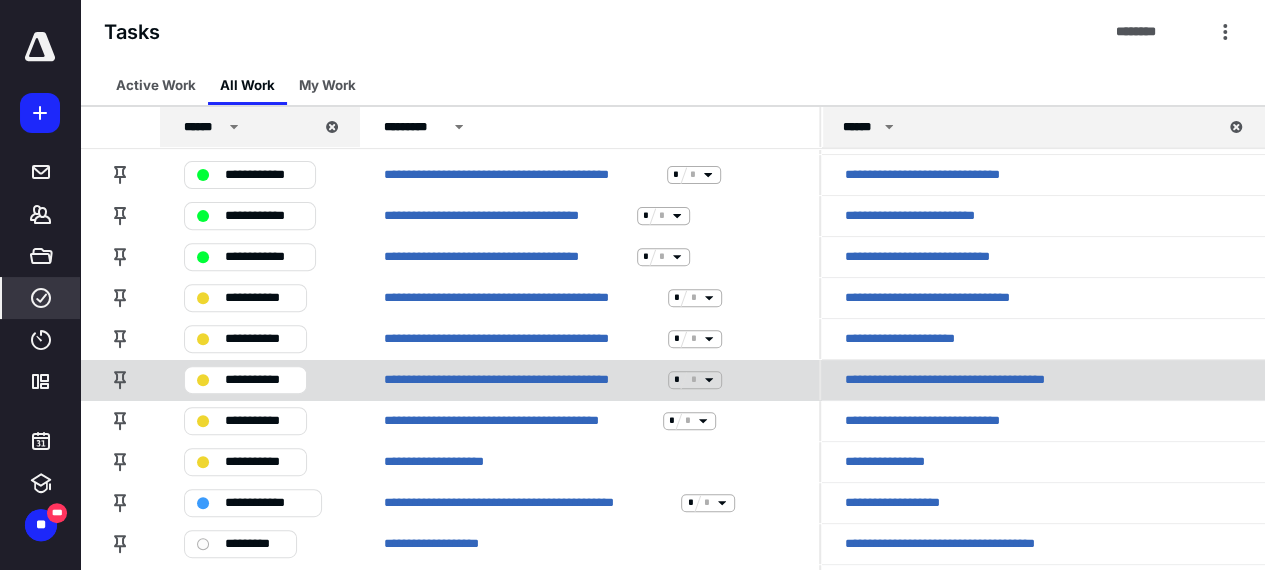 scroll, scrollTop: 0, scrollLeft: 0, axis: both 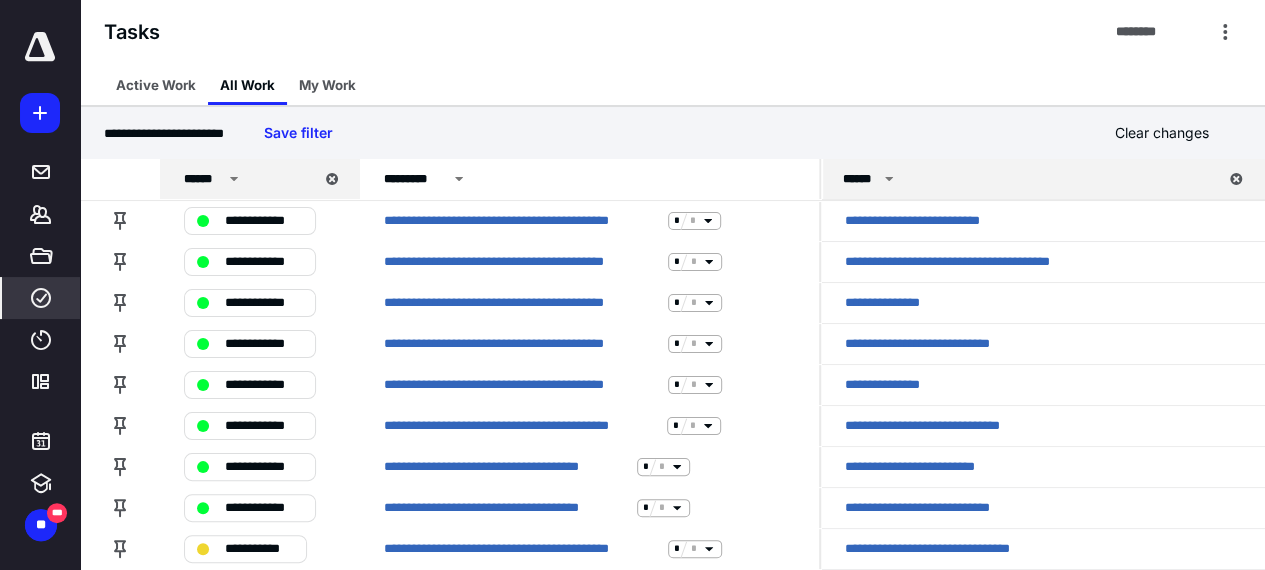 click on "******" at bounding box center [1016, 179] 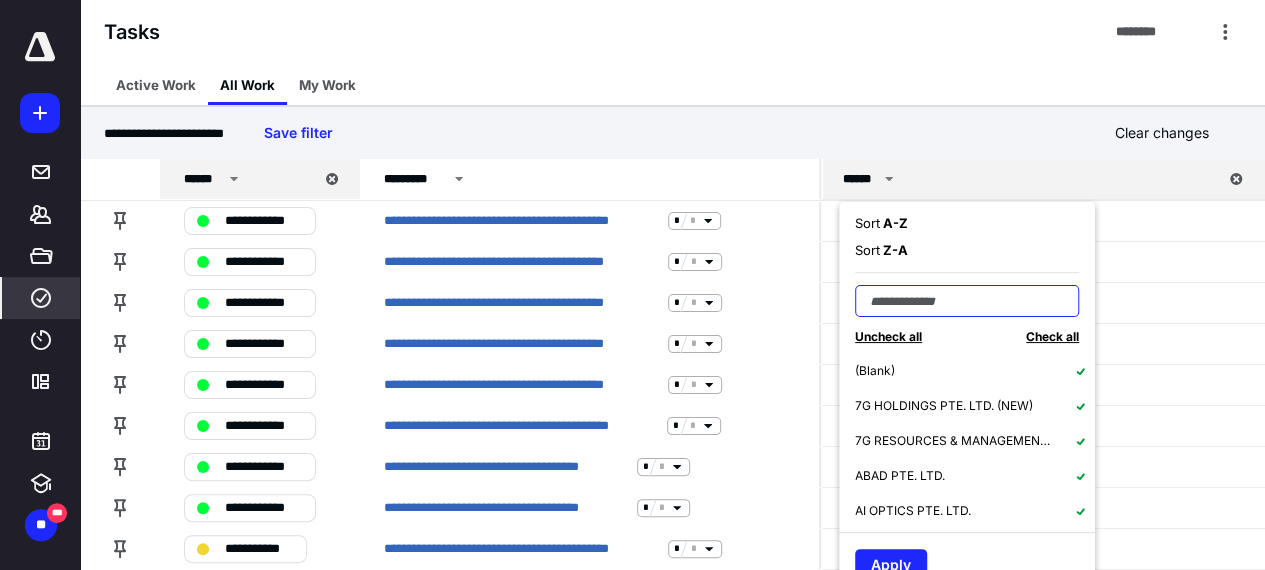 click at bounding box center (967, 301) 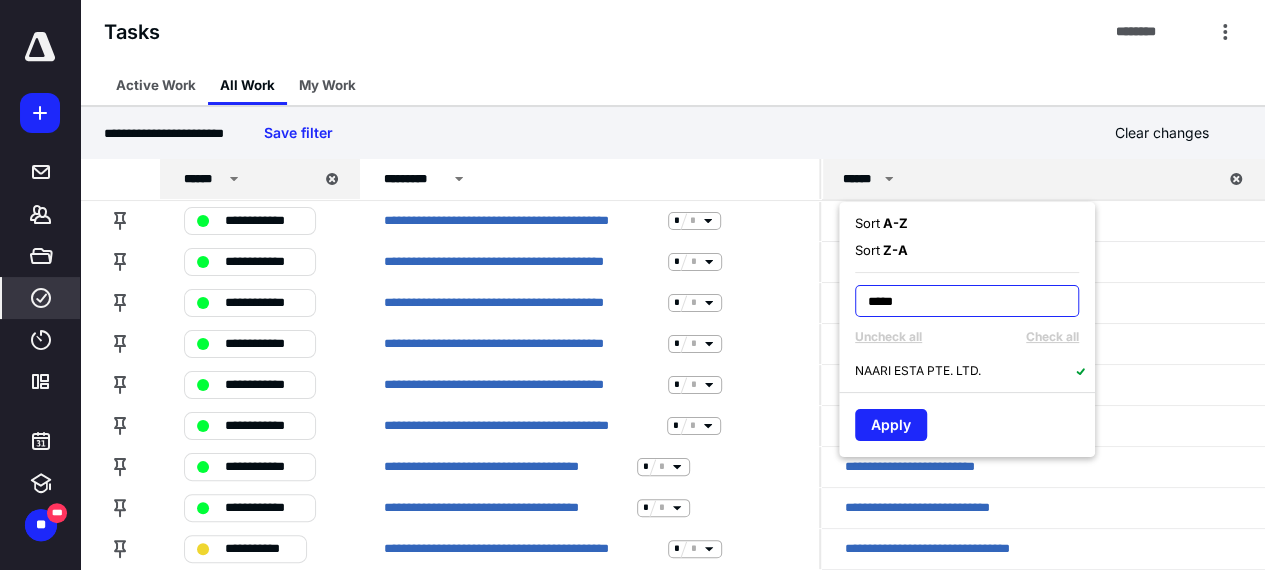 type on "*****" 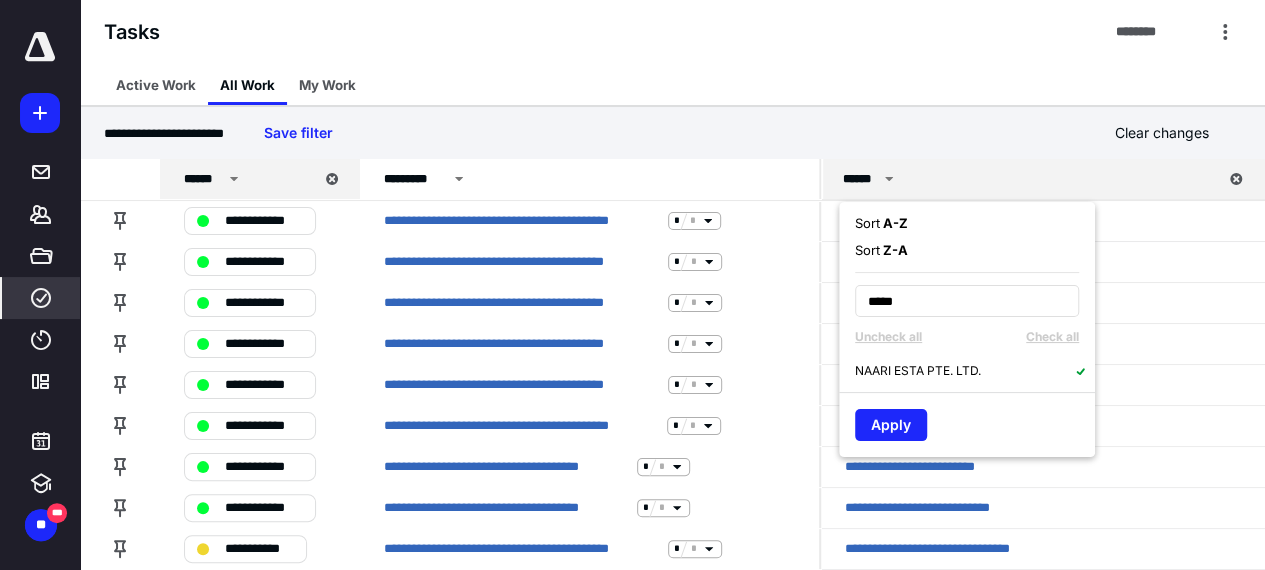 click on "NAARI ESTA PTE. LTD." at bounding box center [918, 371] 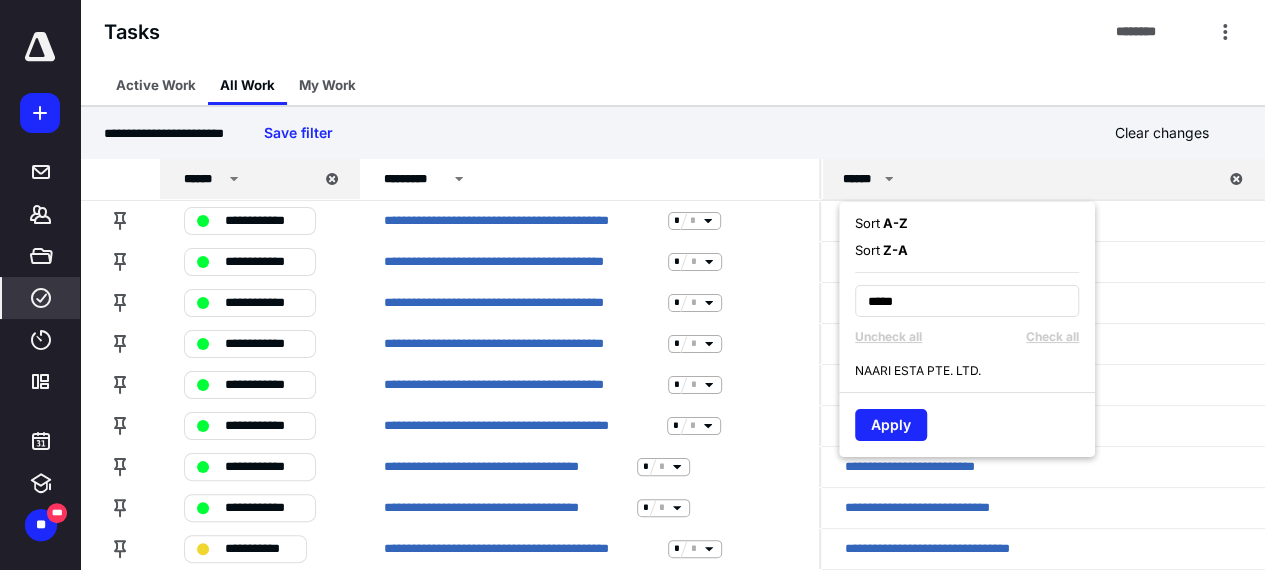 click on "NAARI ESTA PTE. LTD." at bounding box center (918, 371) 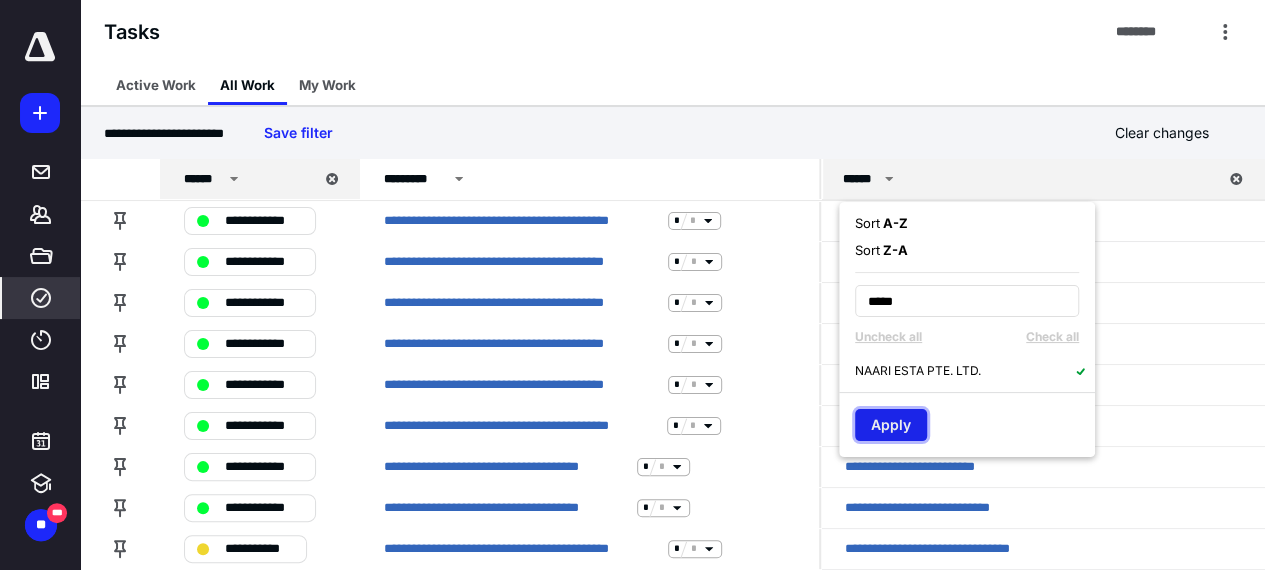 click on "Apply" at bounding box center [891, 425] 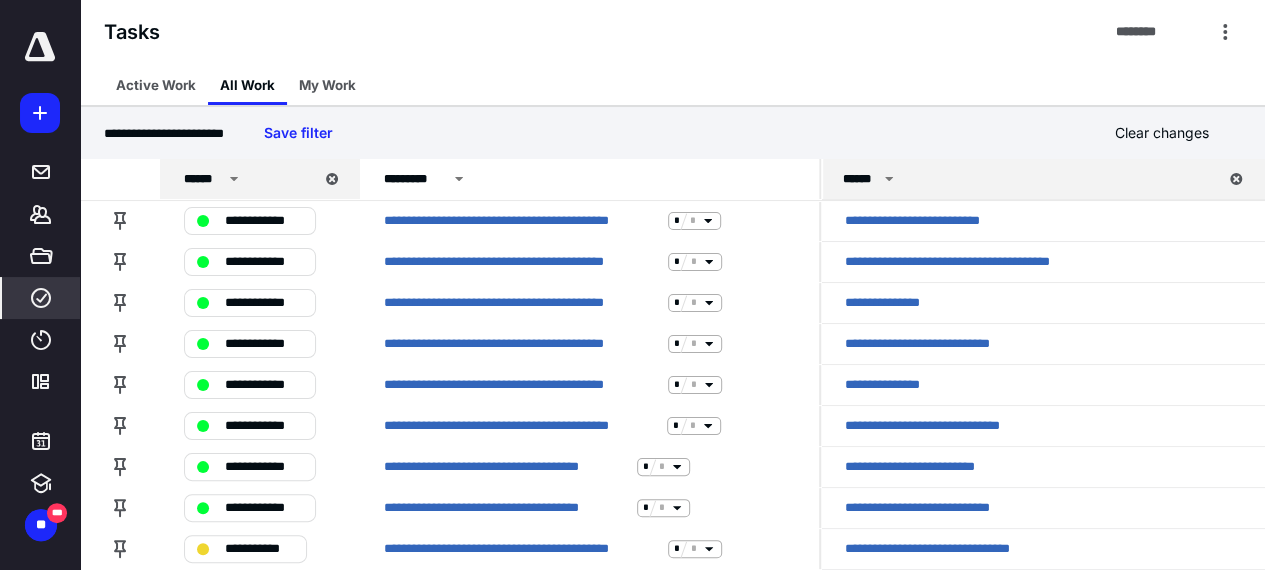 click on "******" at bounding box center (1016, 179) 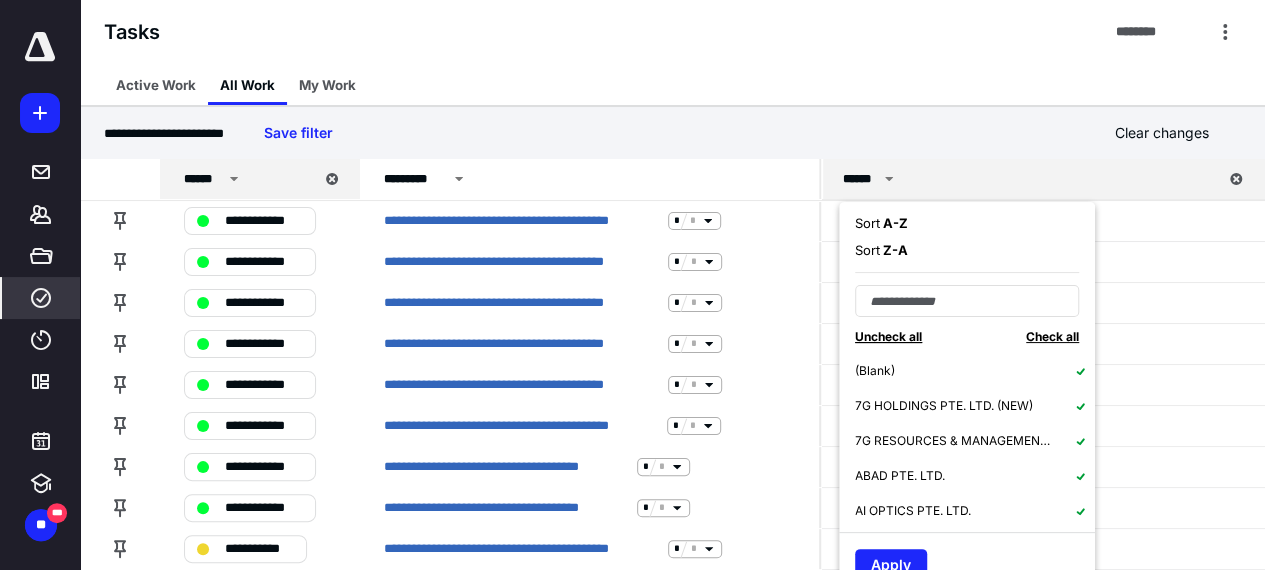 click on "Uncheck all" at bounding box center (888, 336) 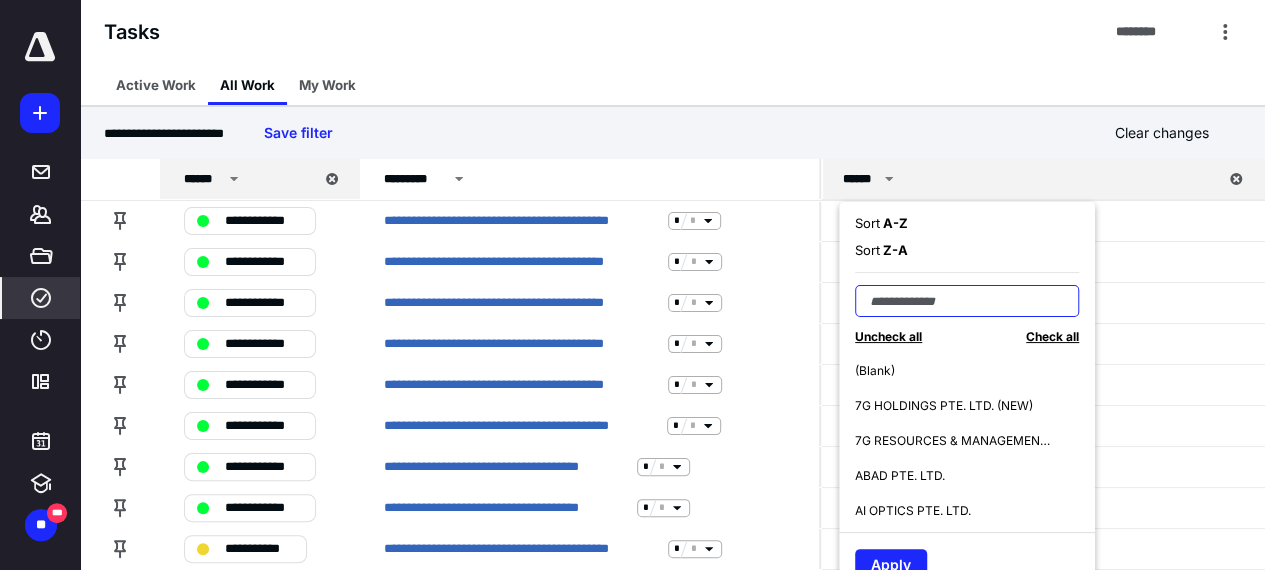 click at bounding box center (967, 301) 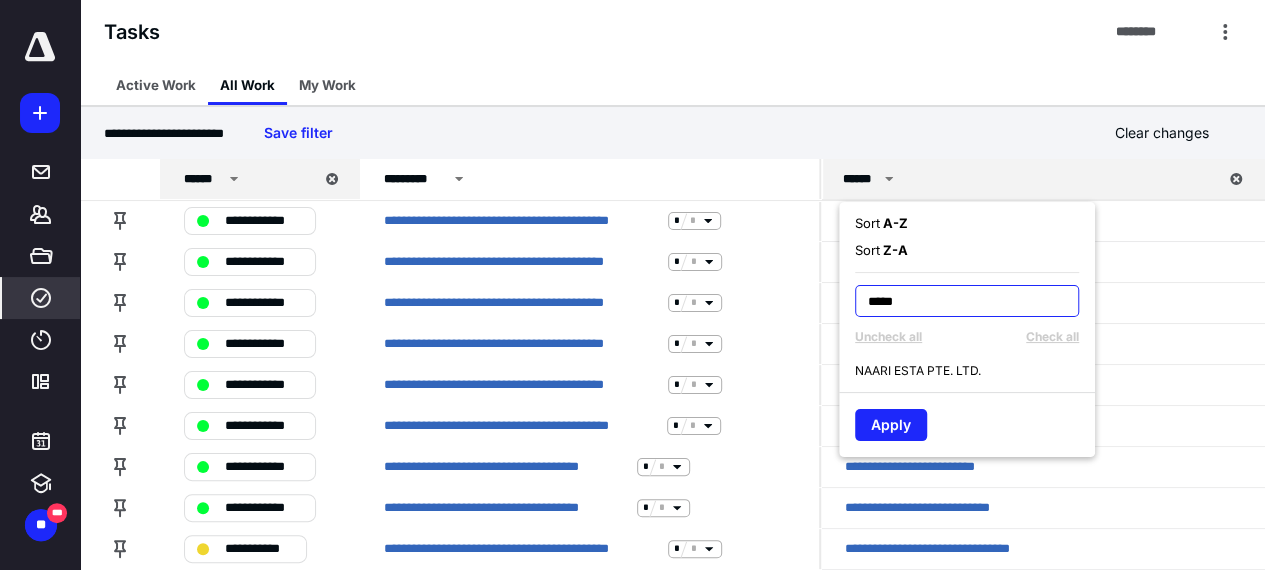 type on "*****" 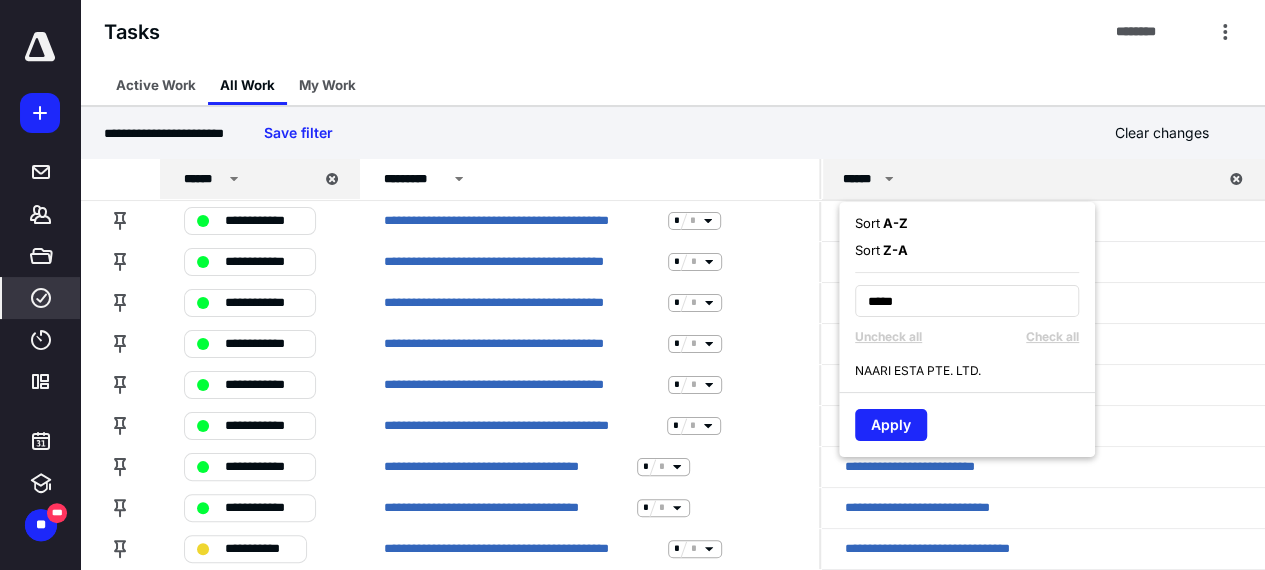 click on "NAARI ESTA PTE. LTD." at bounding box center [918, 371] 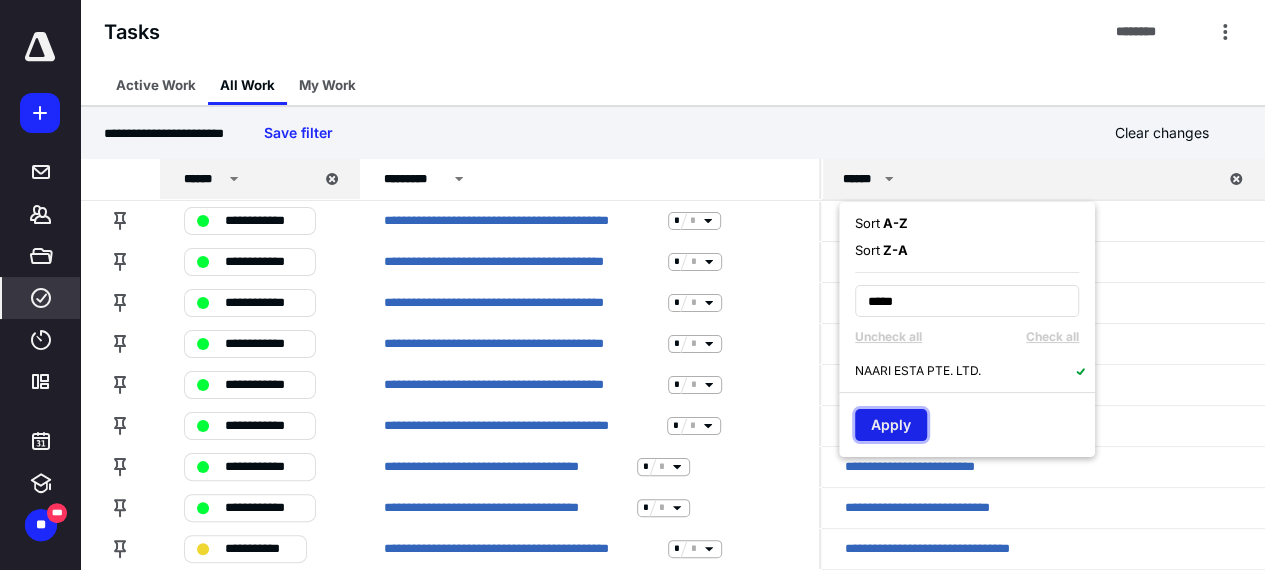 click on "Apply" at bounding box center [891, 425] 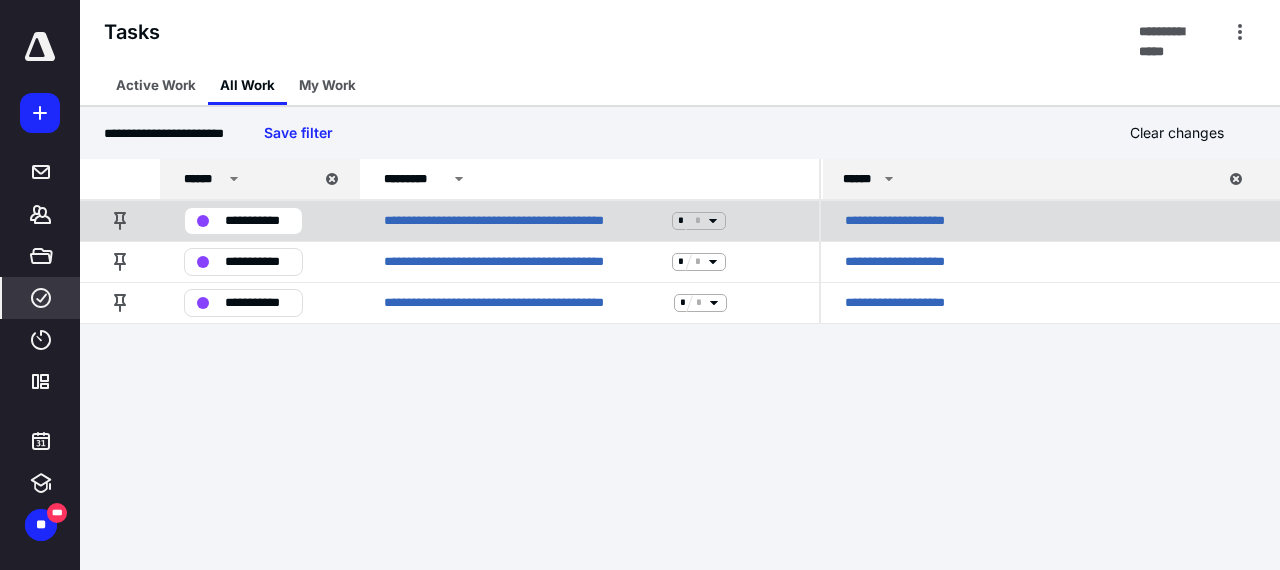 click on "**********" at bounding box center [257, 221] 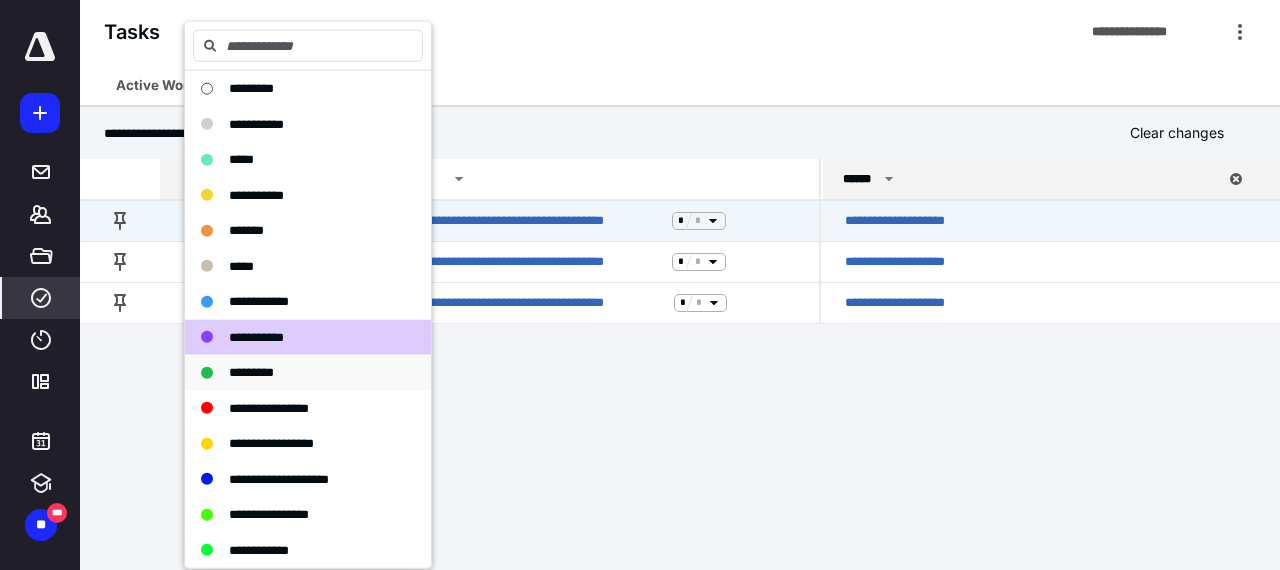 click on "*********" at bounding box center (251, 372) 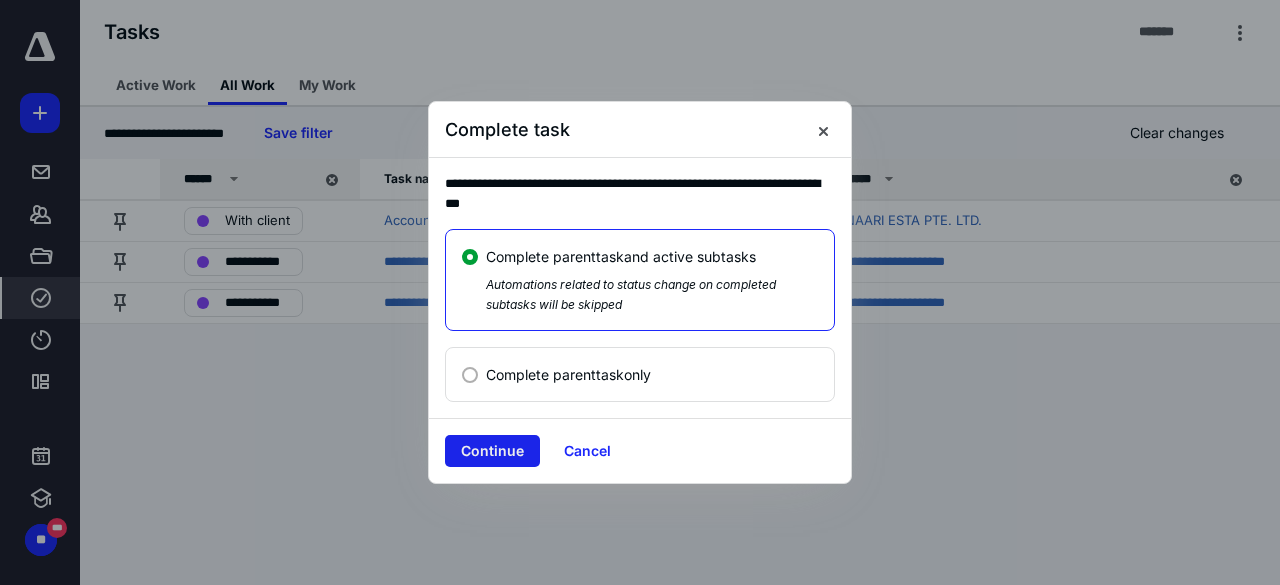 click on "Continue" at bounding box center [492, 451] 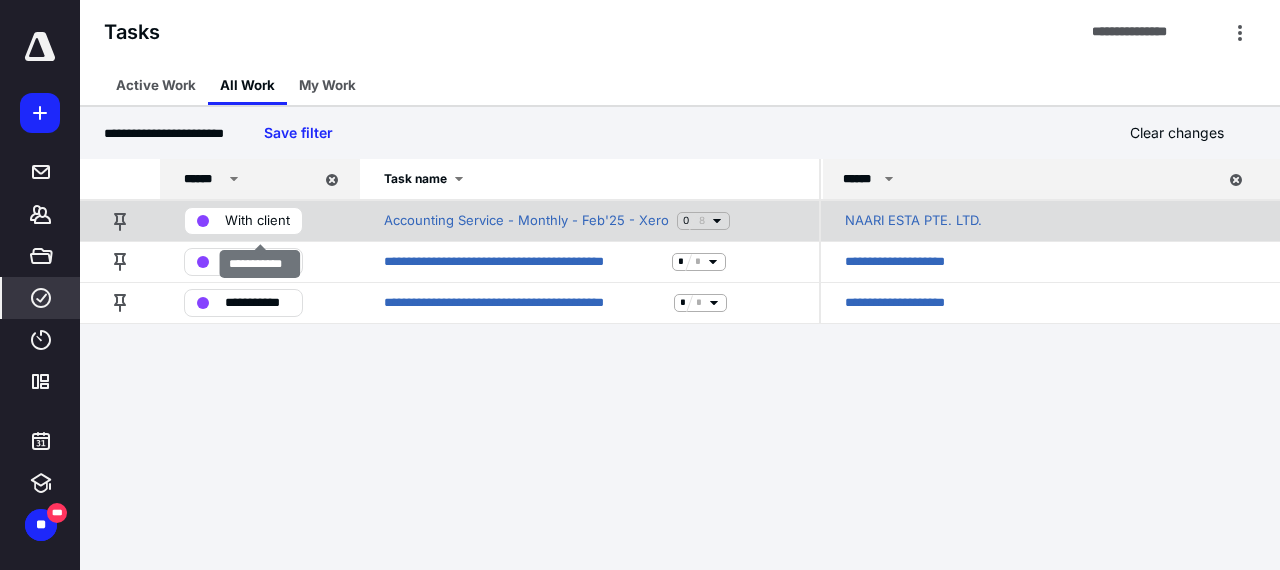 click on "With client" at bounding box center (257, 221) 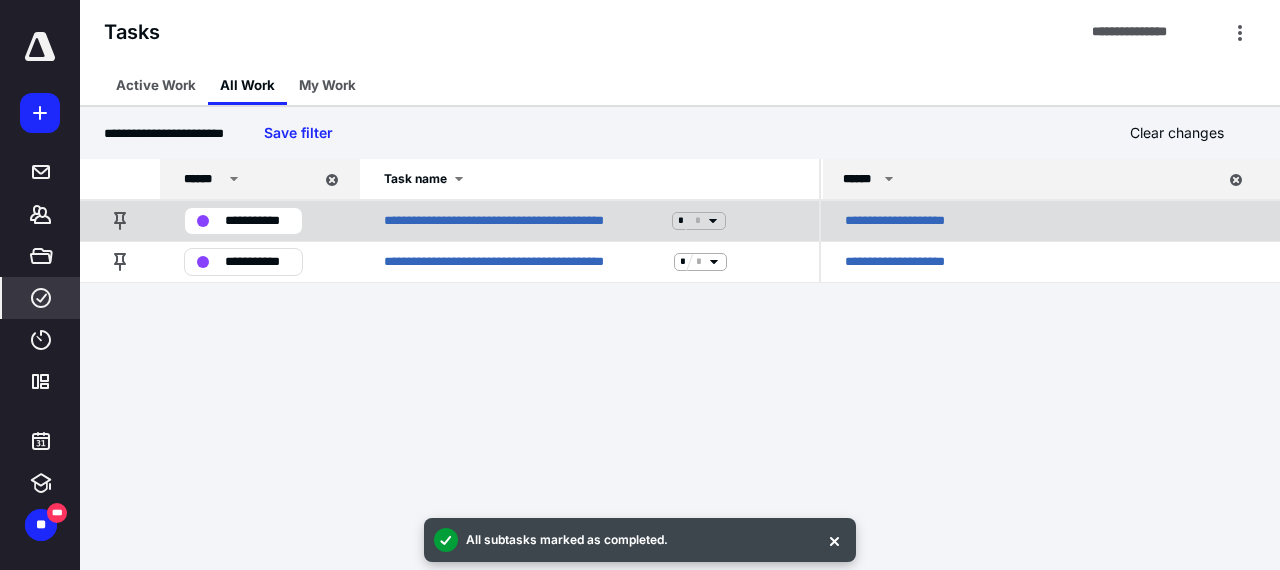 click on "**********" at bounding box center [257, 221] 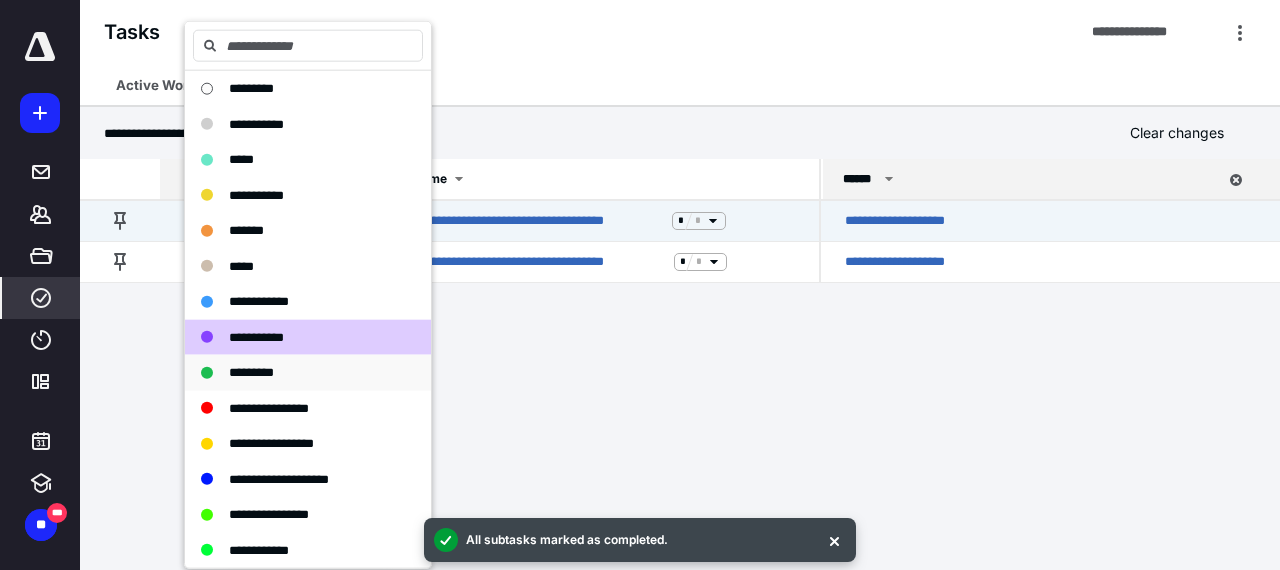 click on "*********" at bounding box center [251, 372] 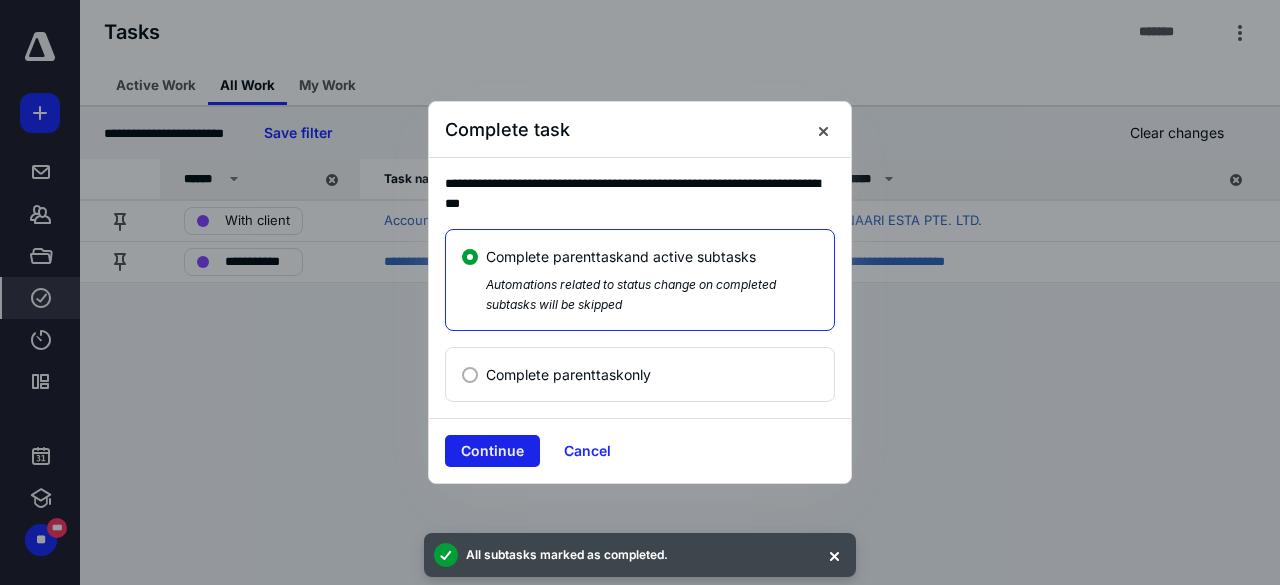 click on "Continue" at bounding box center [492, 451] 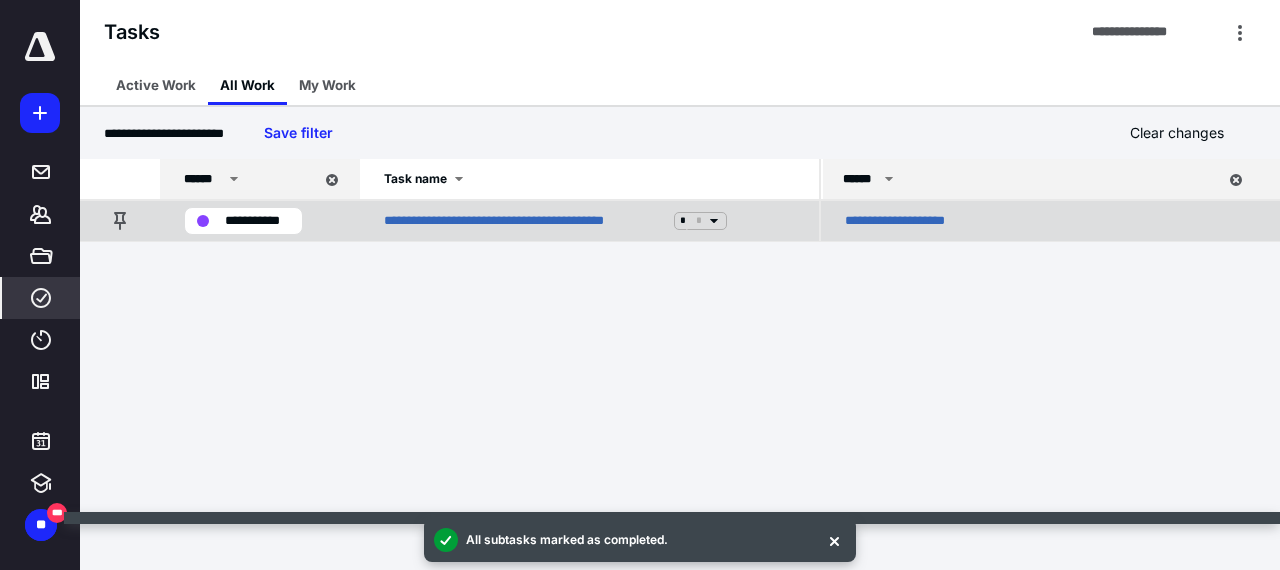 click on "**********" at bounding box center (257, 221) 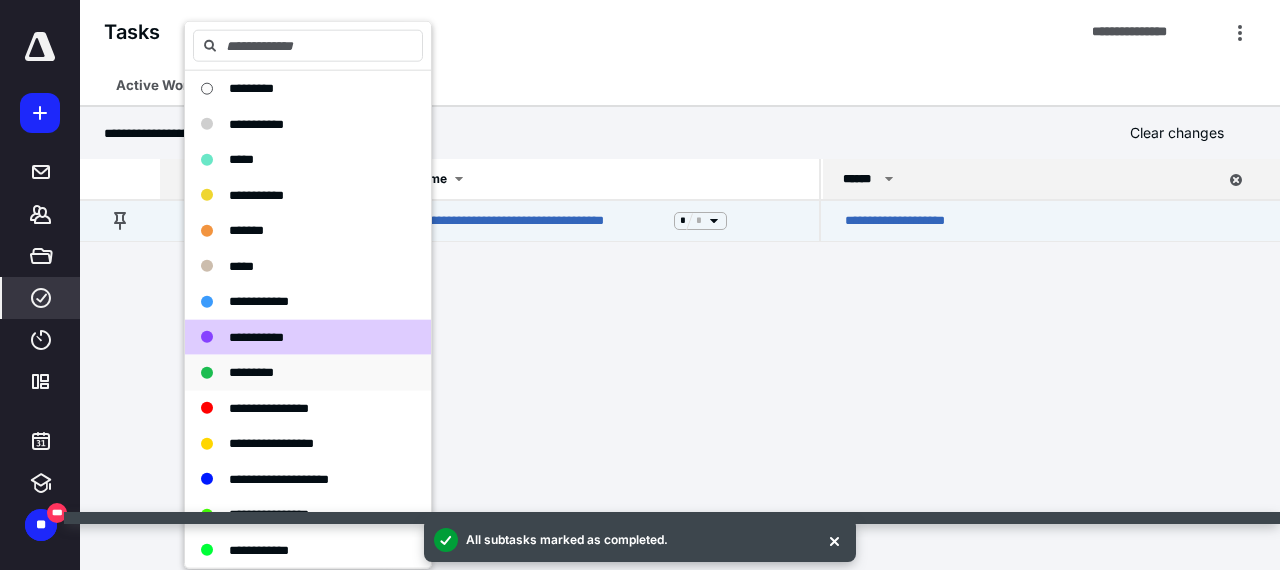 click on "*********" at bounding box center [251, 372] 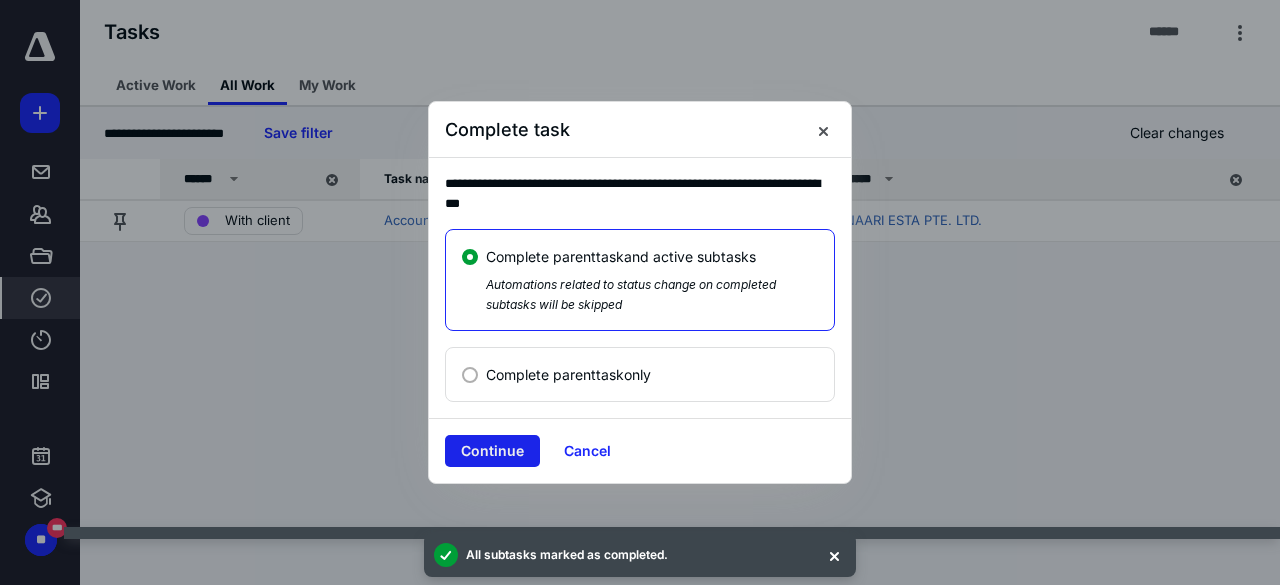 click on "Continue" at bounding box center (492, 451) 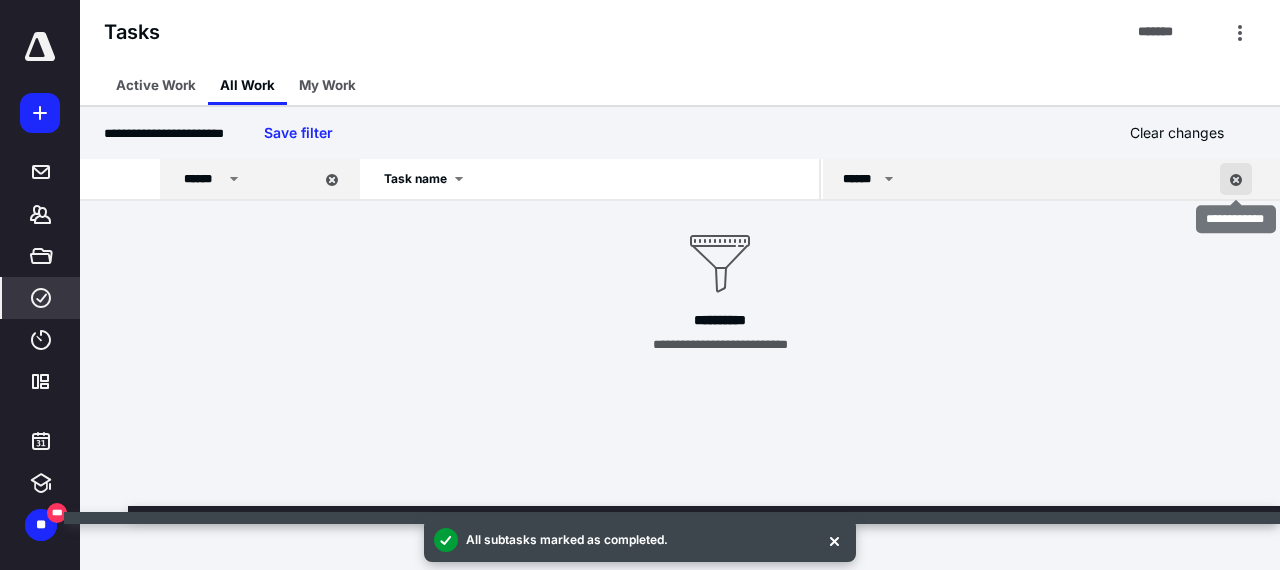 click at bounding box center [1236, 179] 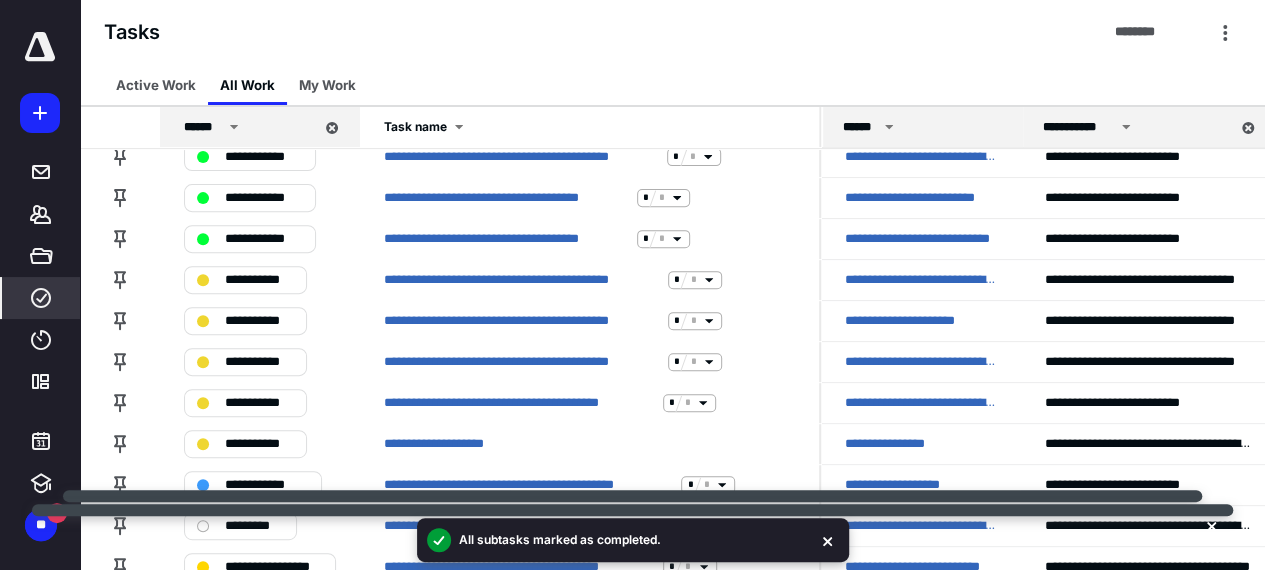scroll, scrollTop: 300, scrollLeft: 0, axis: vertical 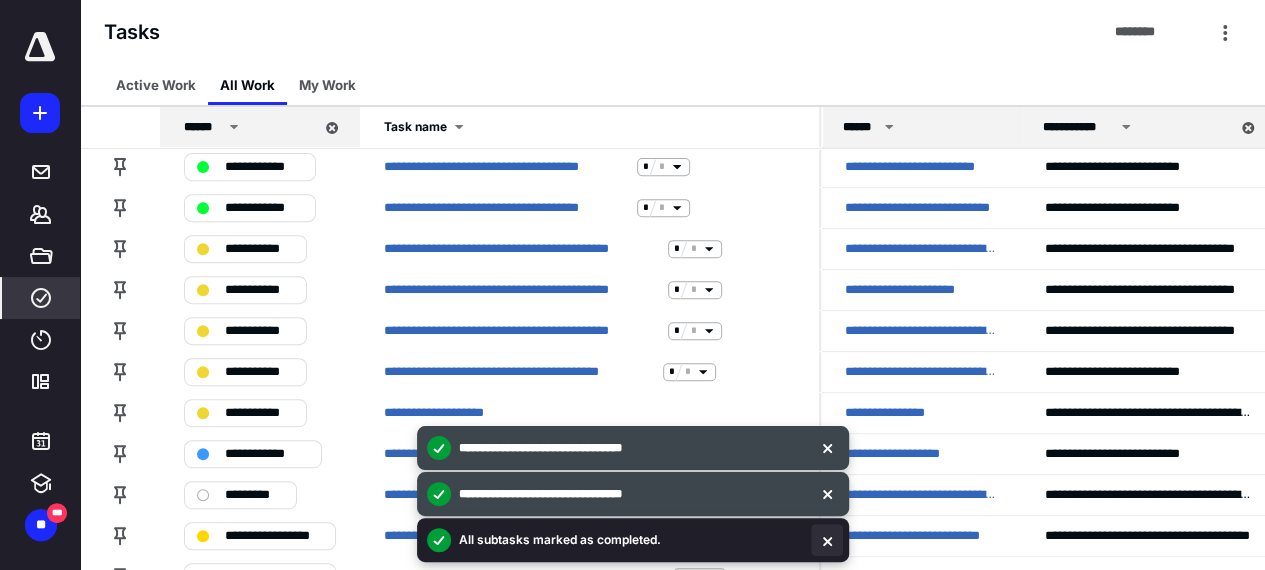 click at bounding box center [827, 540] 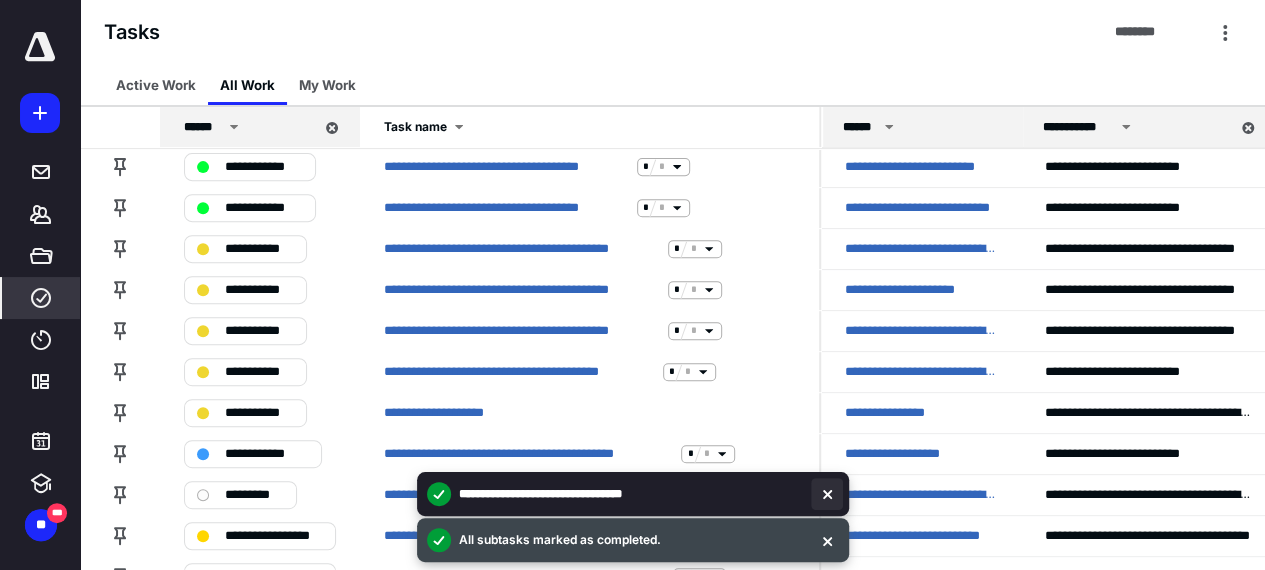 click at bounding box center (827, 494) 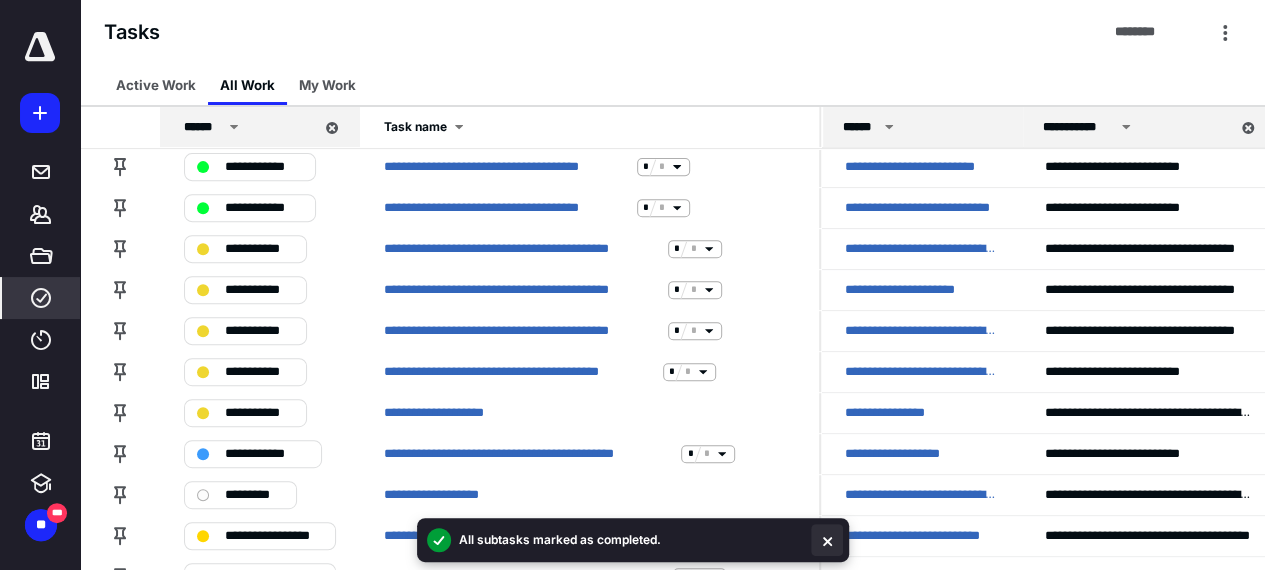 click at bounding box center (827, 540) 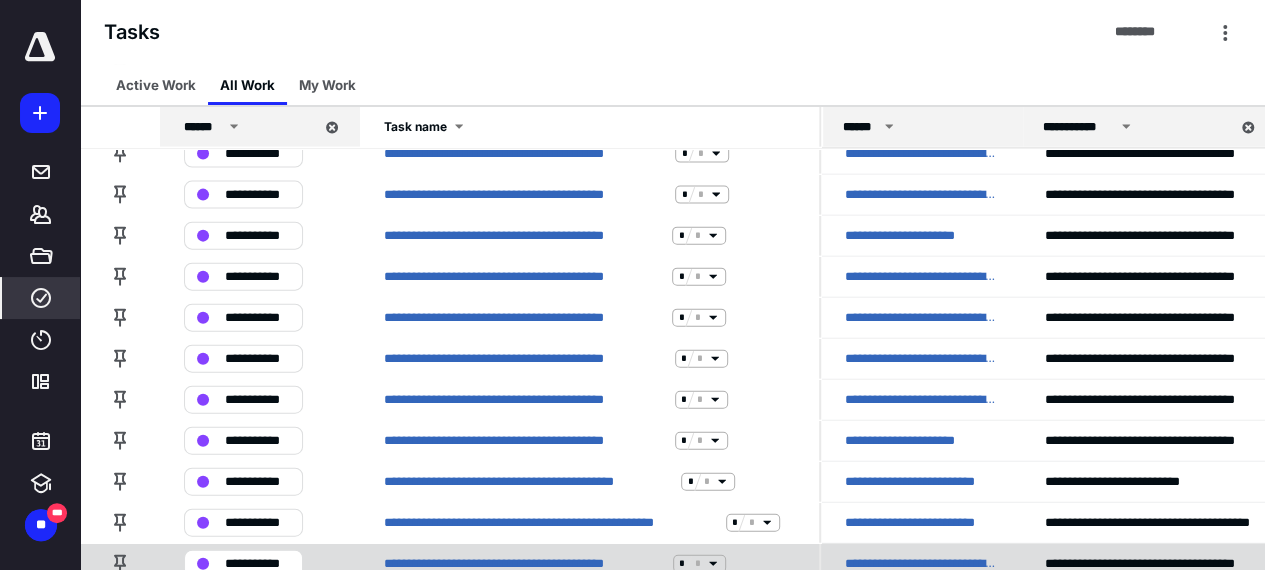 scroll, scrollTop: 2258, scrollLeft: 0, axis: vertical 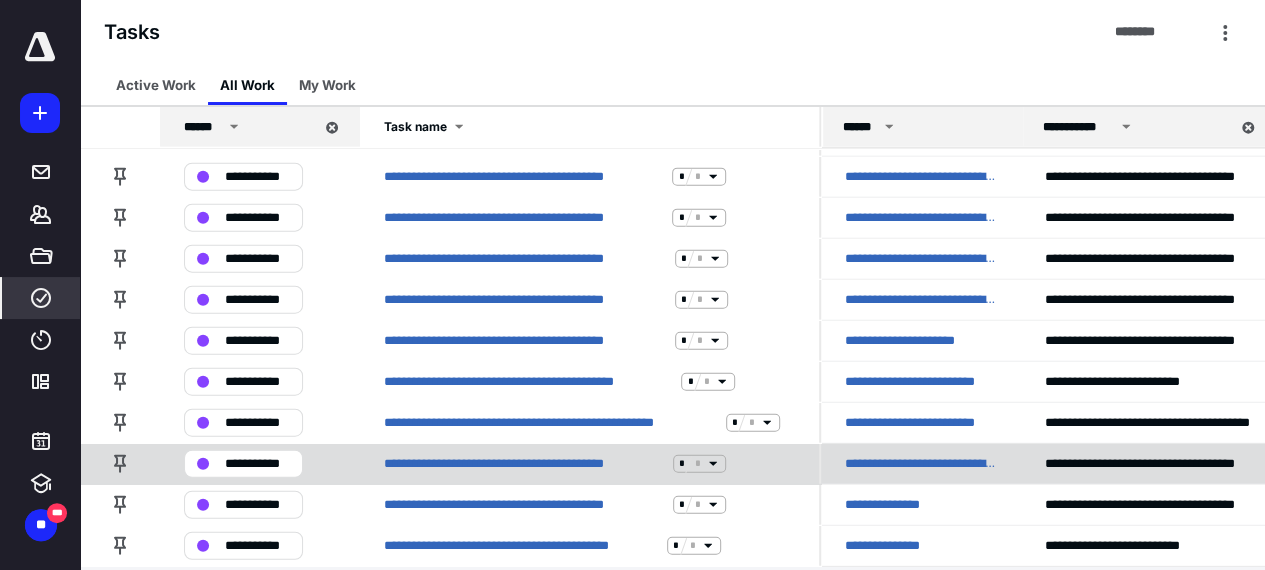 click on "**********" at bounding box center (257, 464) 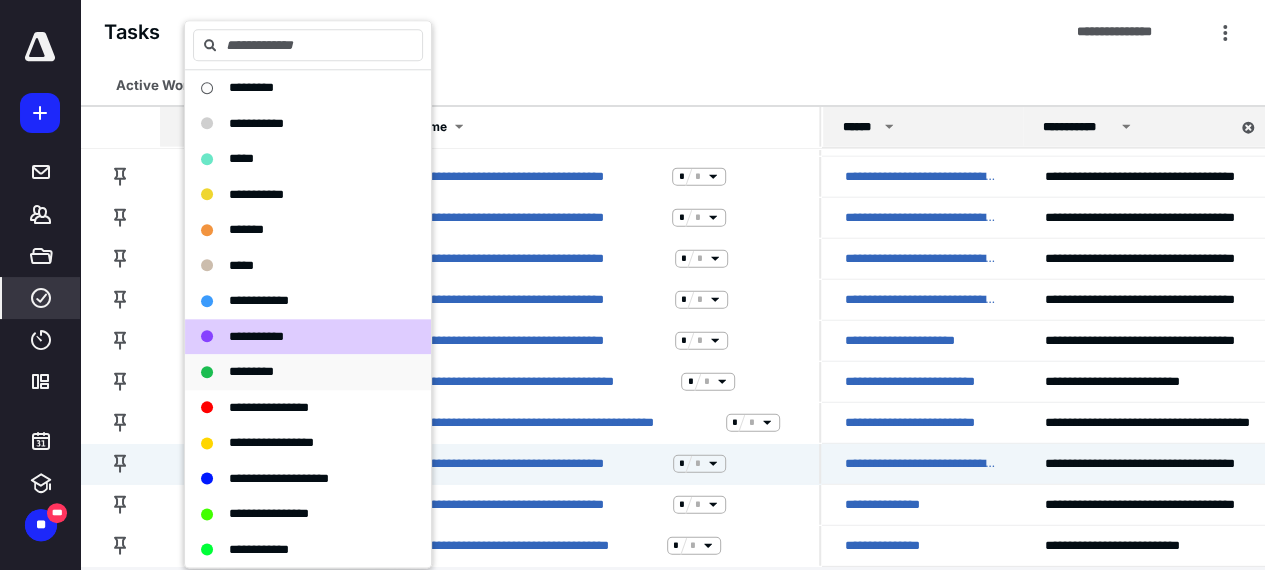 click on "*********" at bounding box center [251, 372] 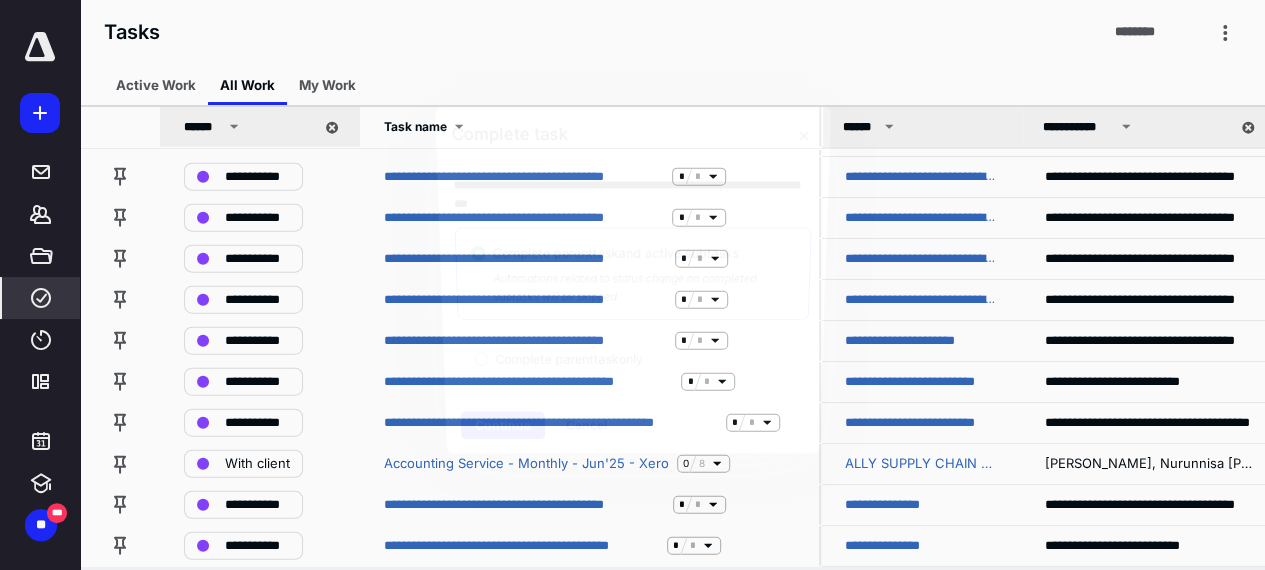 scroll, scrollTop: 2242, scrollLeft: 0, axis: vertical 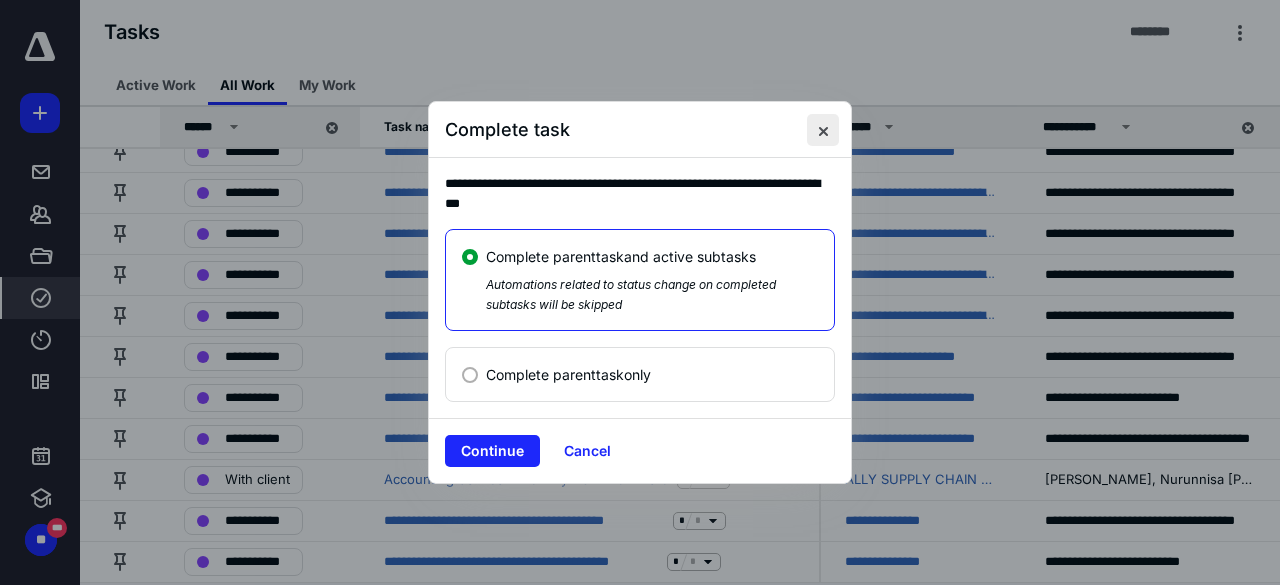 drag, startPoint x: 480, startPoint y: 455, endPoint x: 822, endPoint y: 138, distance: 466.31857 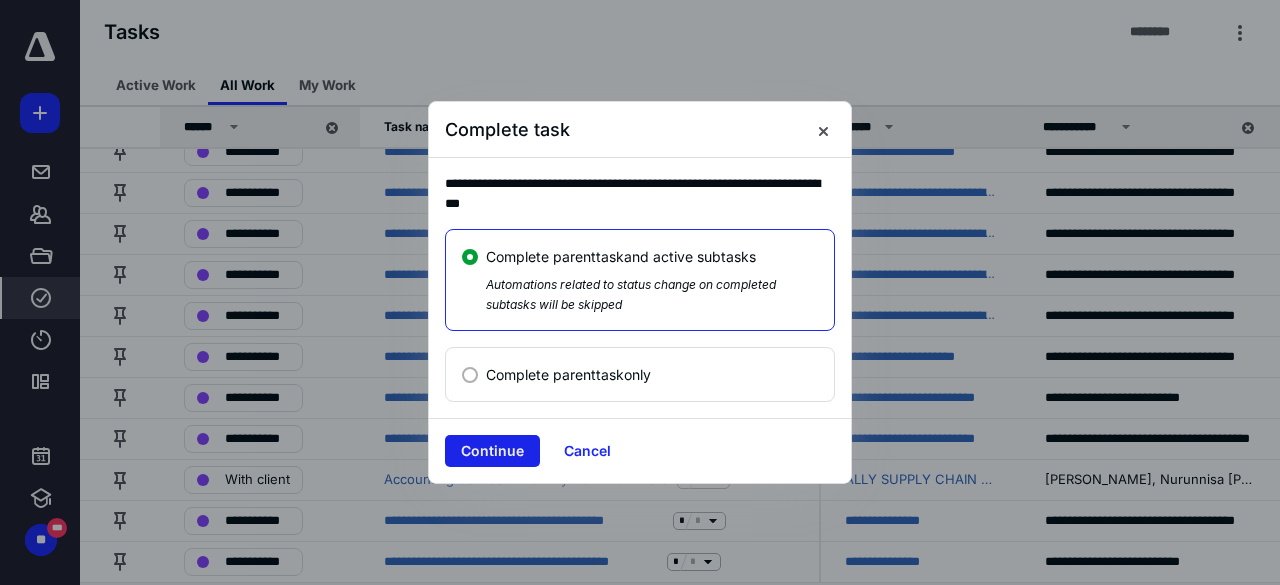 click on "Continue" at bounding box center (492, 451) 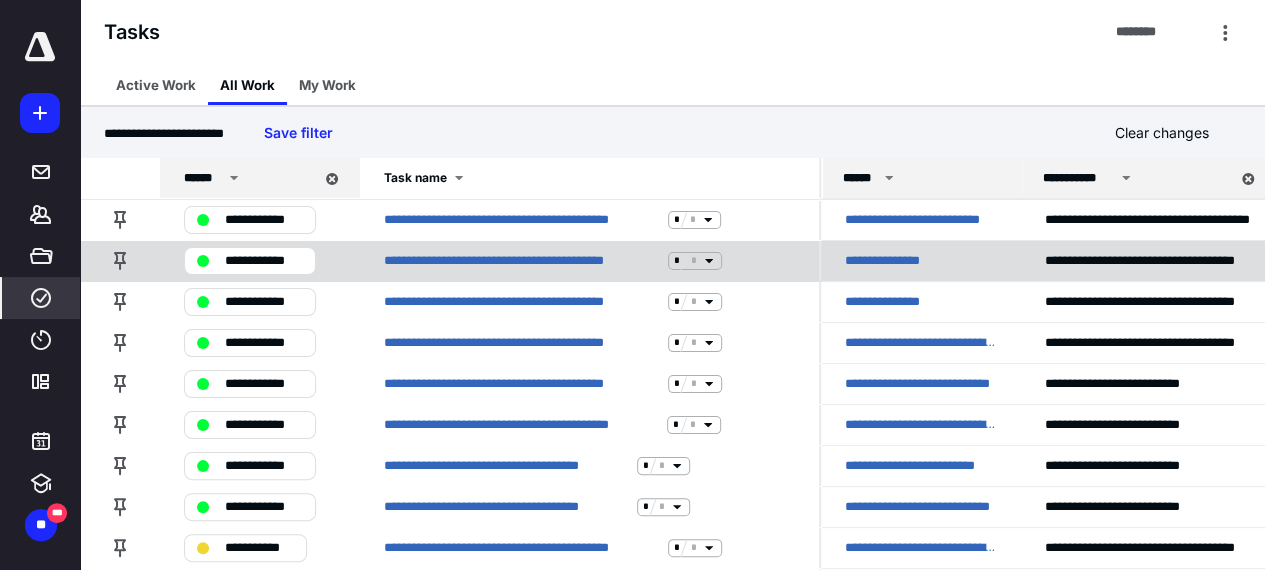 scroll, scrollTop: 0, scrollLeft: 0, axis: both 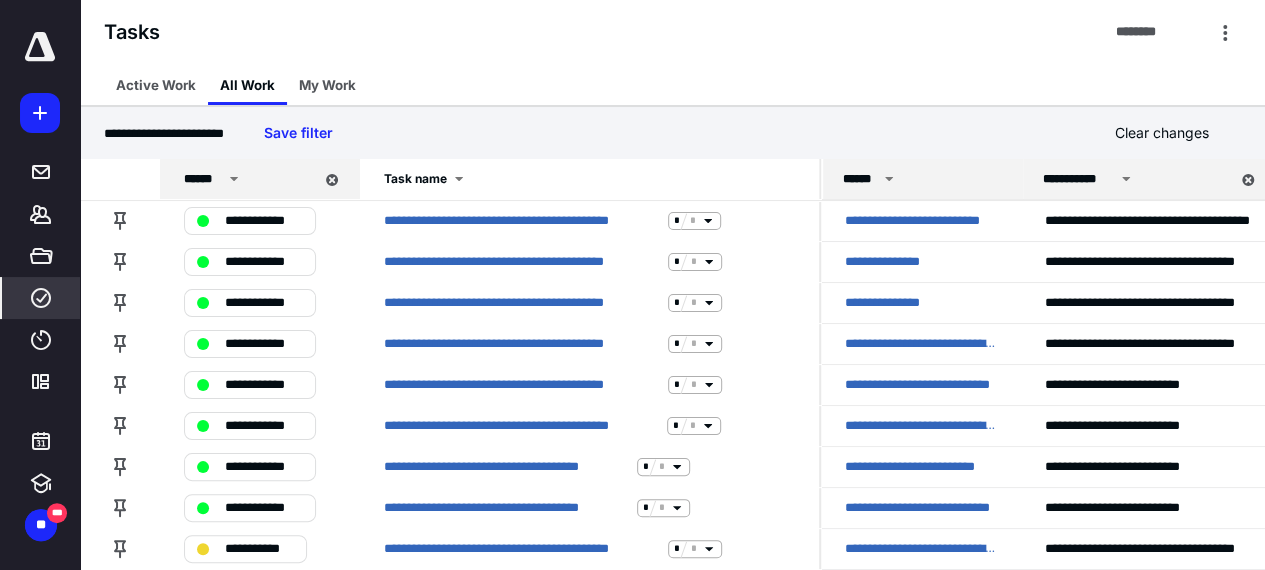 click on "Tasks ********" at bounding box center [672, 32] 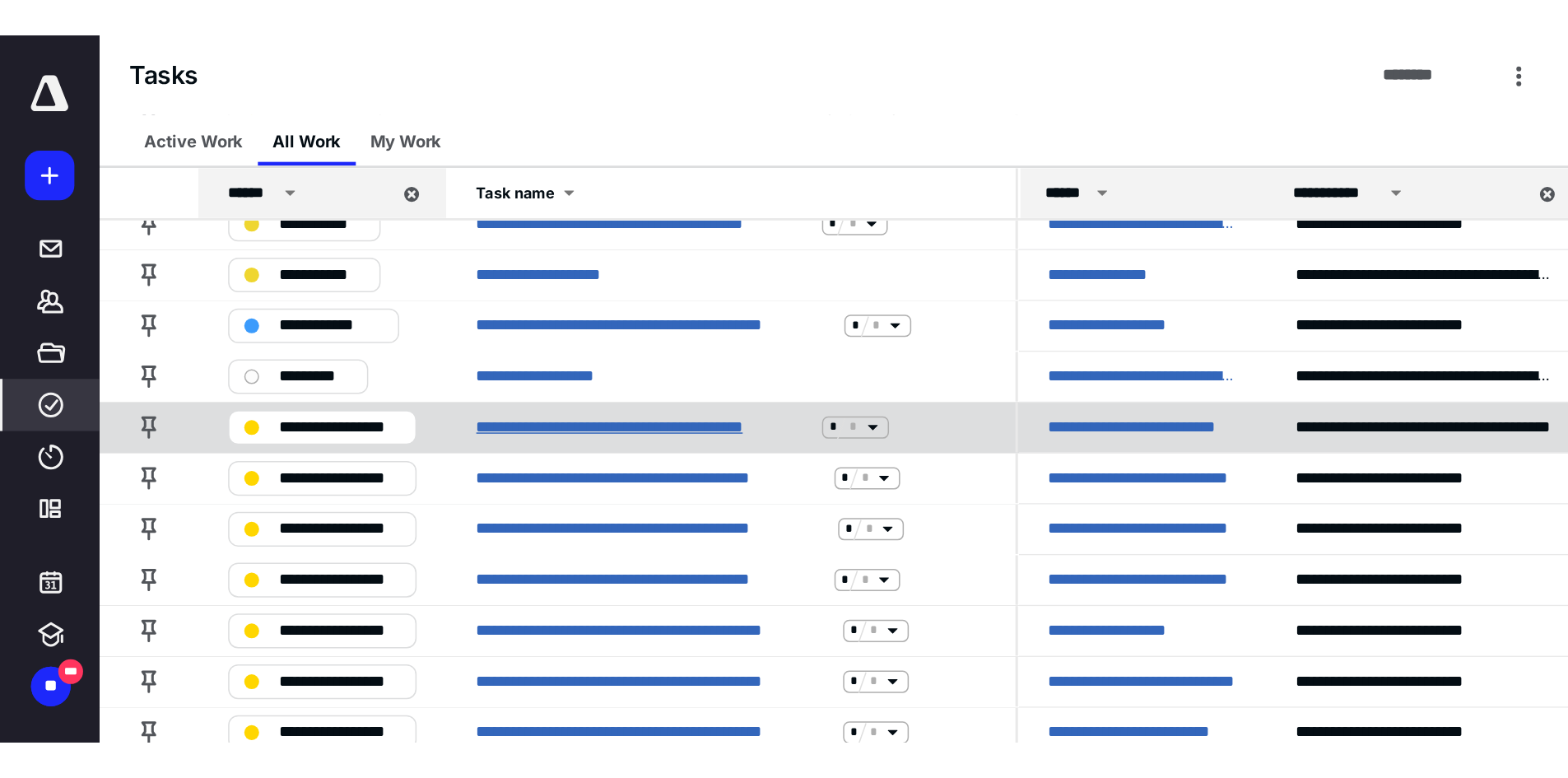 scroll, scrollTop: 412, scrollLeft: 0, axis: vertical 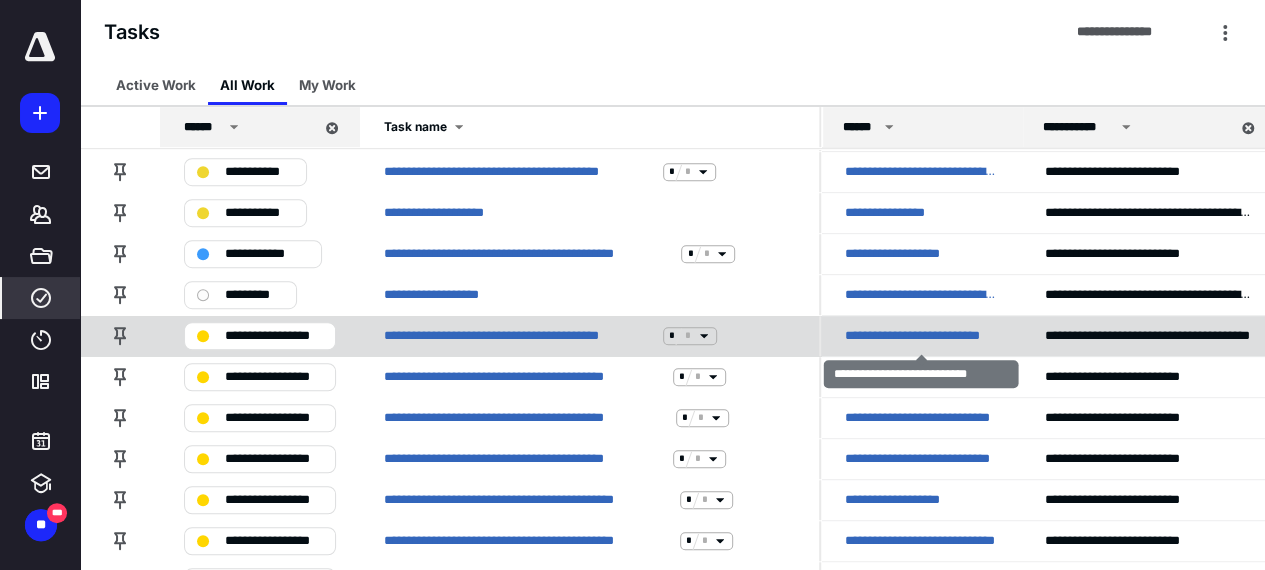 drag, startPoint x: 841, startPoint y: 329, endPoint x: 1006, endPoint y: 332, distance: 165.02727 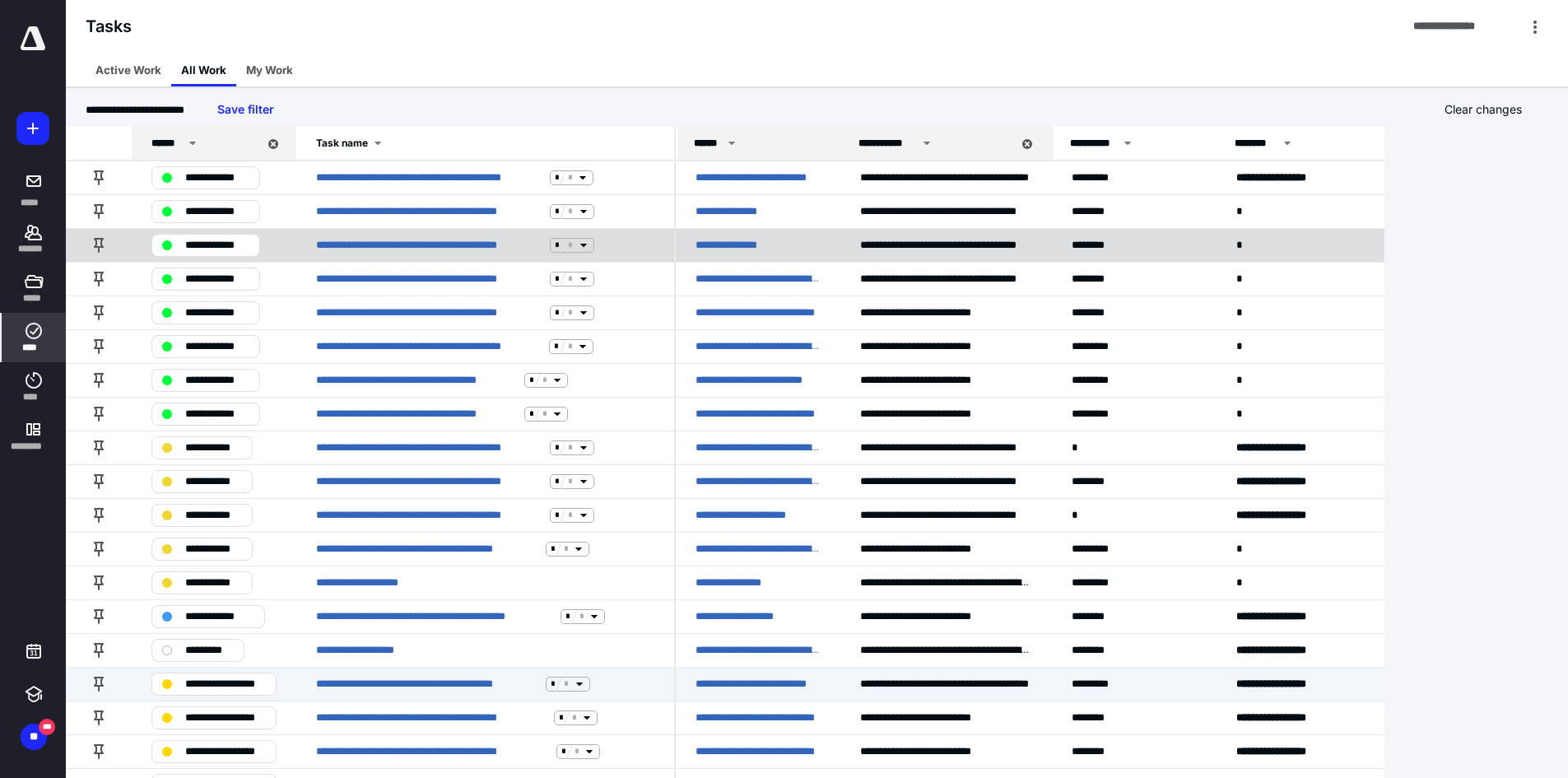 scroll, scrollTop: 0, scrollLeft: 0, axis: both 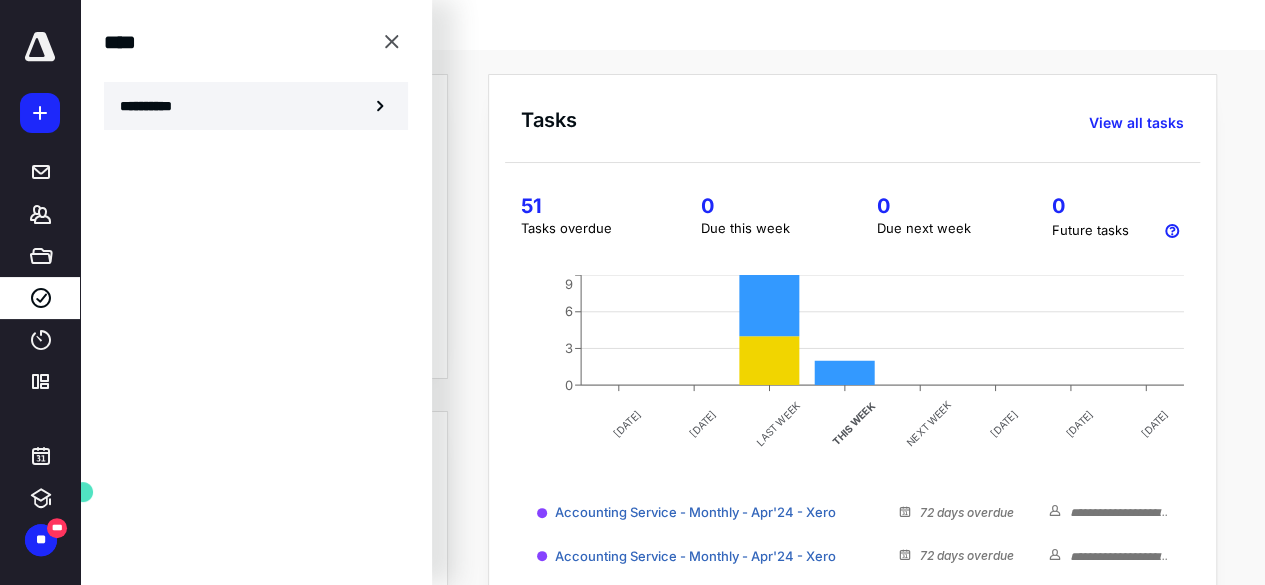 click on "**********" at bounding box center (256, 106) 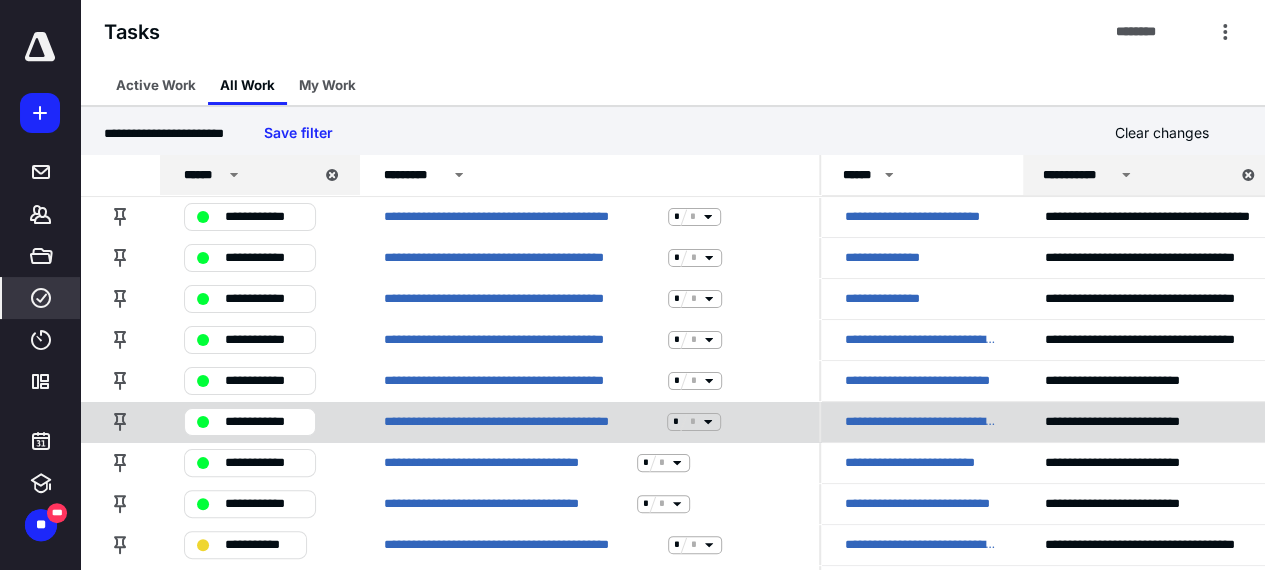 scroll, scrollTop: 0, scrollLeft: 0, axis: both 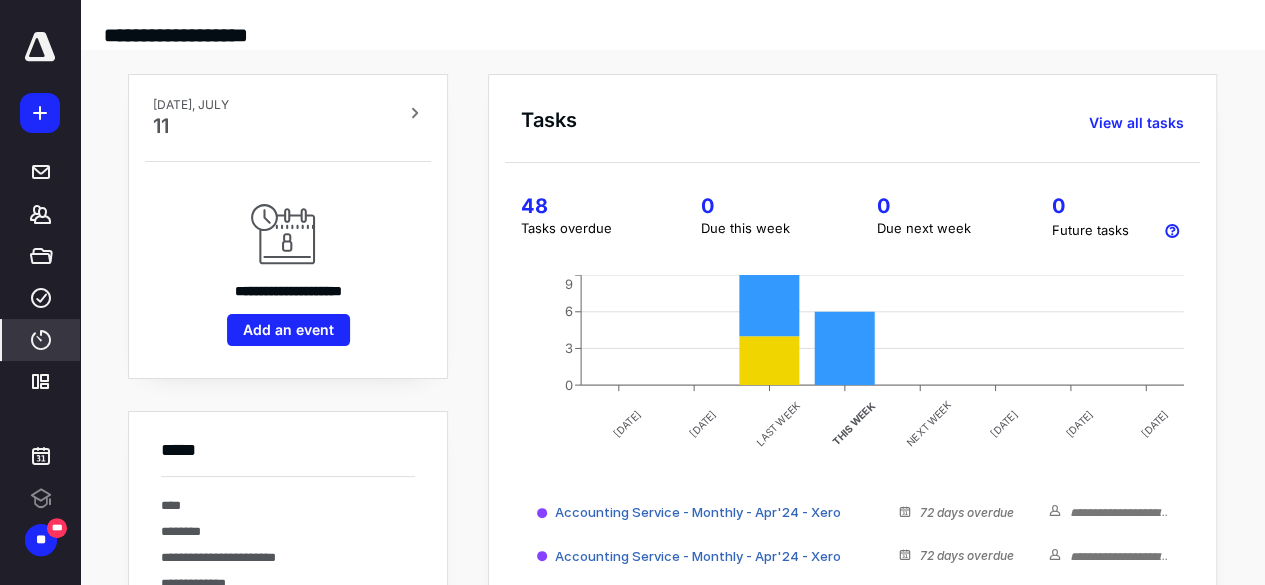 click 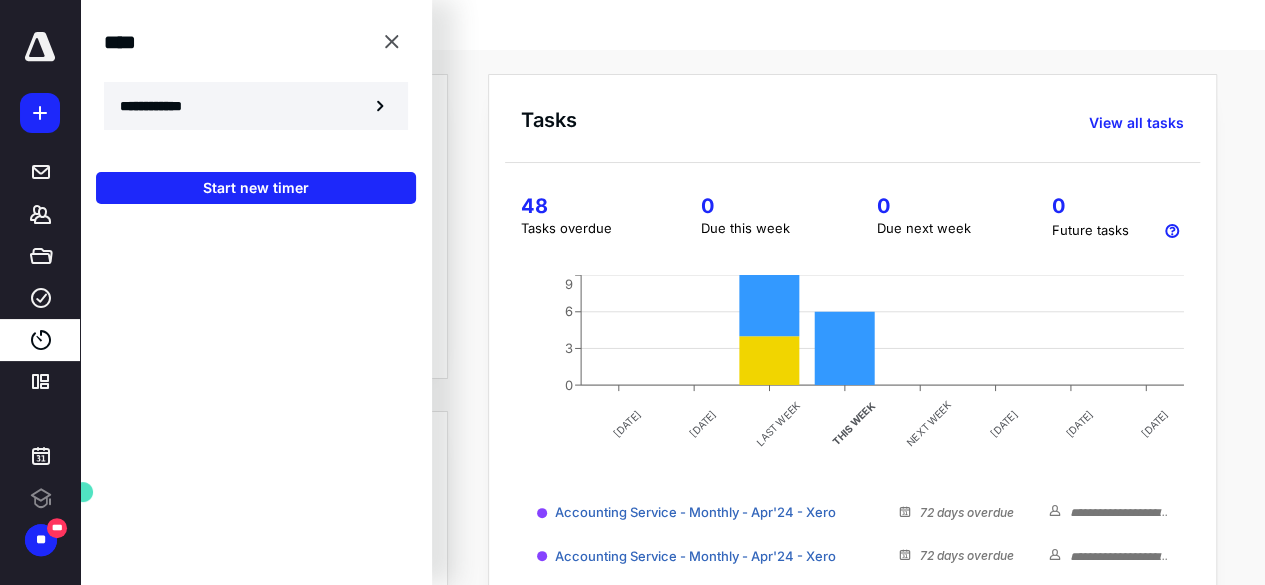 scroll, scrollTop: 0, scrollLeft: 0, axis: both 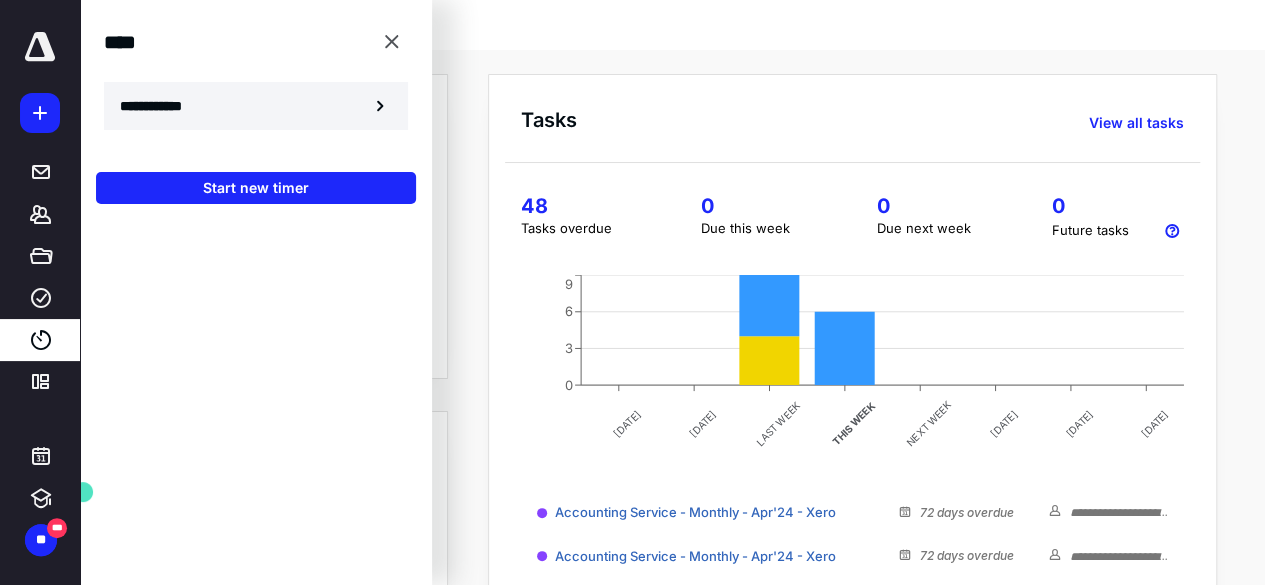 click on "**********" at bounding box center [256, 106] 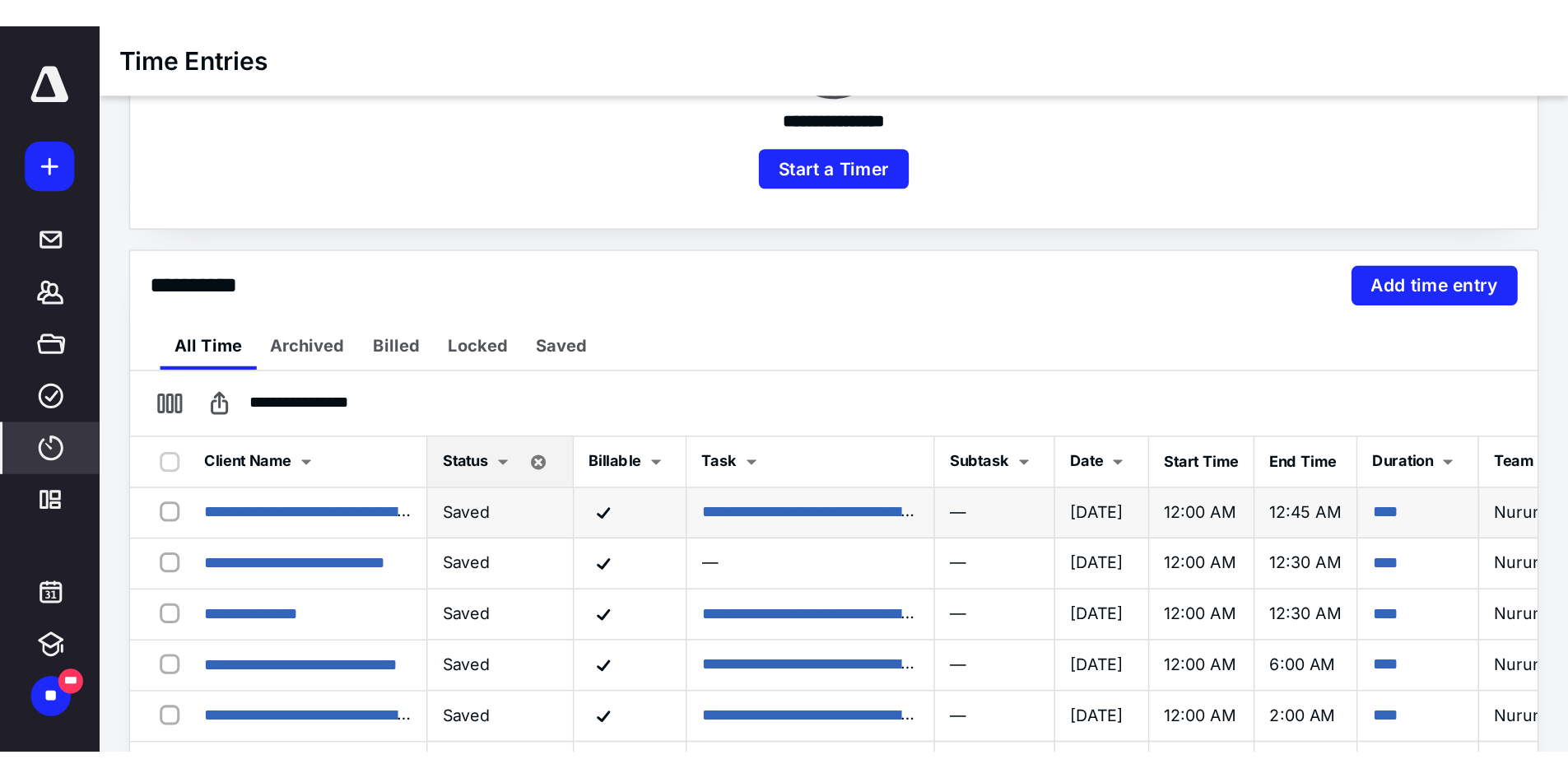 scroll, scrollTop: 364, scrollLeft: 0, axis: vertical 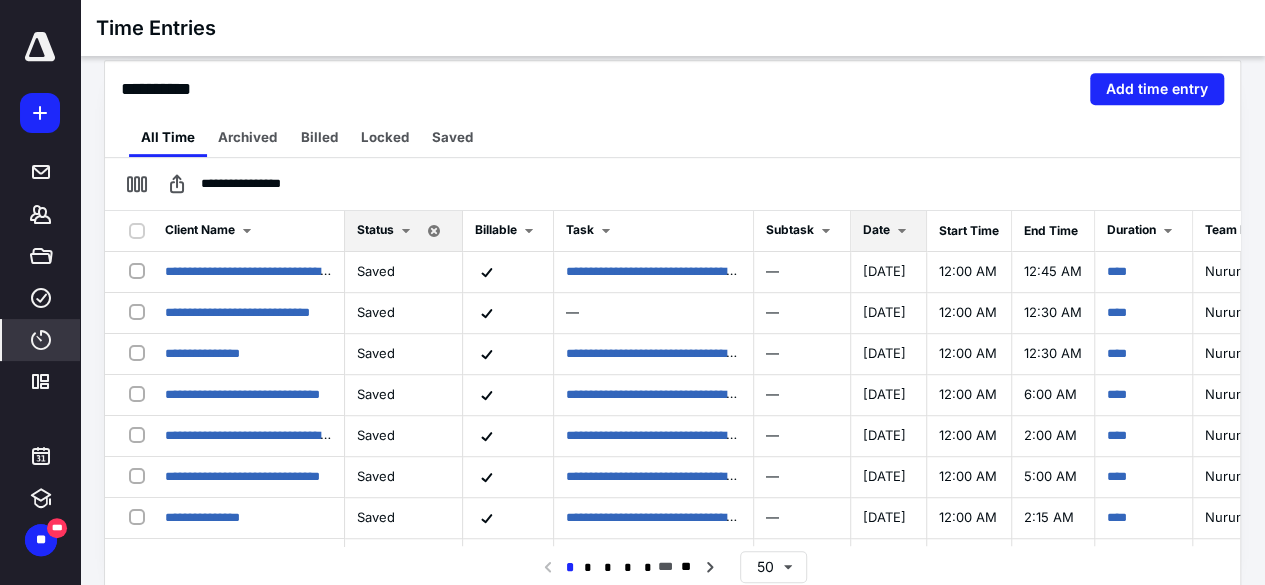click on "Date" at bounding box center [888, 231] 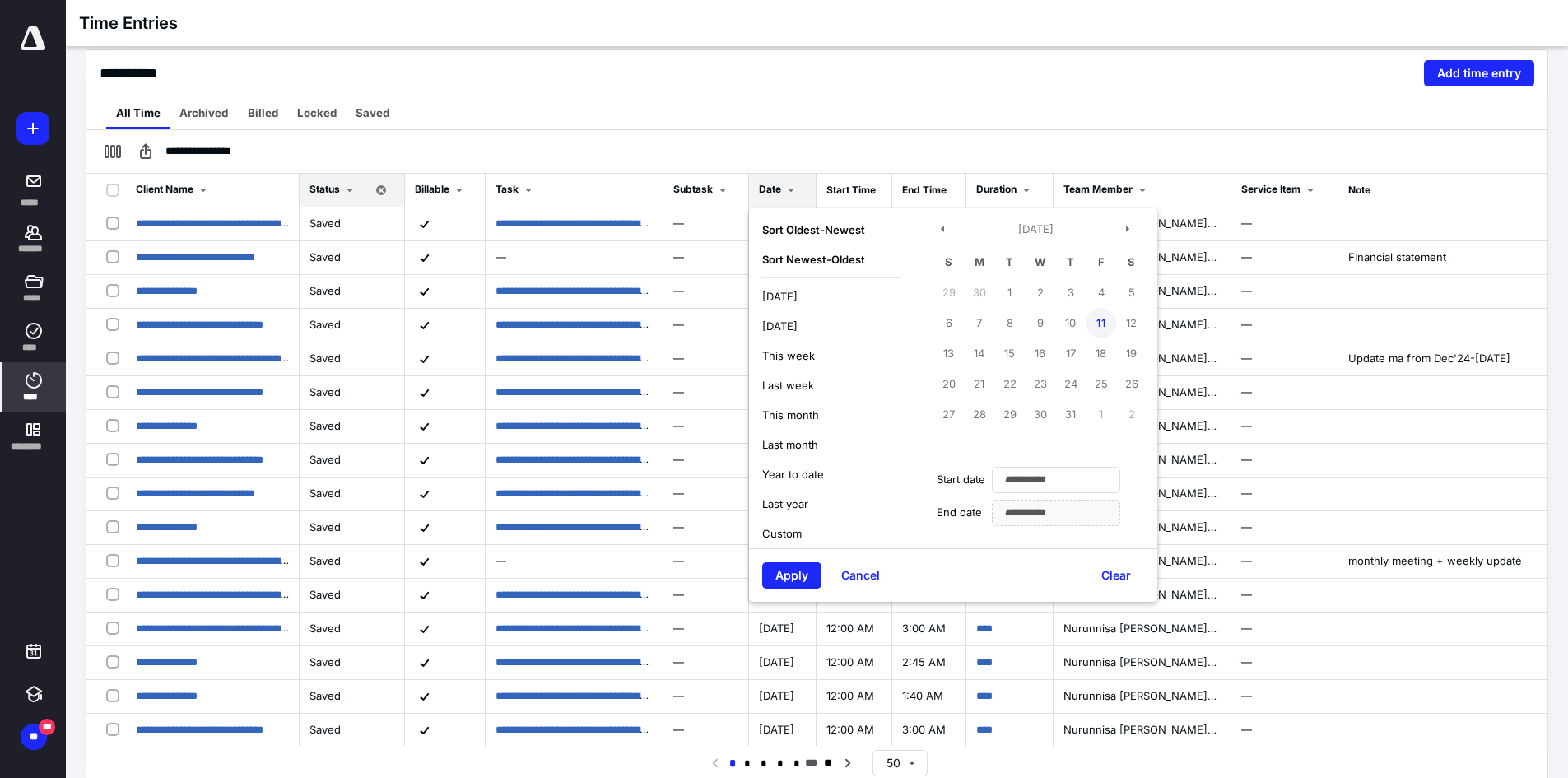 click on "11" at bounding box center (1100, 323) 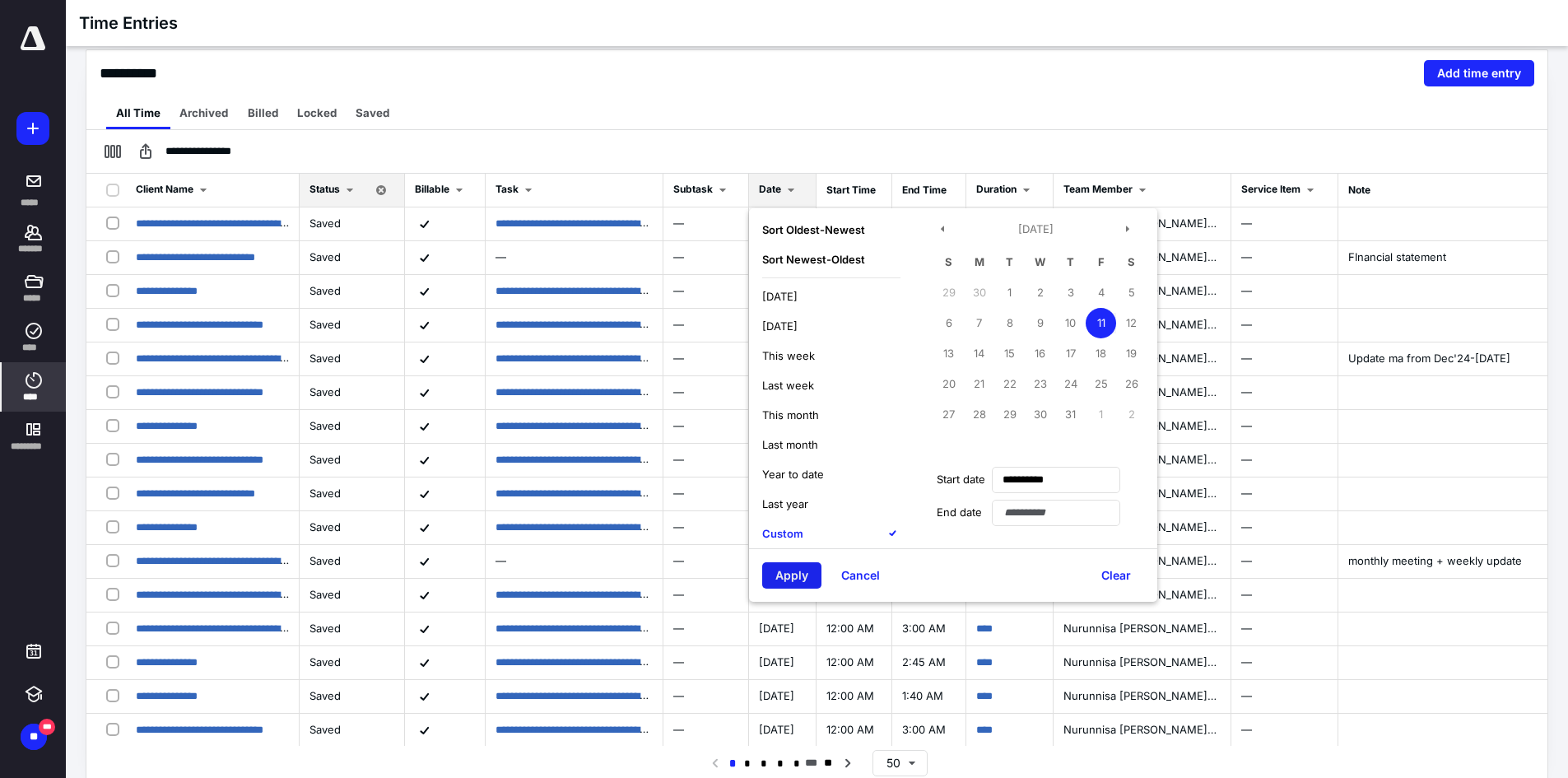 click on "Apply" at bounding box center [792, 575] 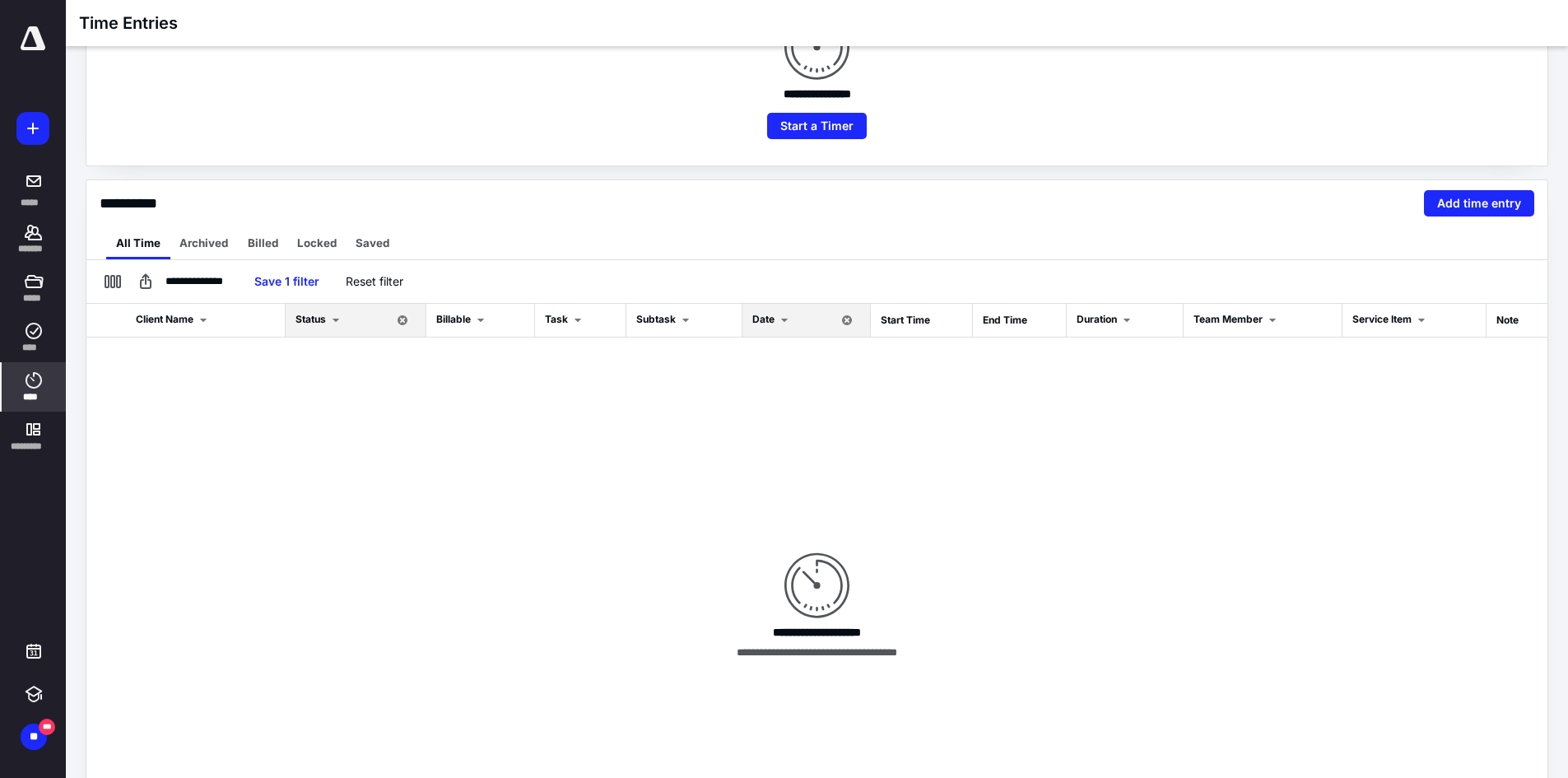 scroll, scrollTop: 117, scrollLeft: 0, axis: vertical 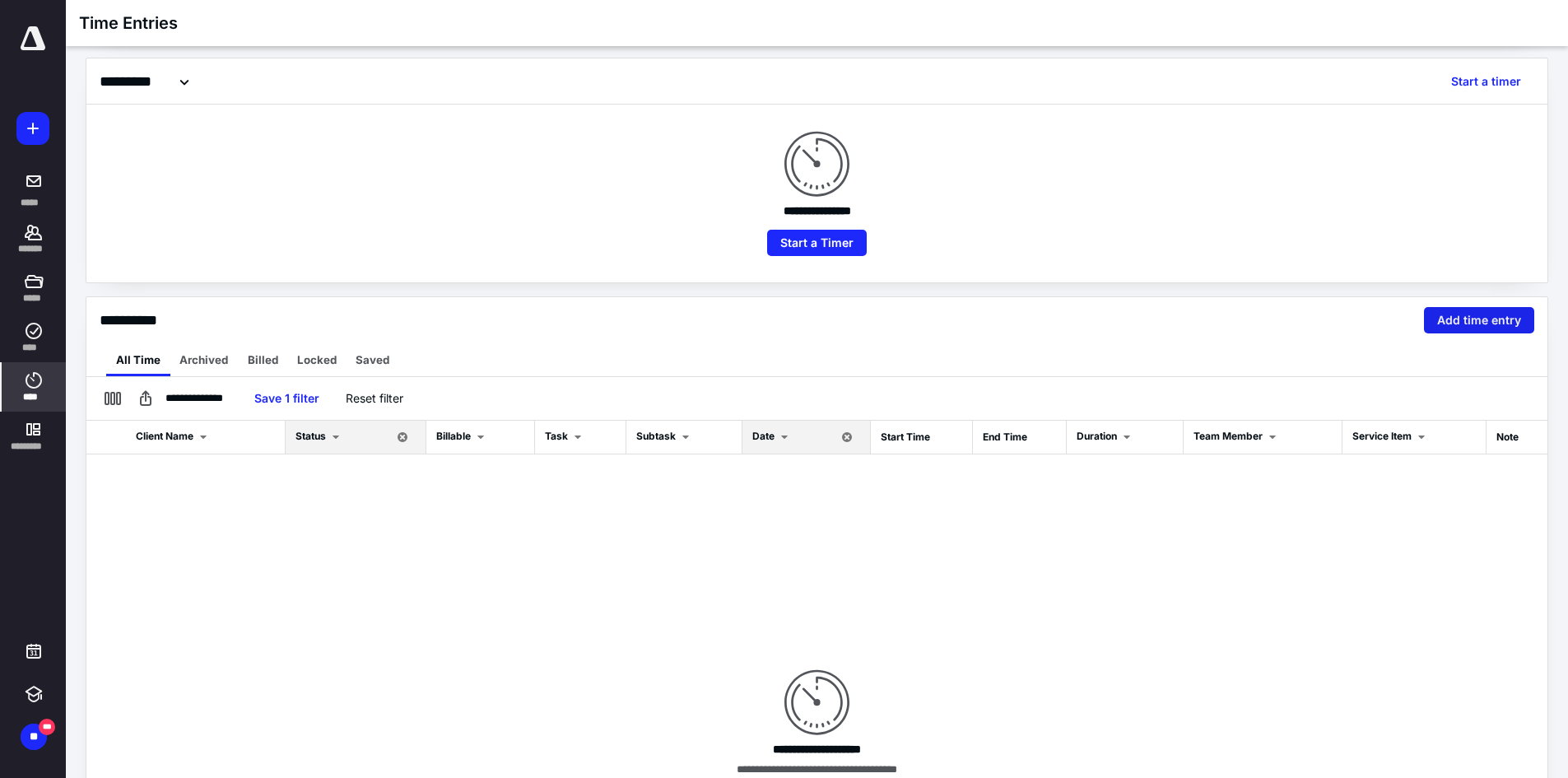 click on "Add time entry" at bounding box center [1479, 320] 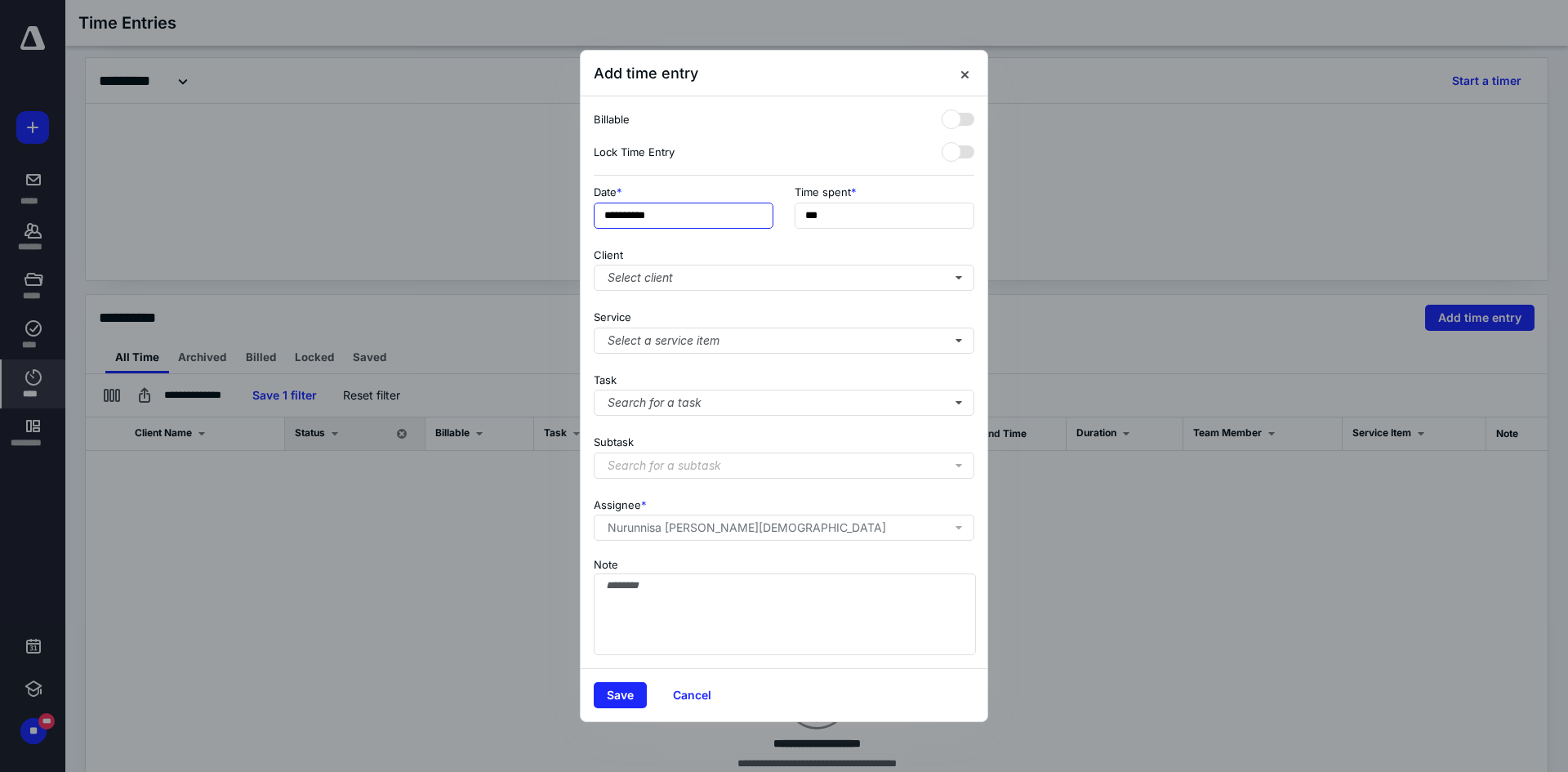 click on "**********" at bounding box center [684, 216] 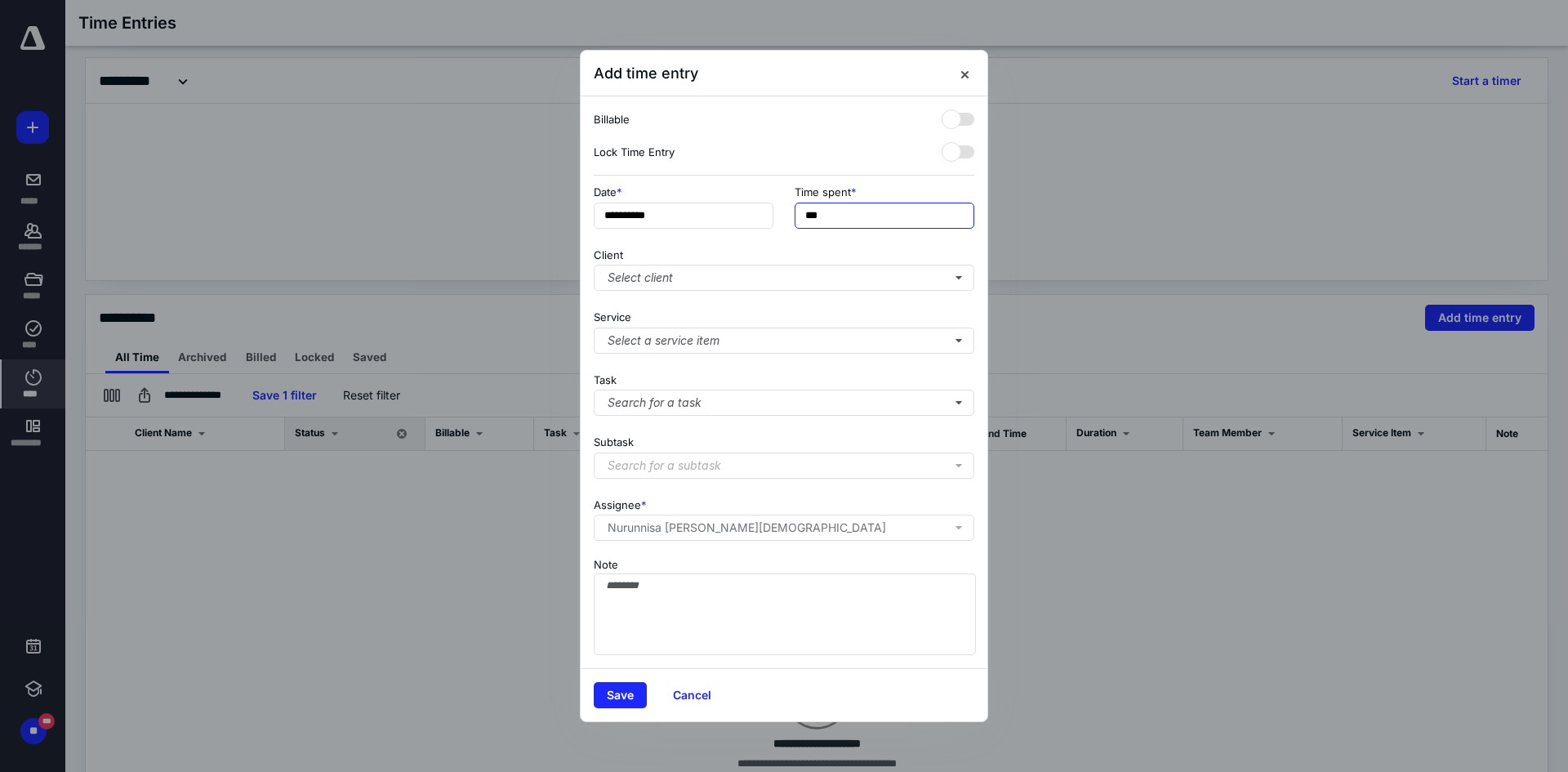 click on "***" at bounding box center (884, 216) 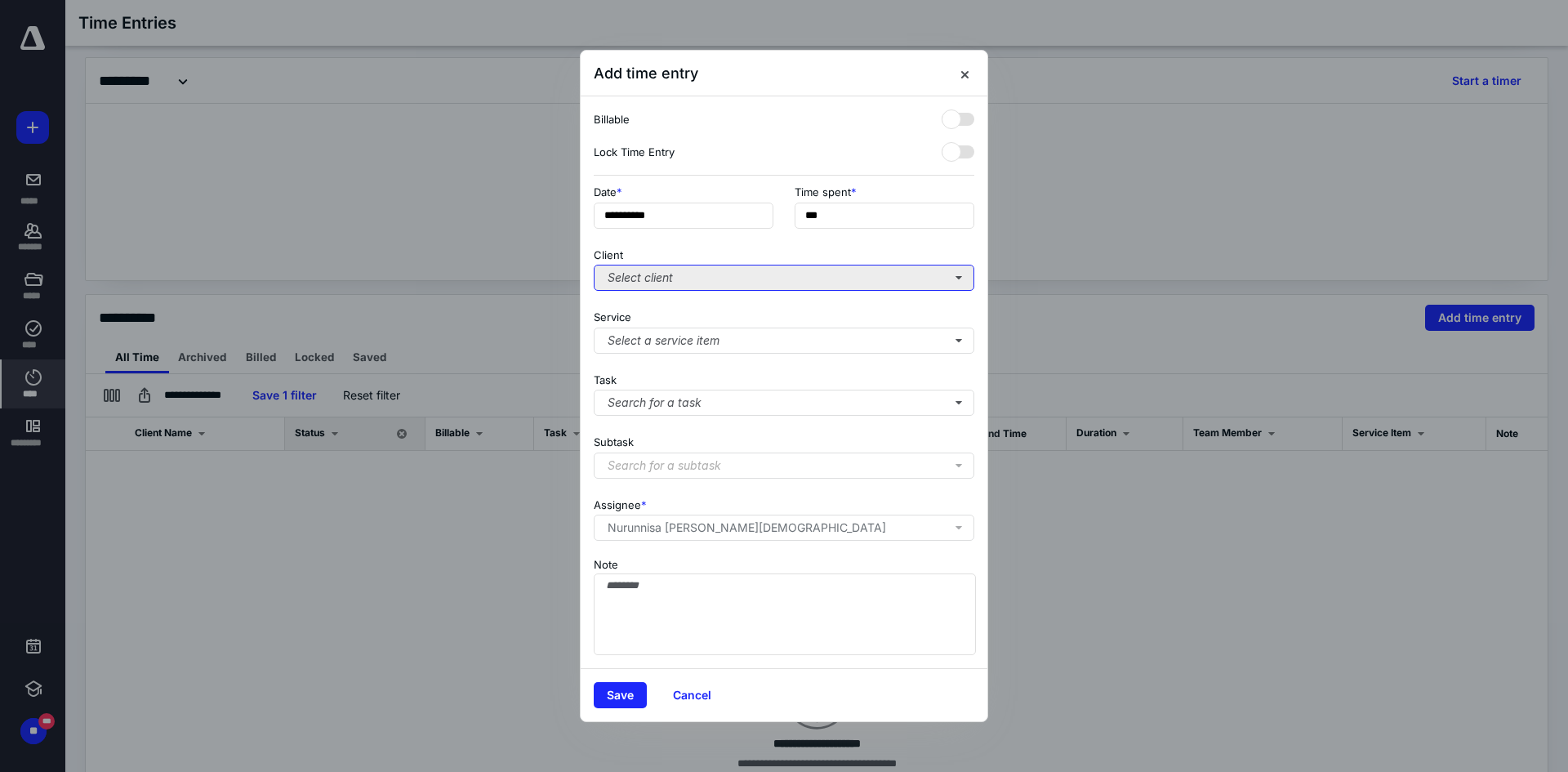 click on "Select client" at bounding box center [784, 278] 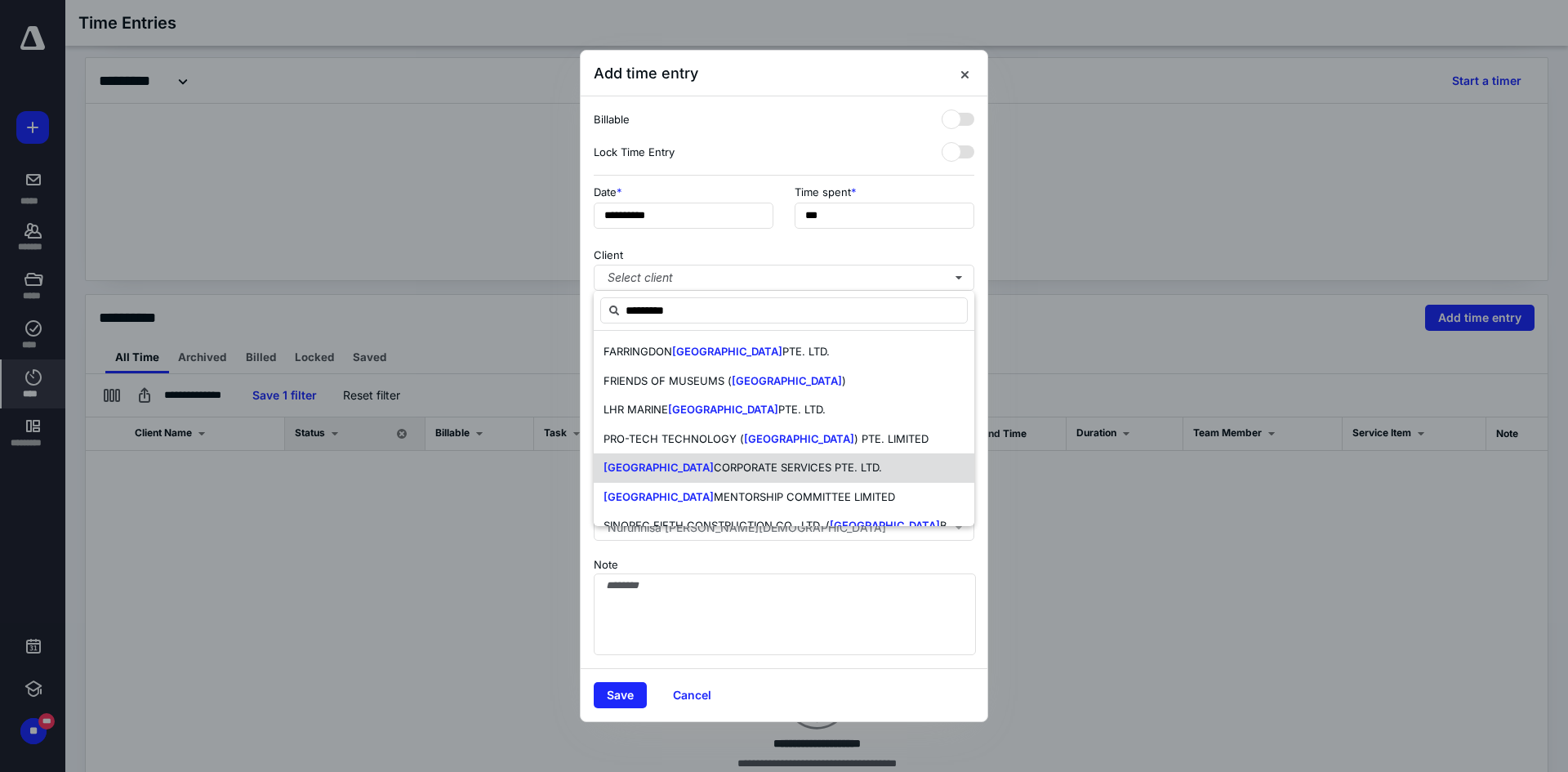click on "CORPORATE SERVICES PTE. LTD." at bounding box center [798, 467] 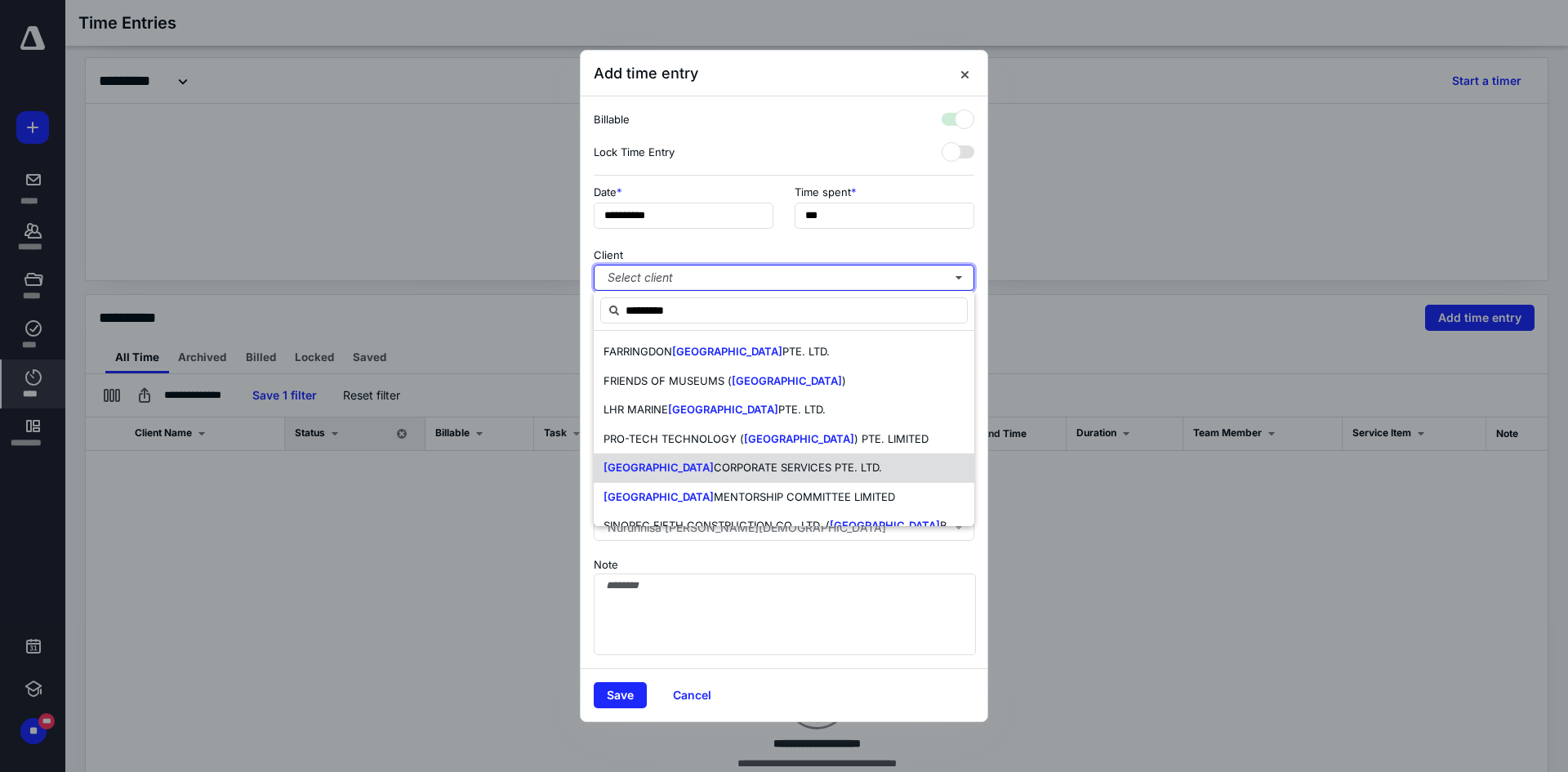 checkbox on "true" 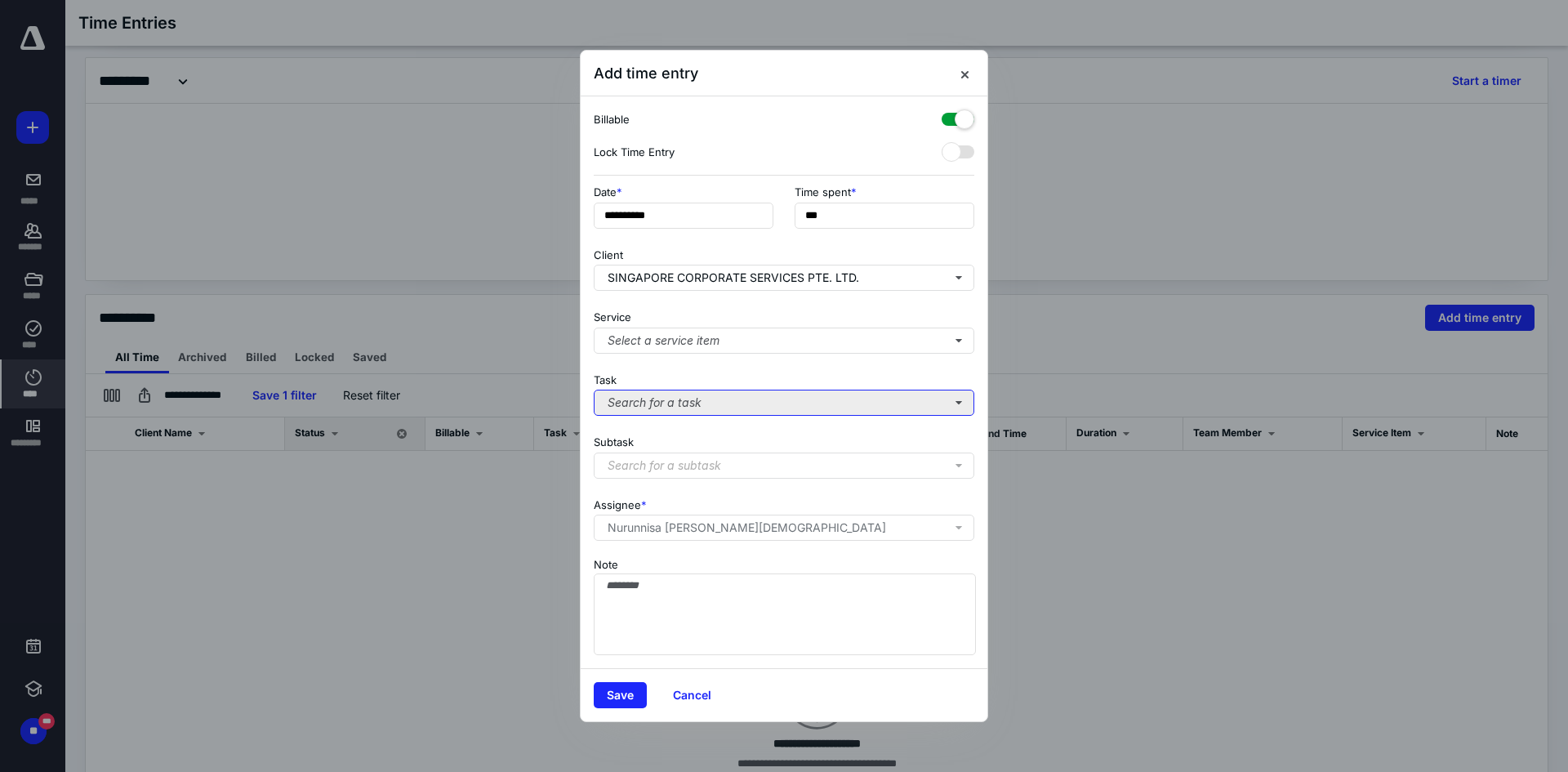 click on "Search for a task" at bounding box center (784, 403) 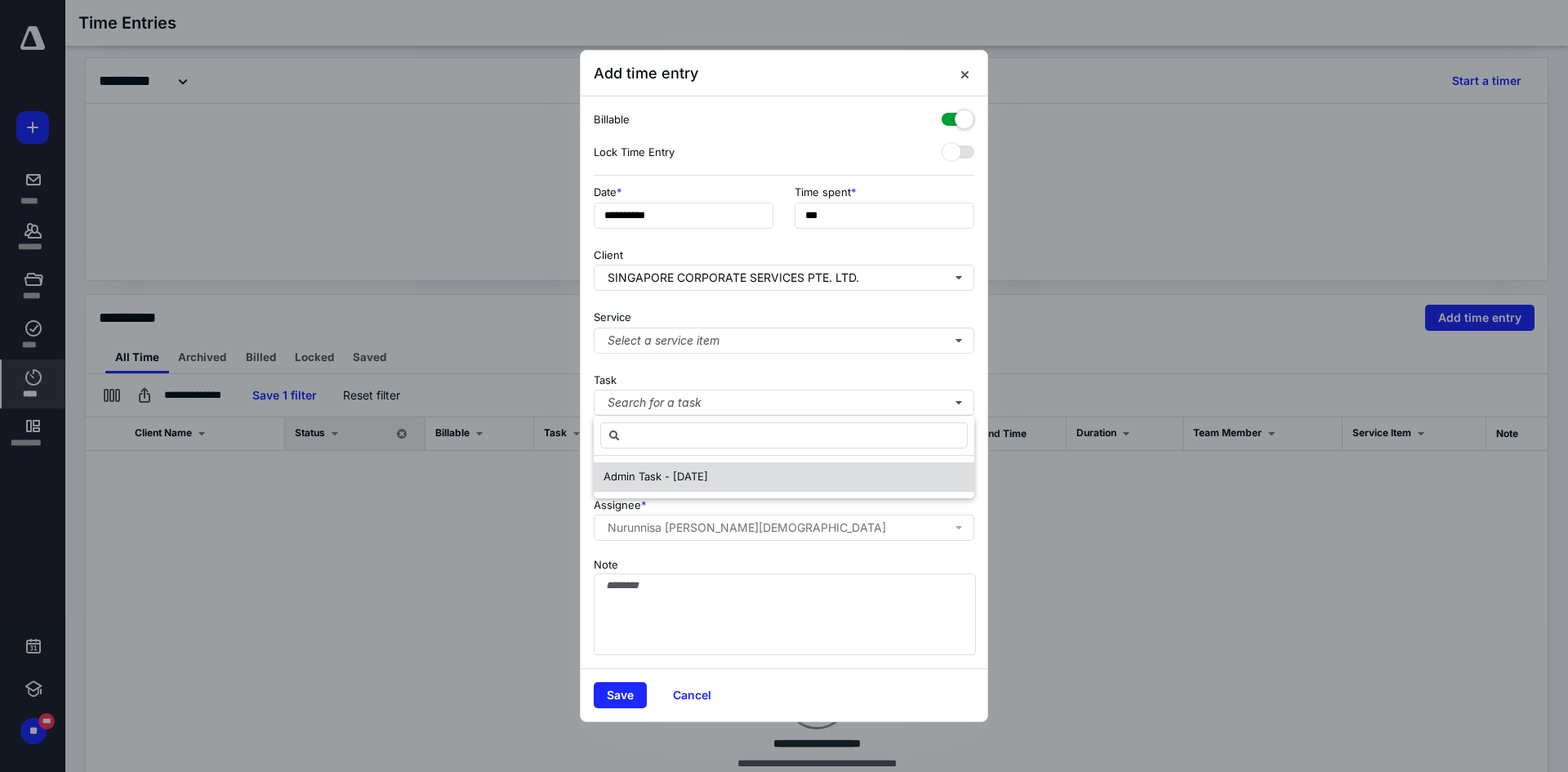 click on "Admin Task - May'25" at bounding box center [656, 476] 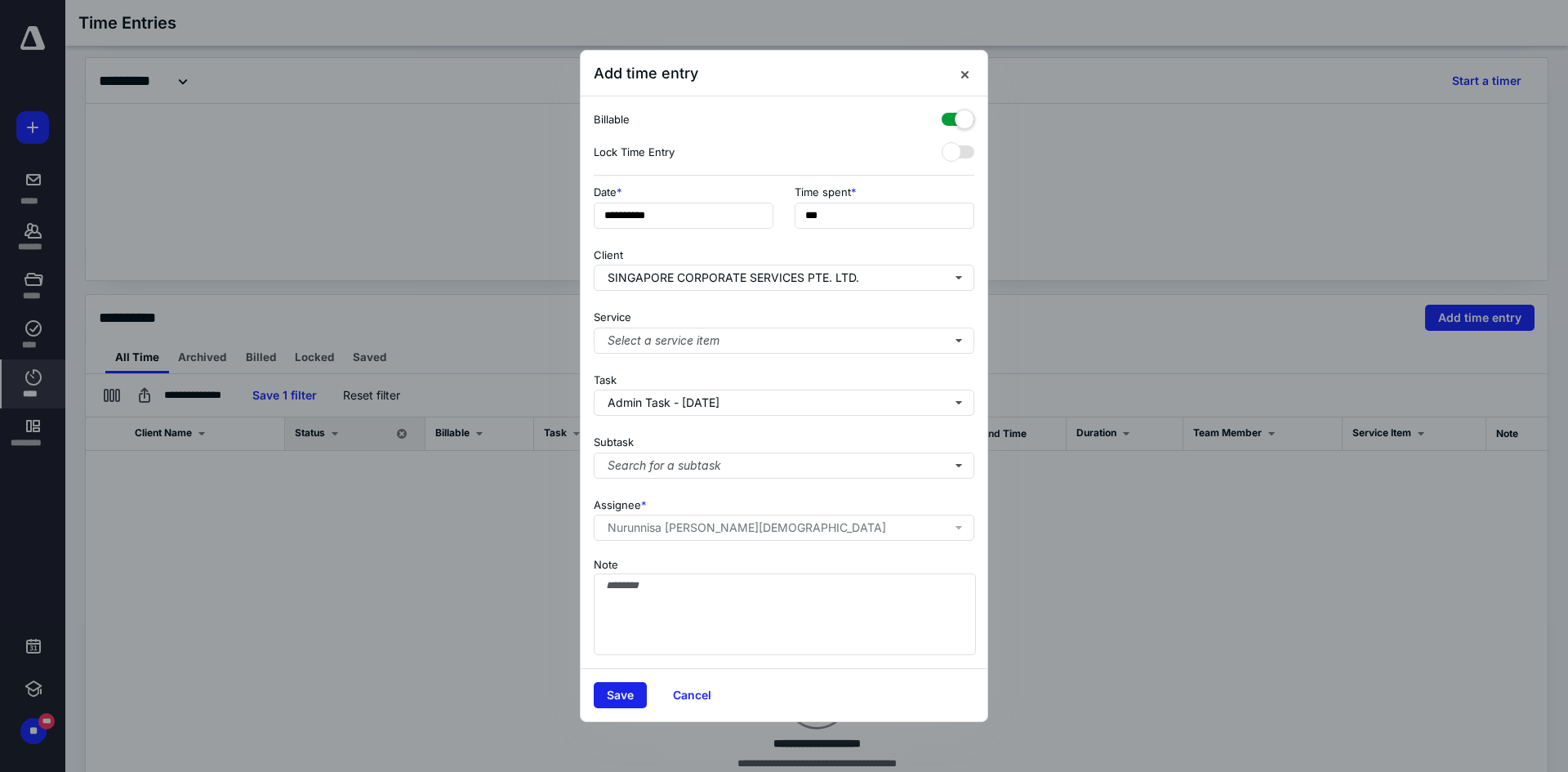 click on "Save" at bounding box center (620, 695) 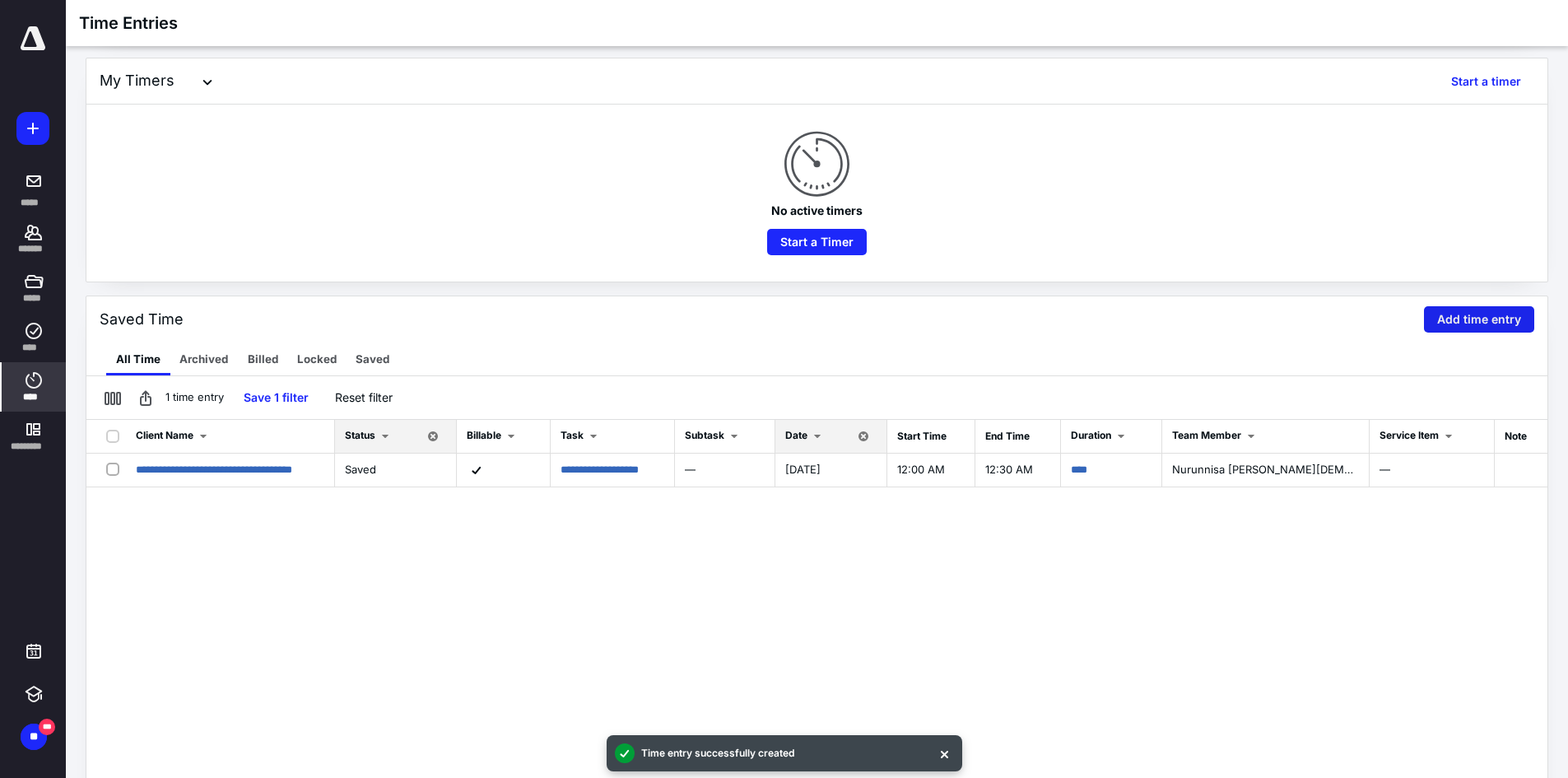 click on "Add time entry" at bounding box center (1479, 319) 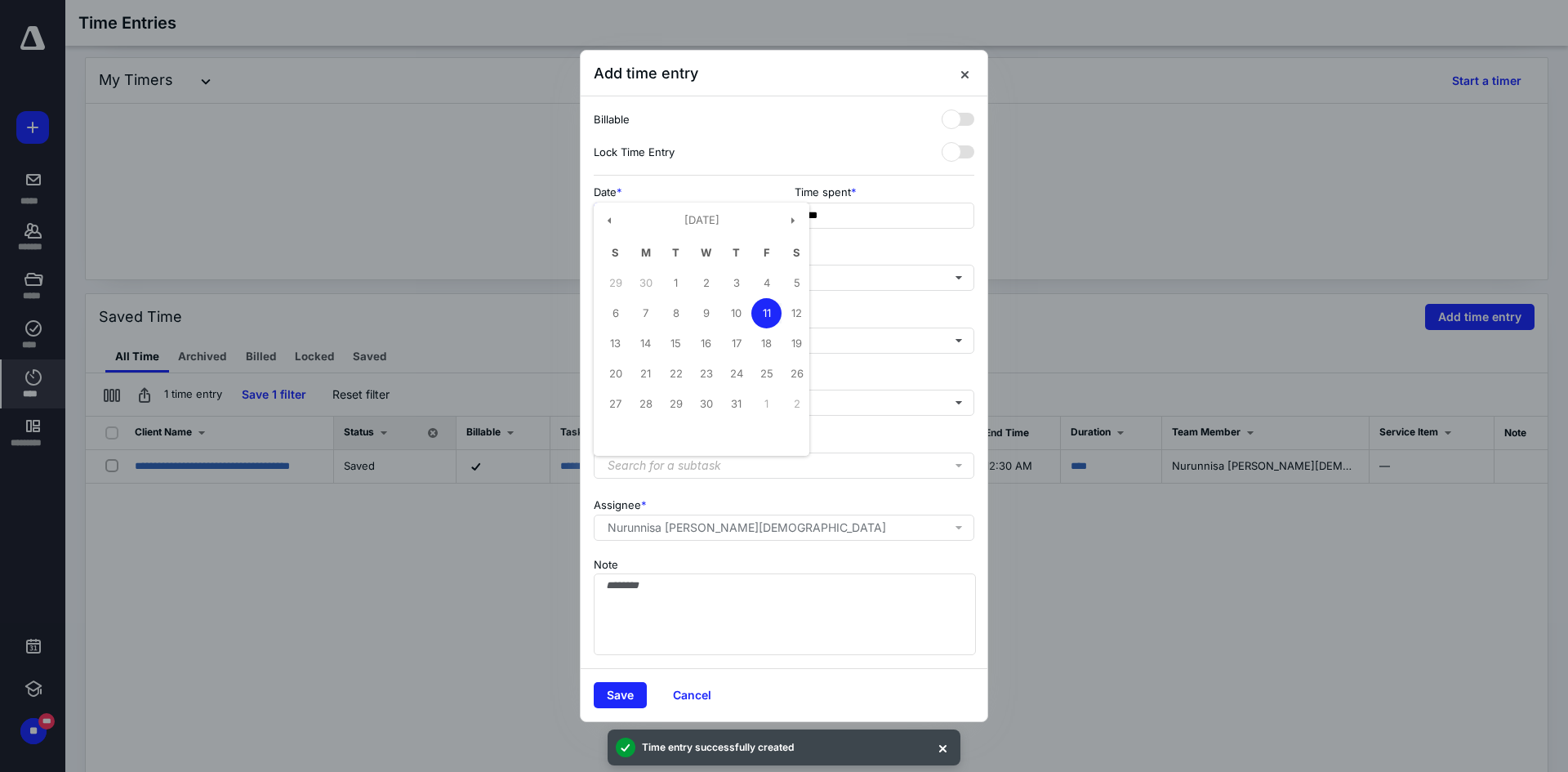 click on "**********" at bounding box center (684, 216) 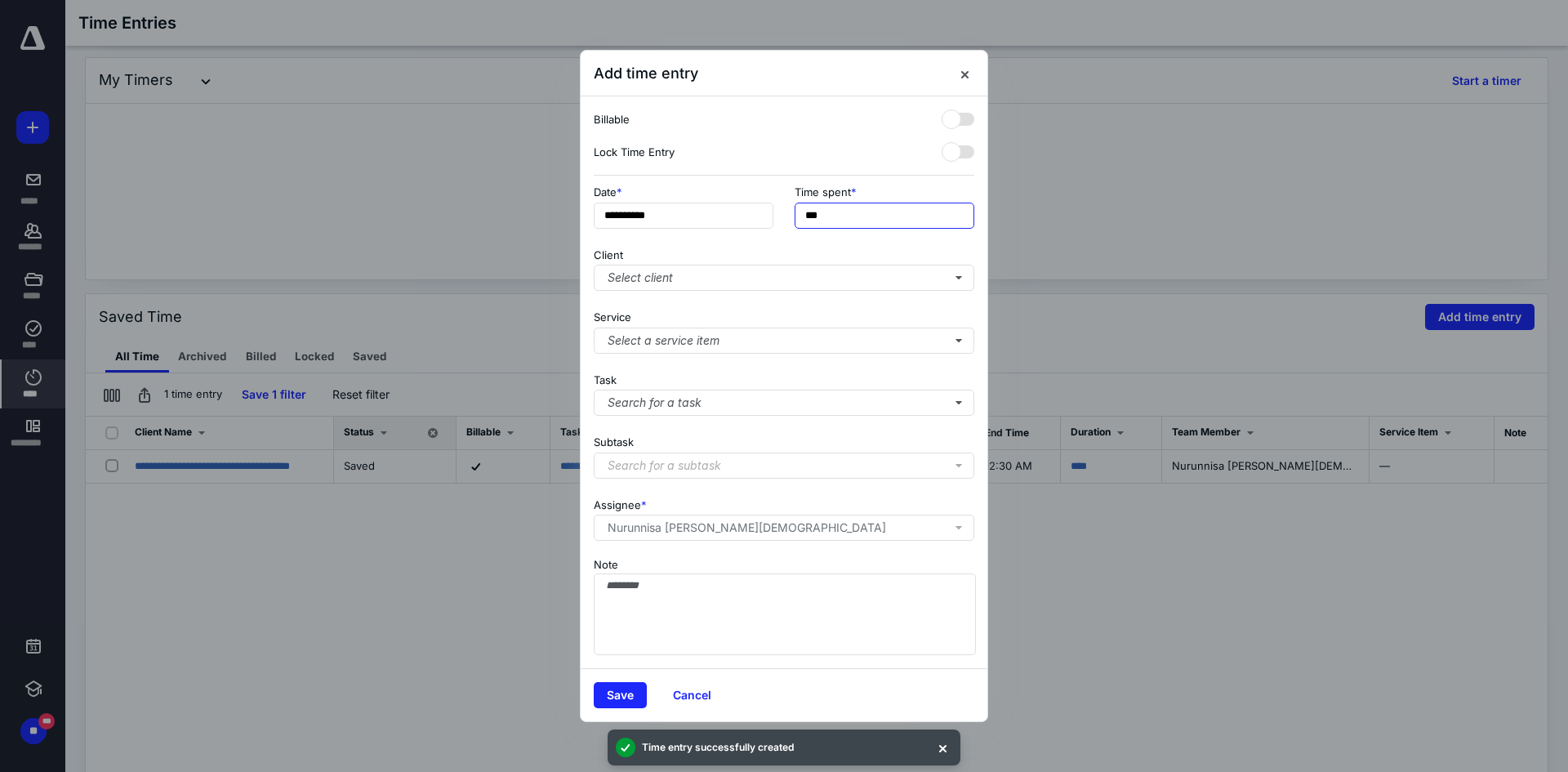 click on "***" at bounding box center [884, 216] 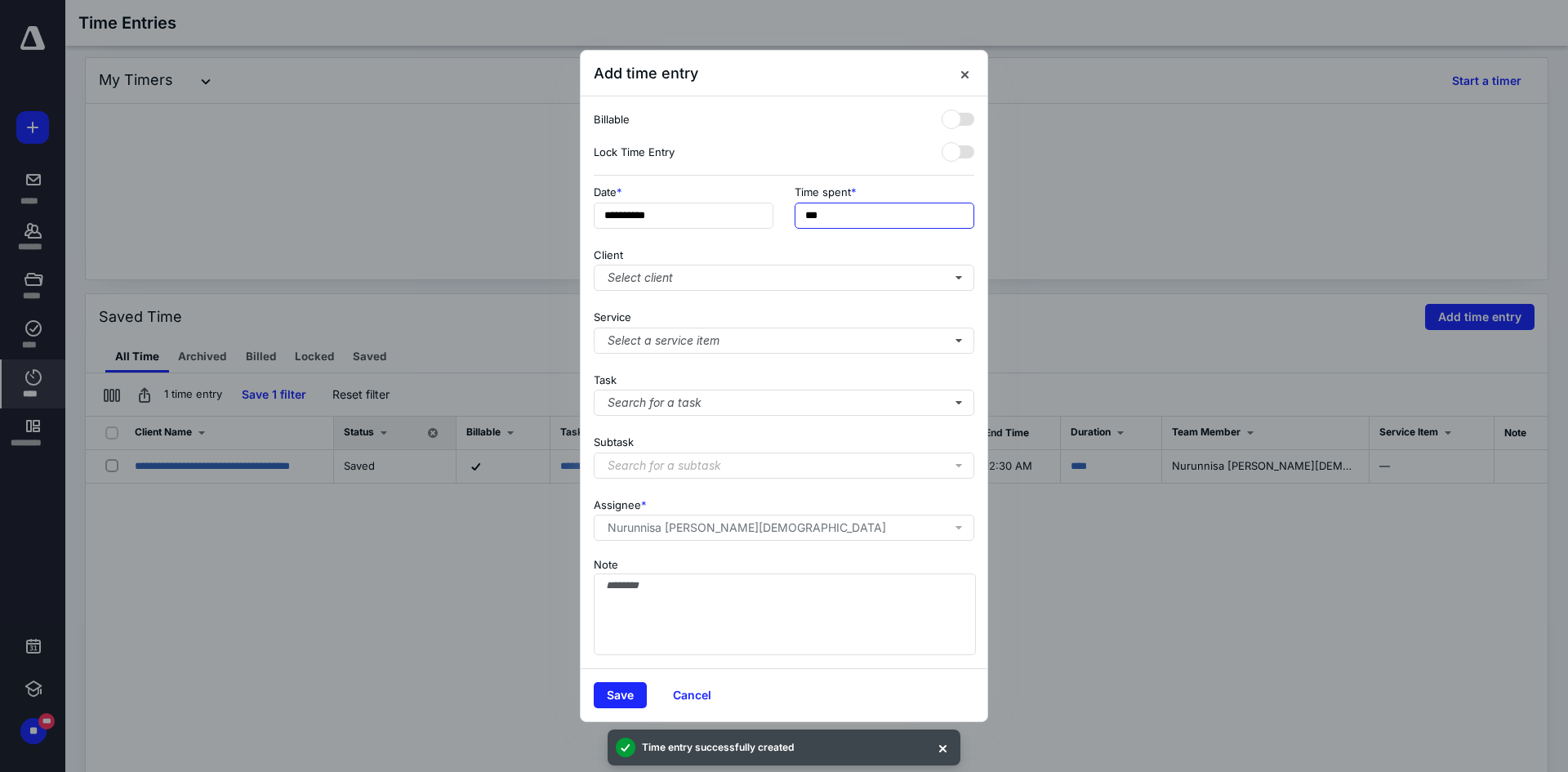 type on "*" 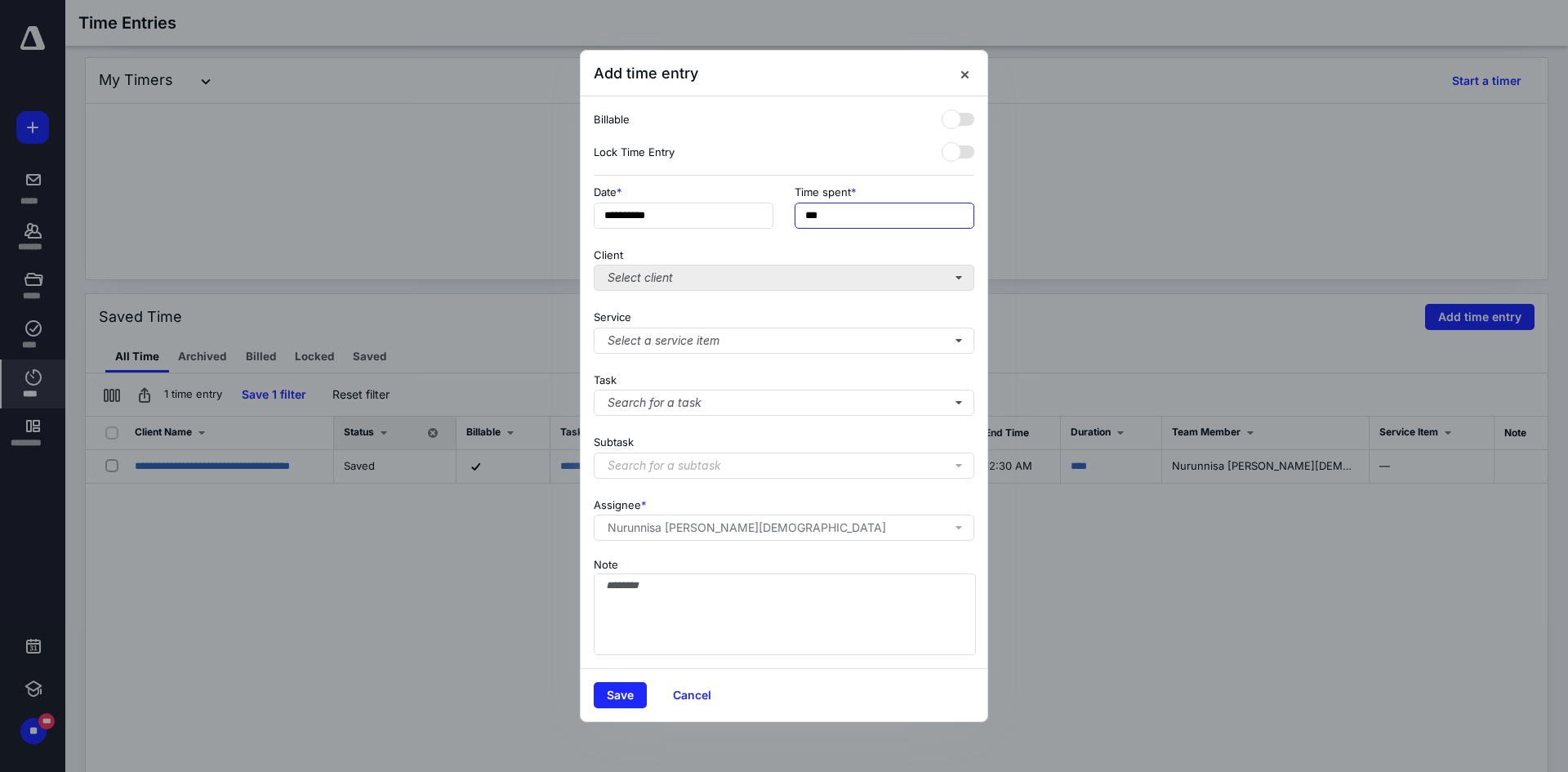 type on "***" 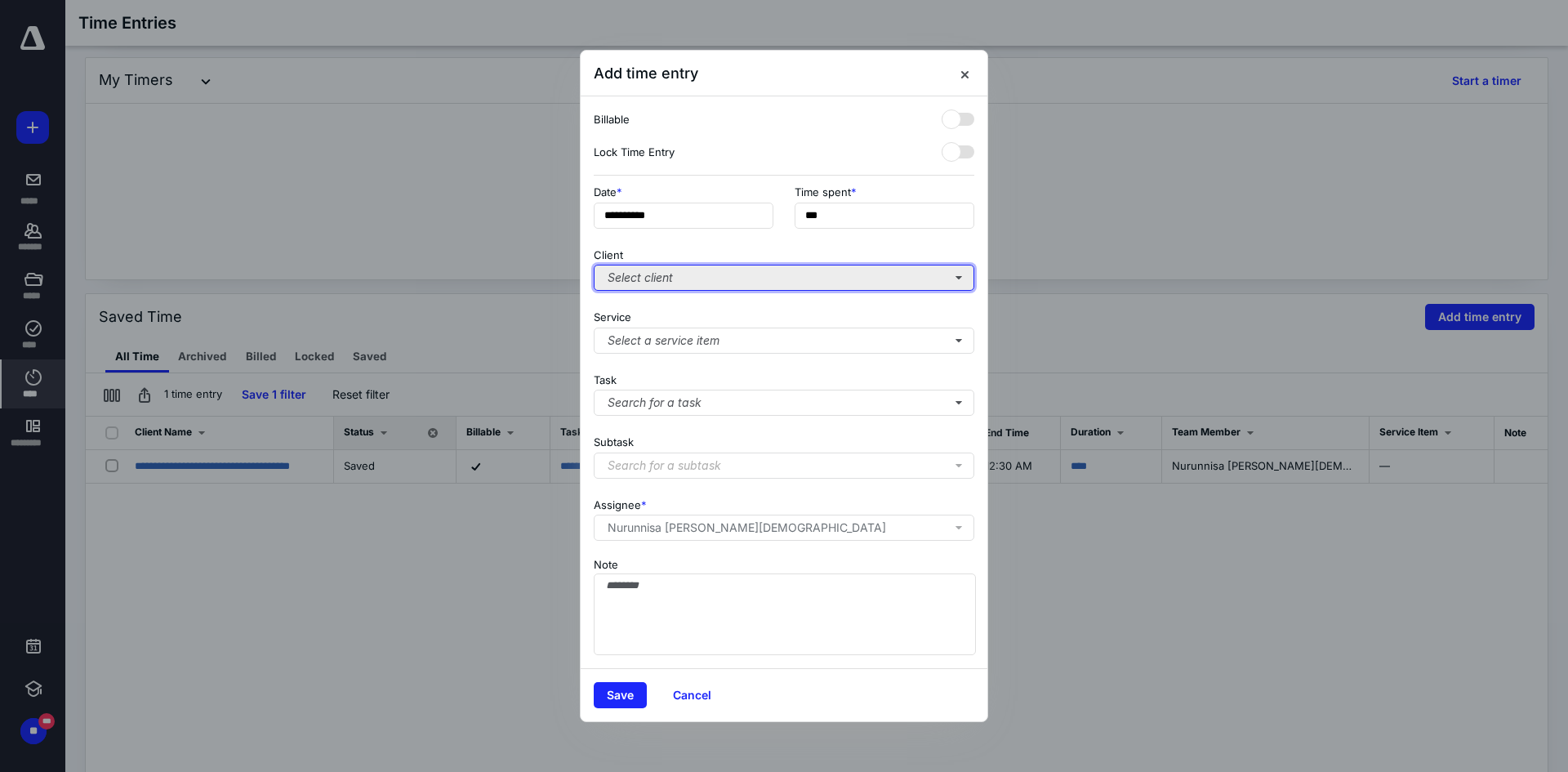 click on "Select client" at bounding box center [784, 278] 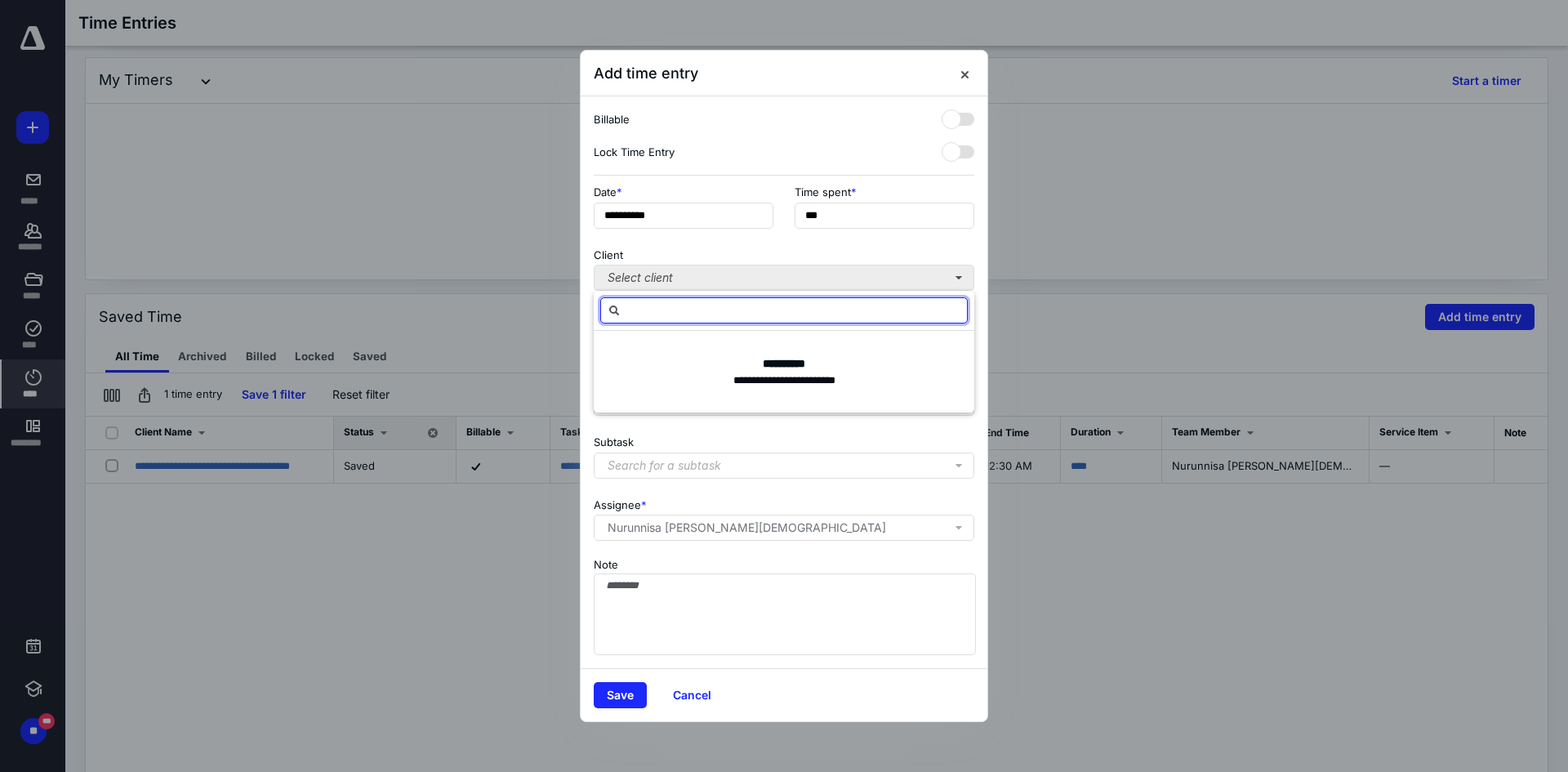 type on "*" 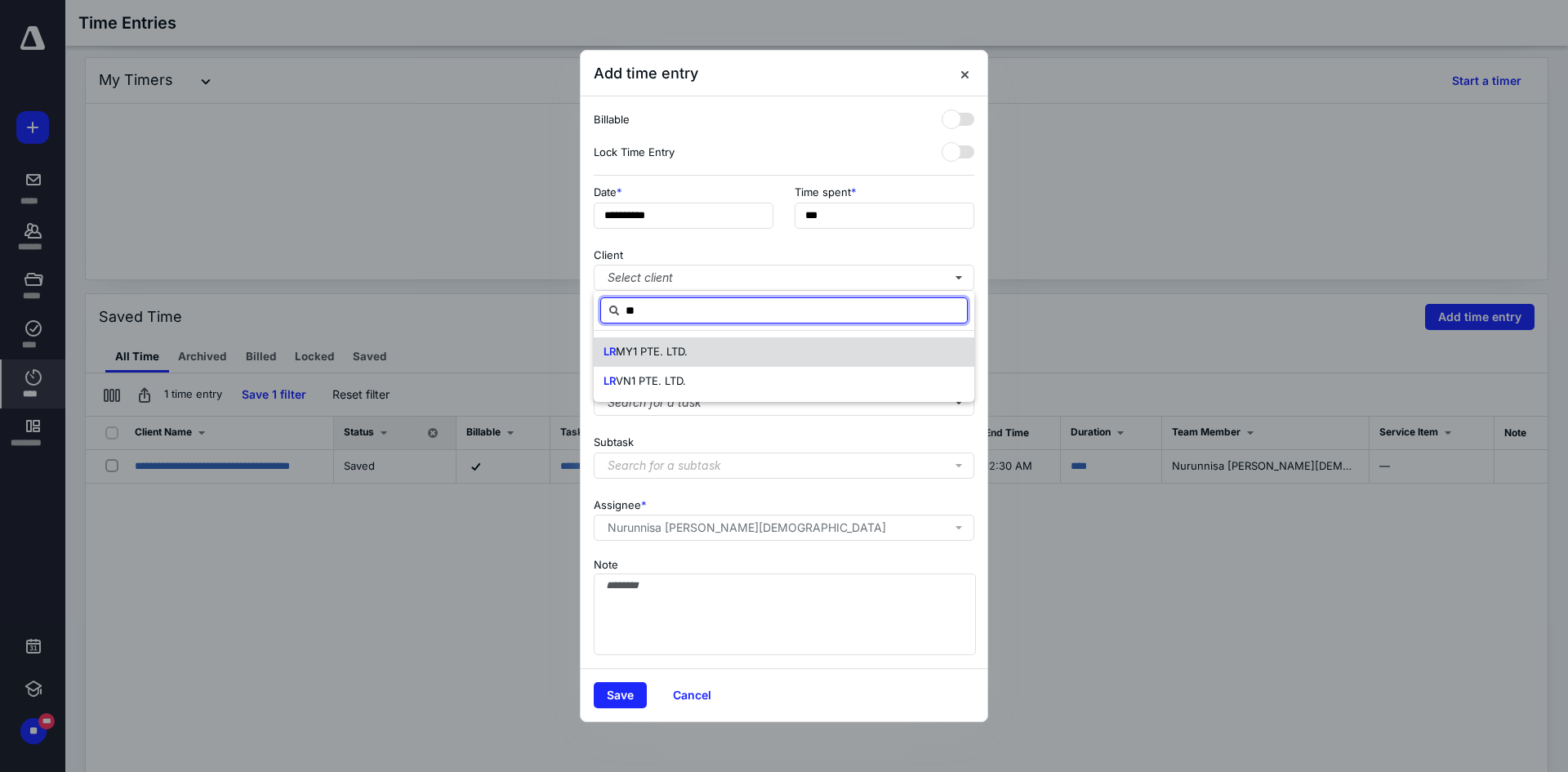 click on "LR MY1 PTE. LTD." at bounding box center [784, 352] 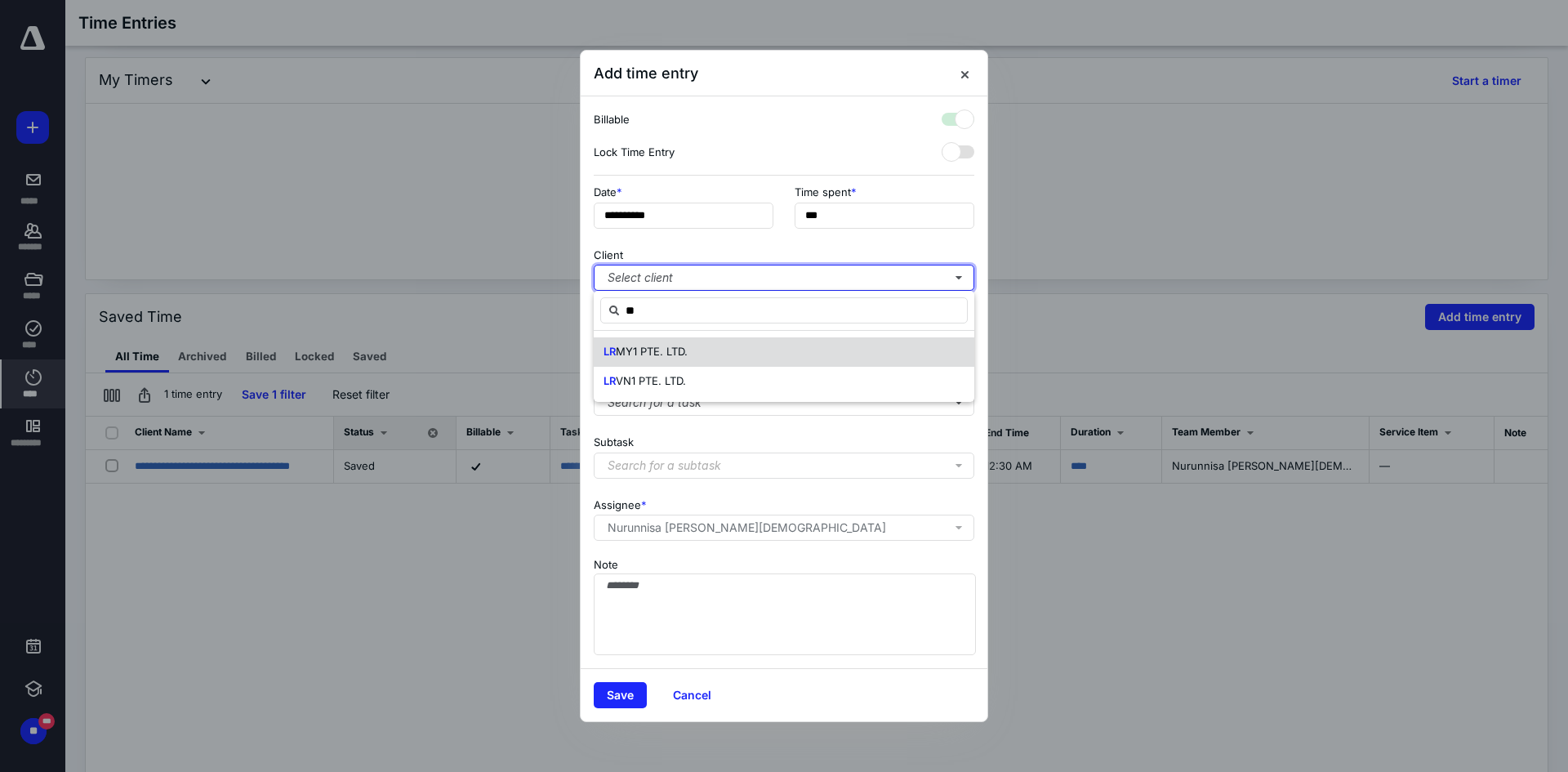 checkbox on "true" 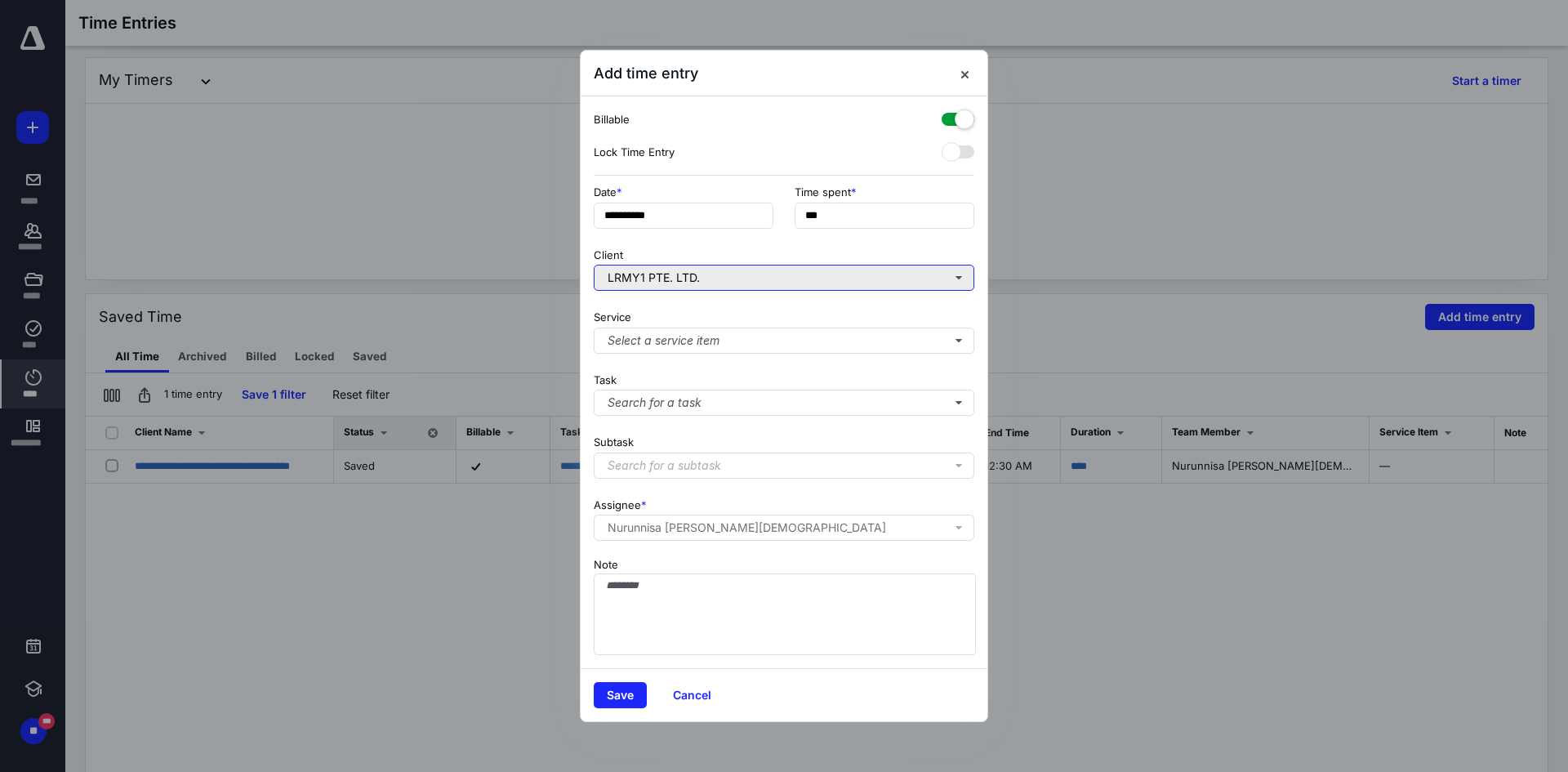 click on "LRMY1 PTE. LTD." at bounding box center (784, 278) 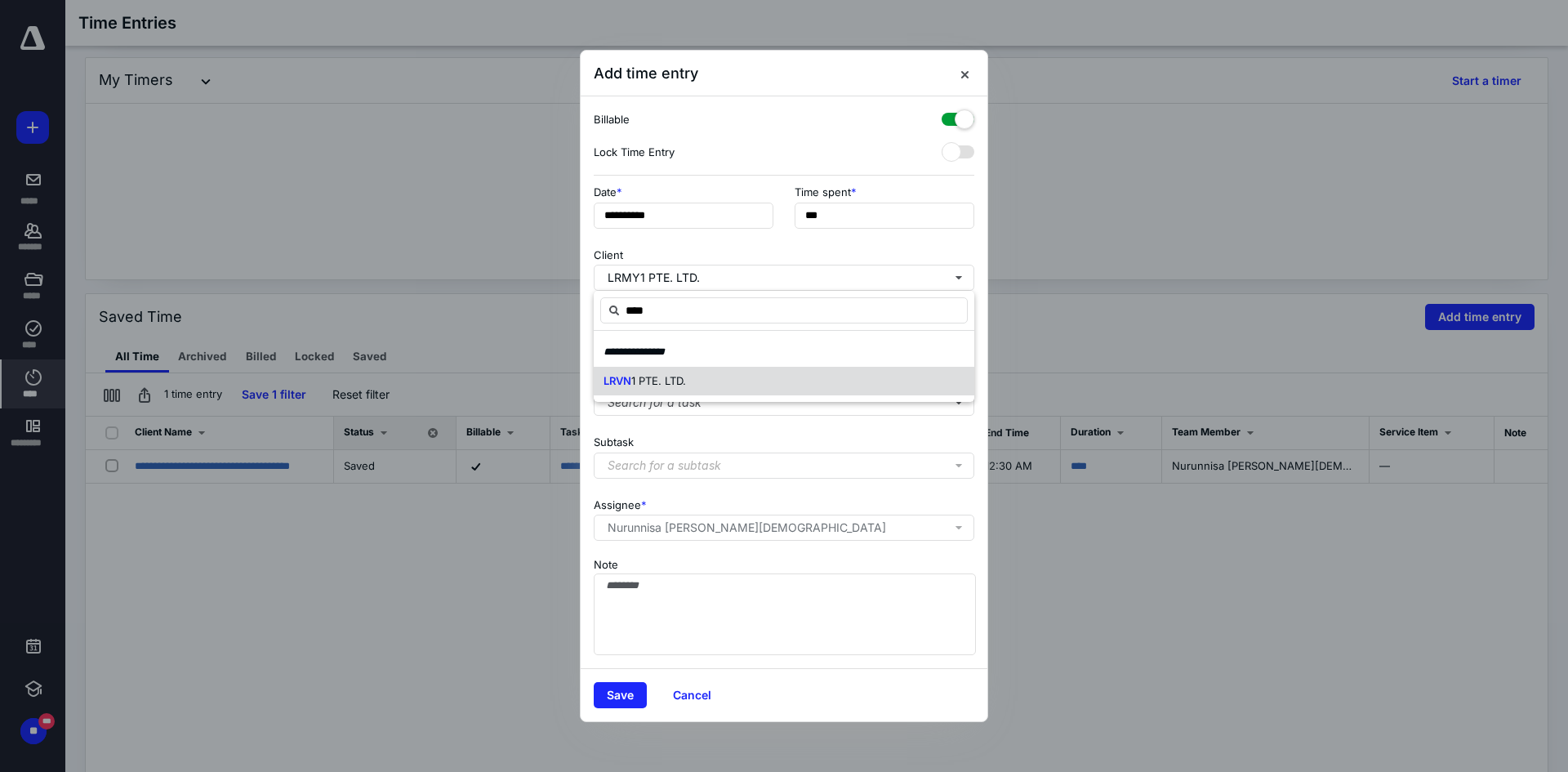 click on "1 PTE. LTD." at bounding box center [658, 381] 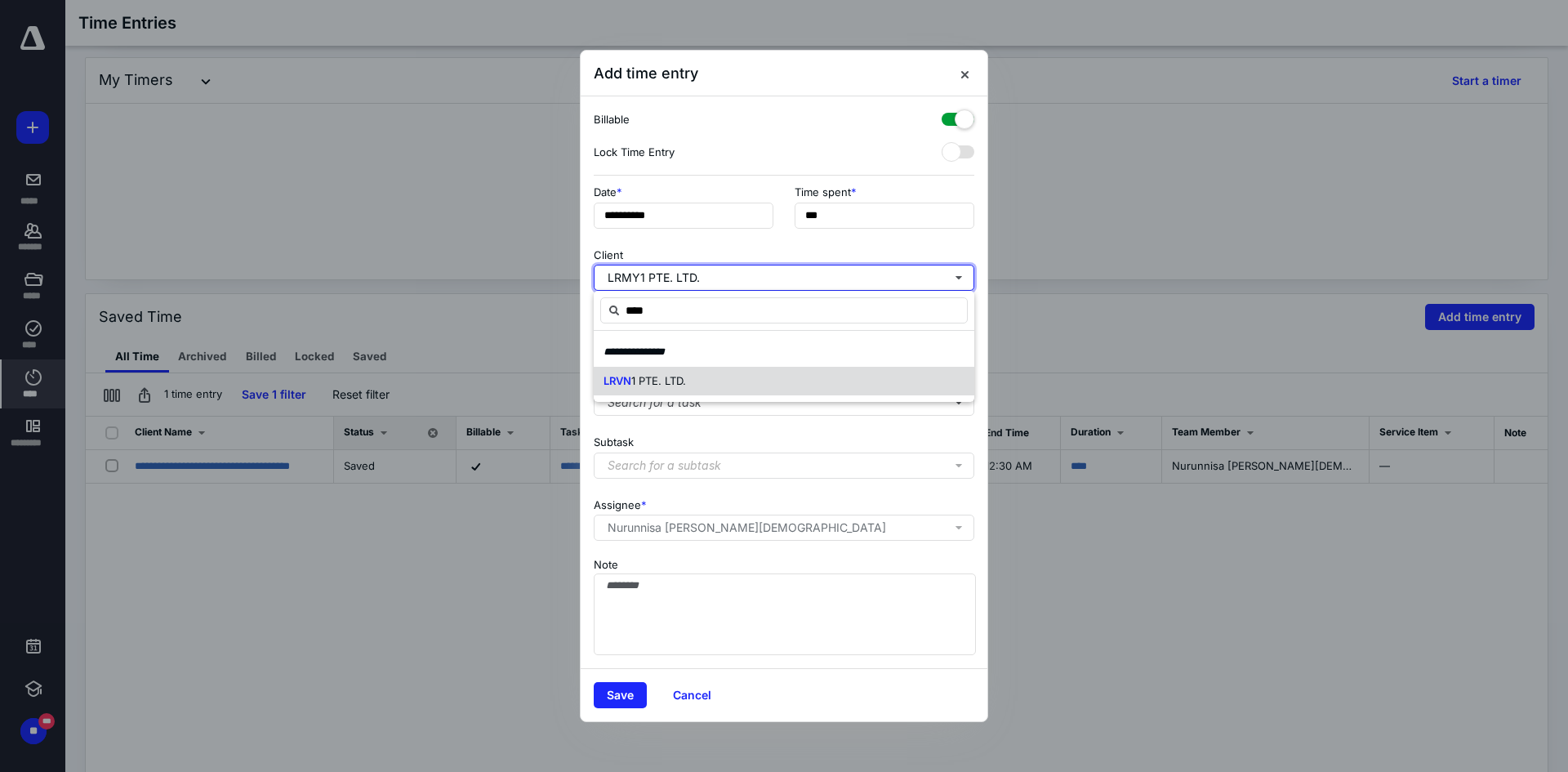 type 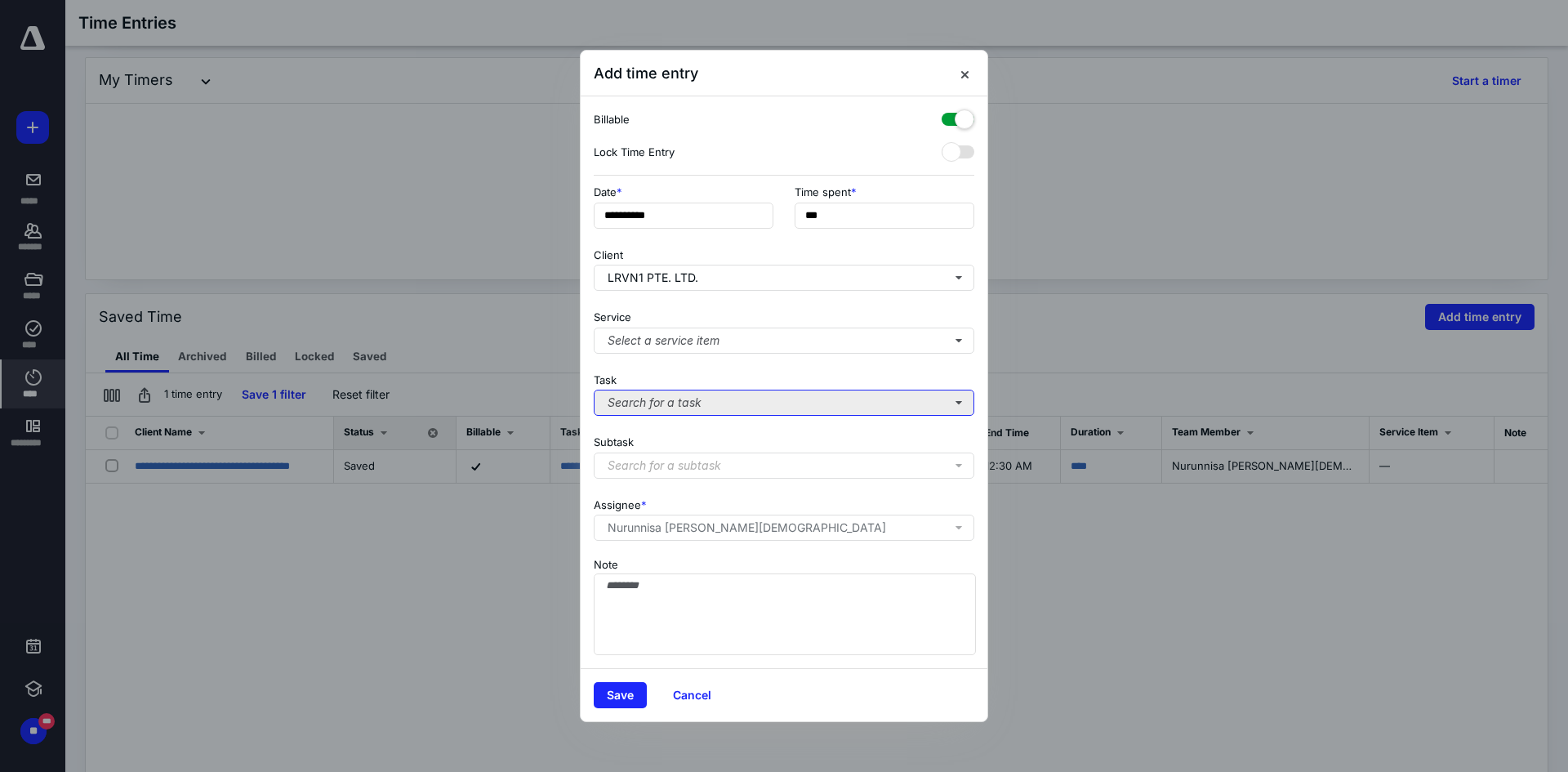 click on "Search for a task" at bounding box center (784, 403) 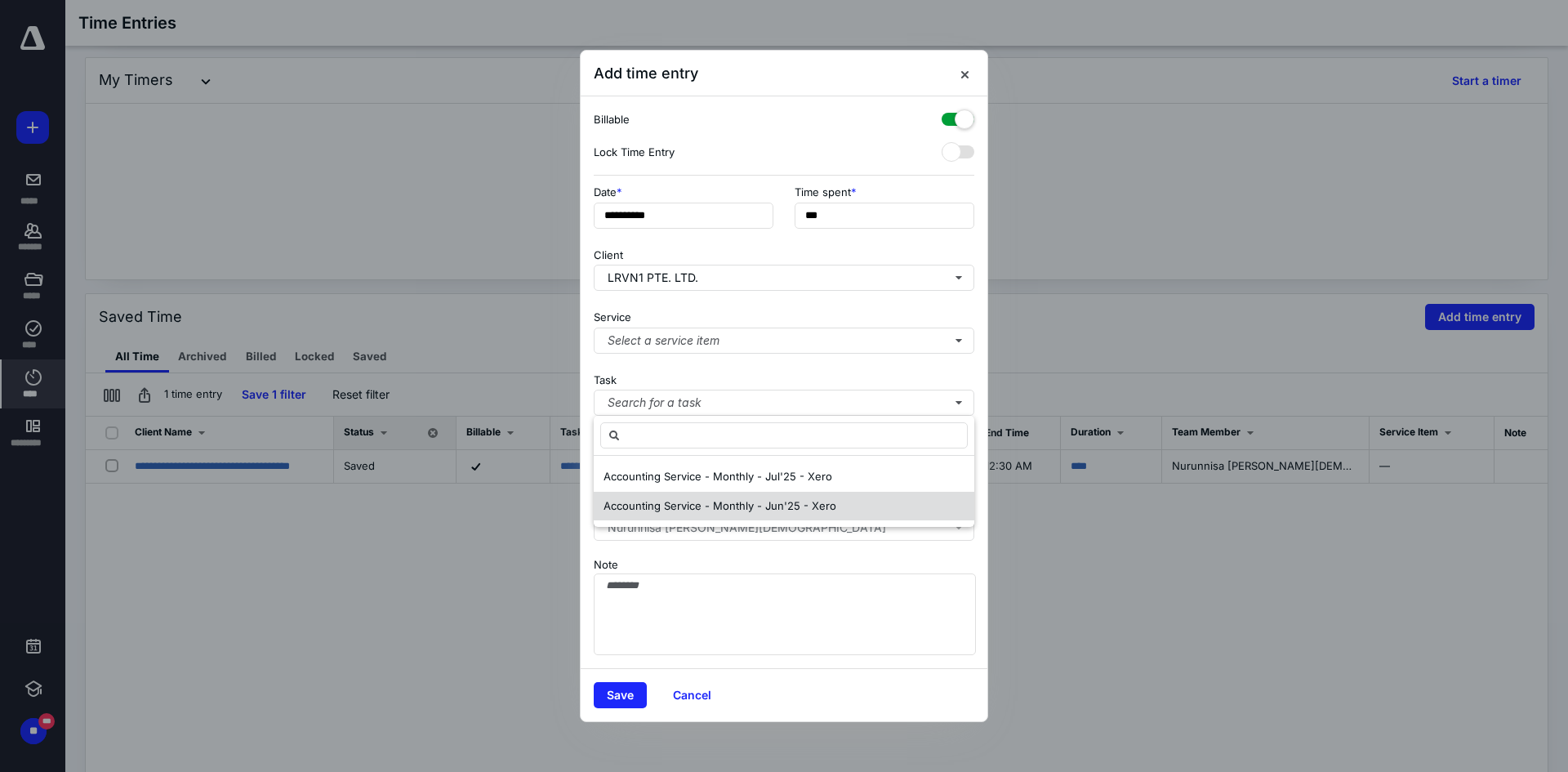 click on "Accounting Service - Monthly - Jun'25 - Xero" at bounding box center (719, 506) 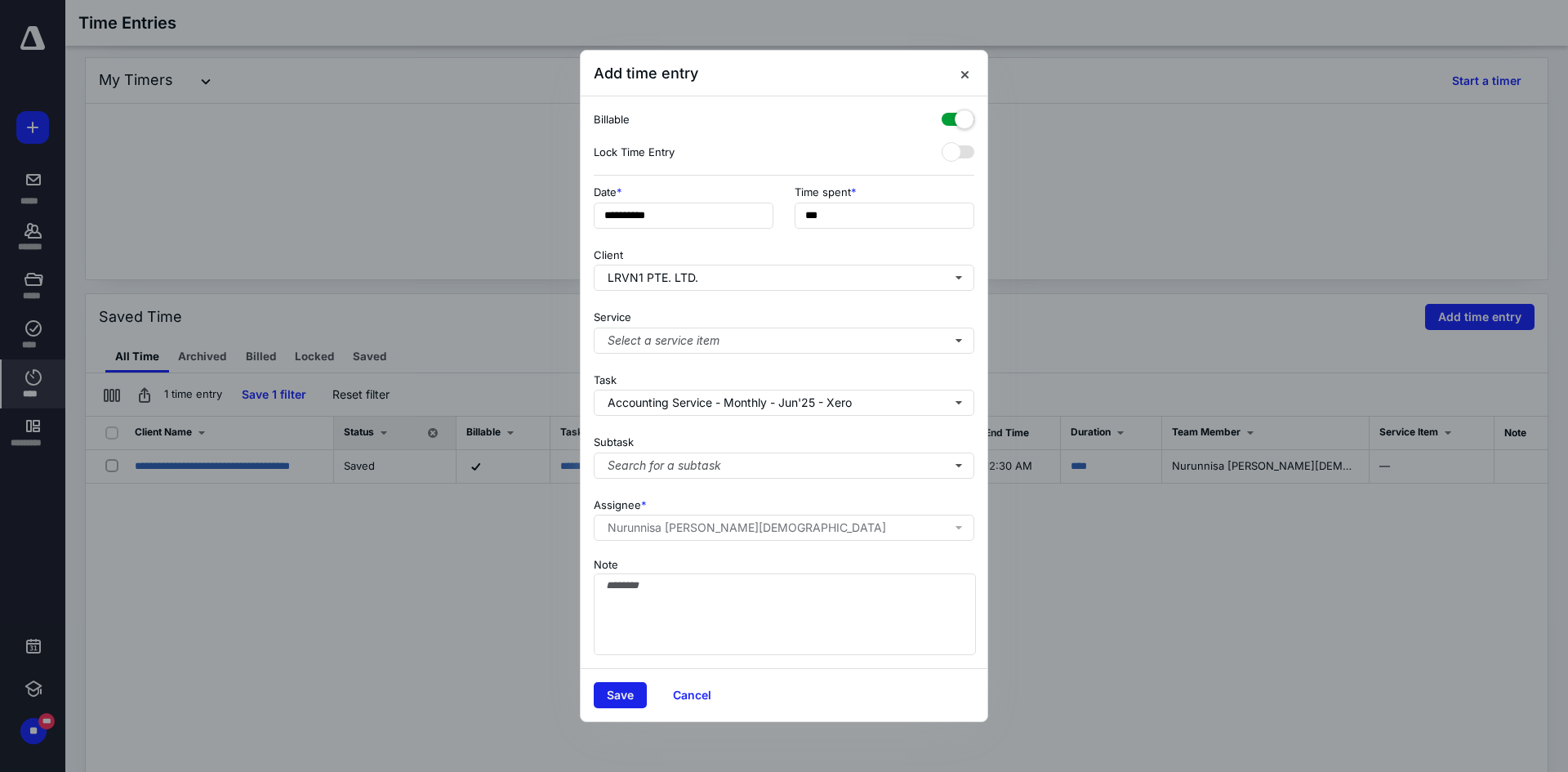 click on "Save" at bounding box center (620, 695) 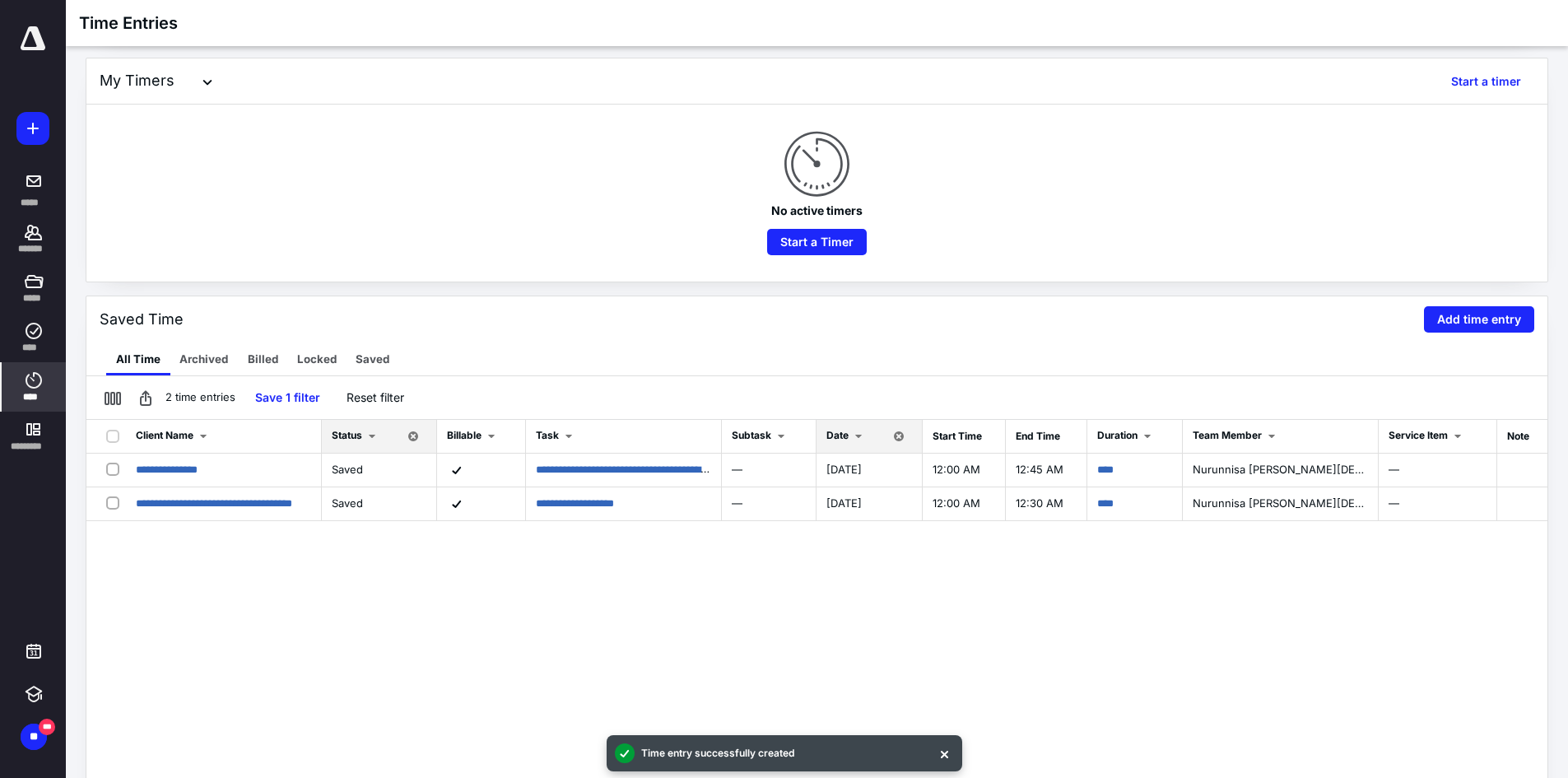 click at bounding box center (858, 436) 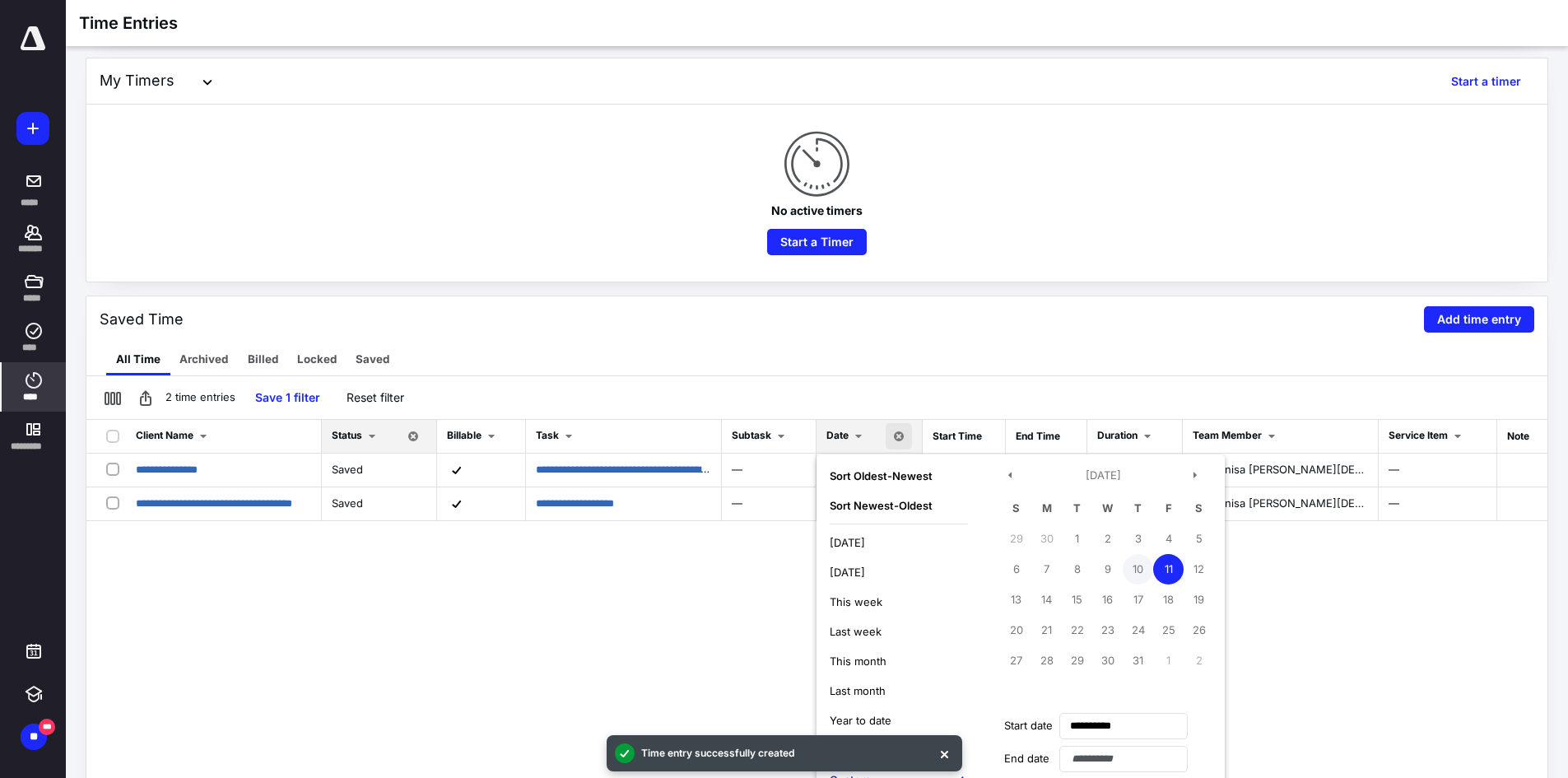 click on "10" at bounding box center [1138, 569] 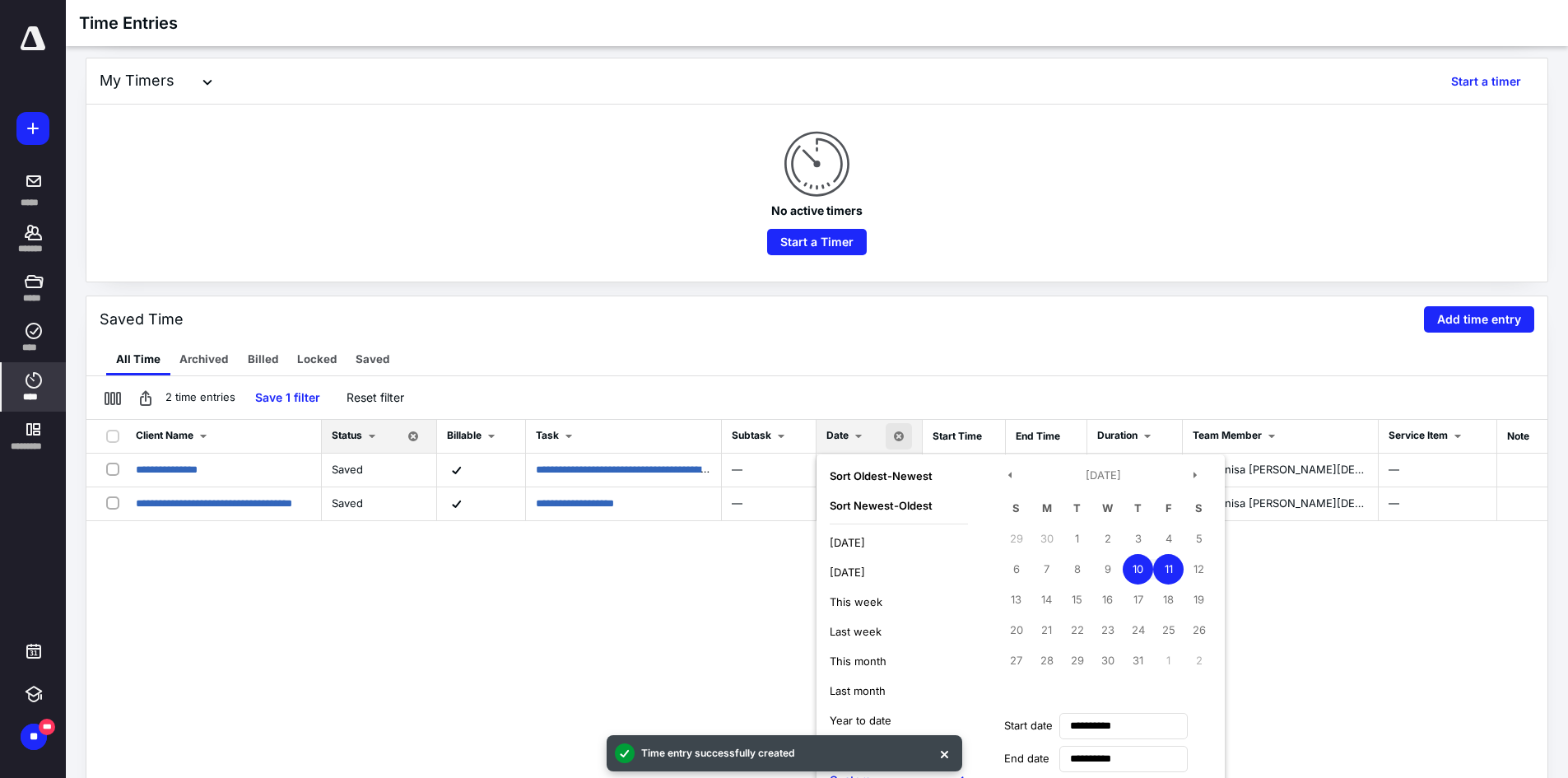 click on "11" at bounding box center (1168, 569) 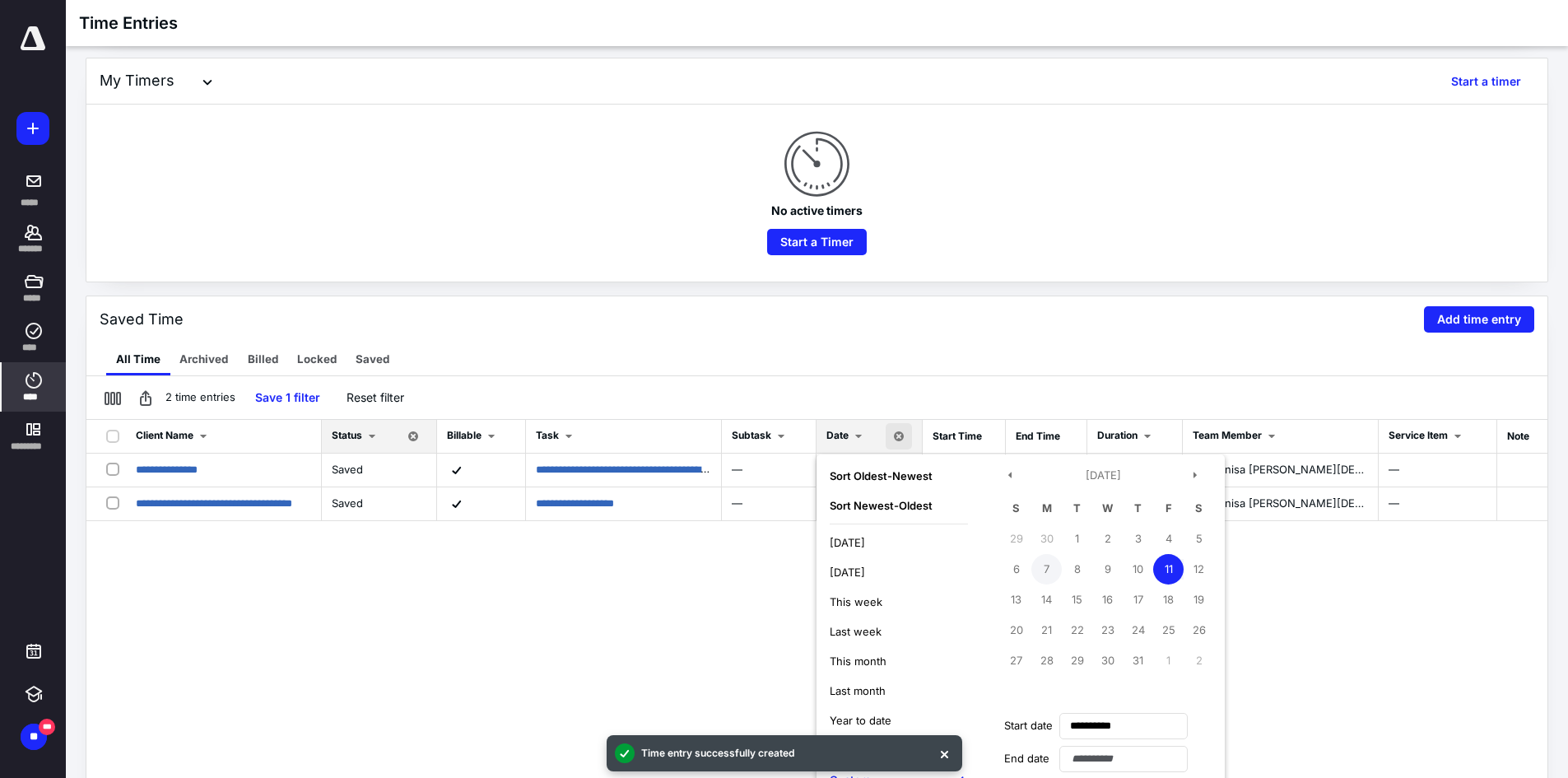 click on "7" at bounding box center [1046, 569] 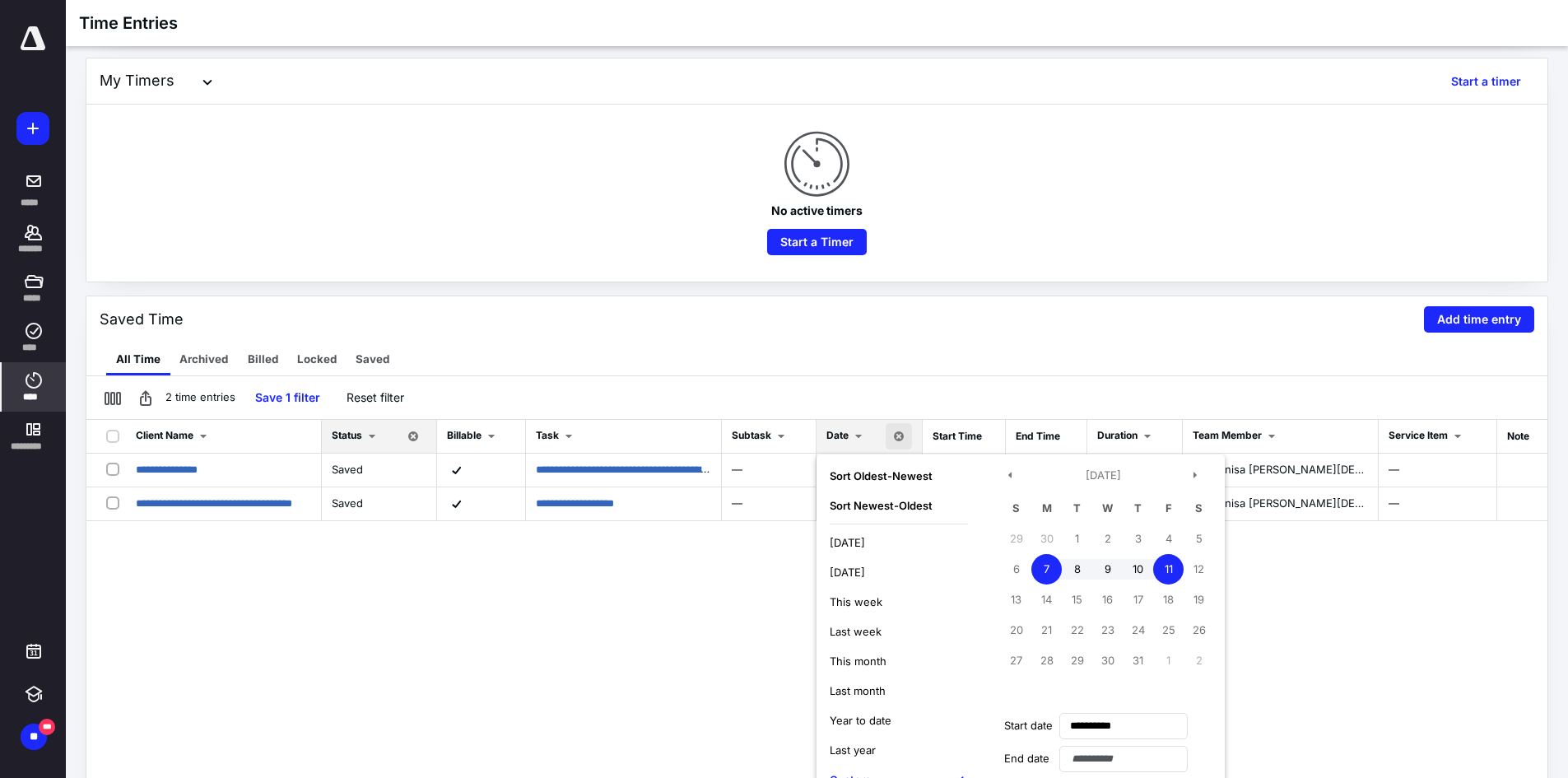 type on "**********" 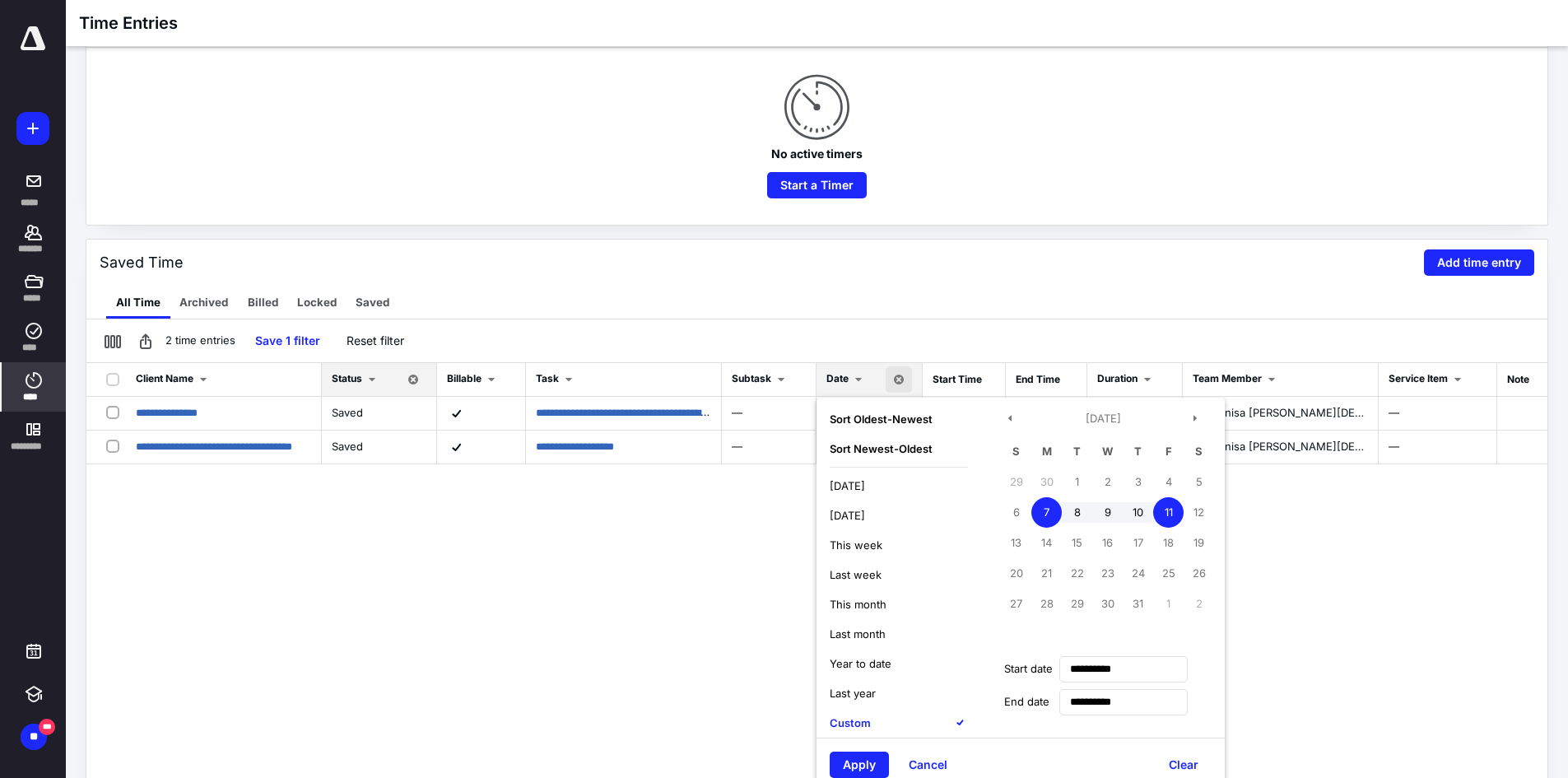 scroll, scrollTop: 199, scrollLeft: 0, axis: vertical 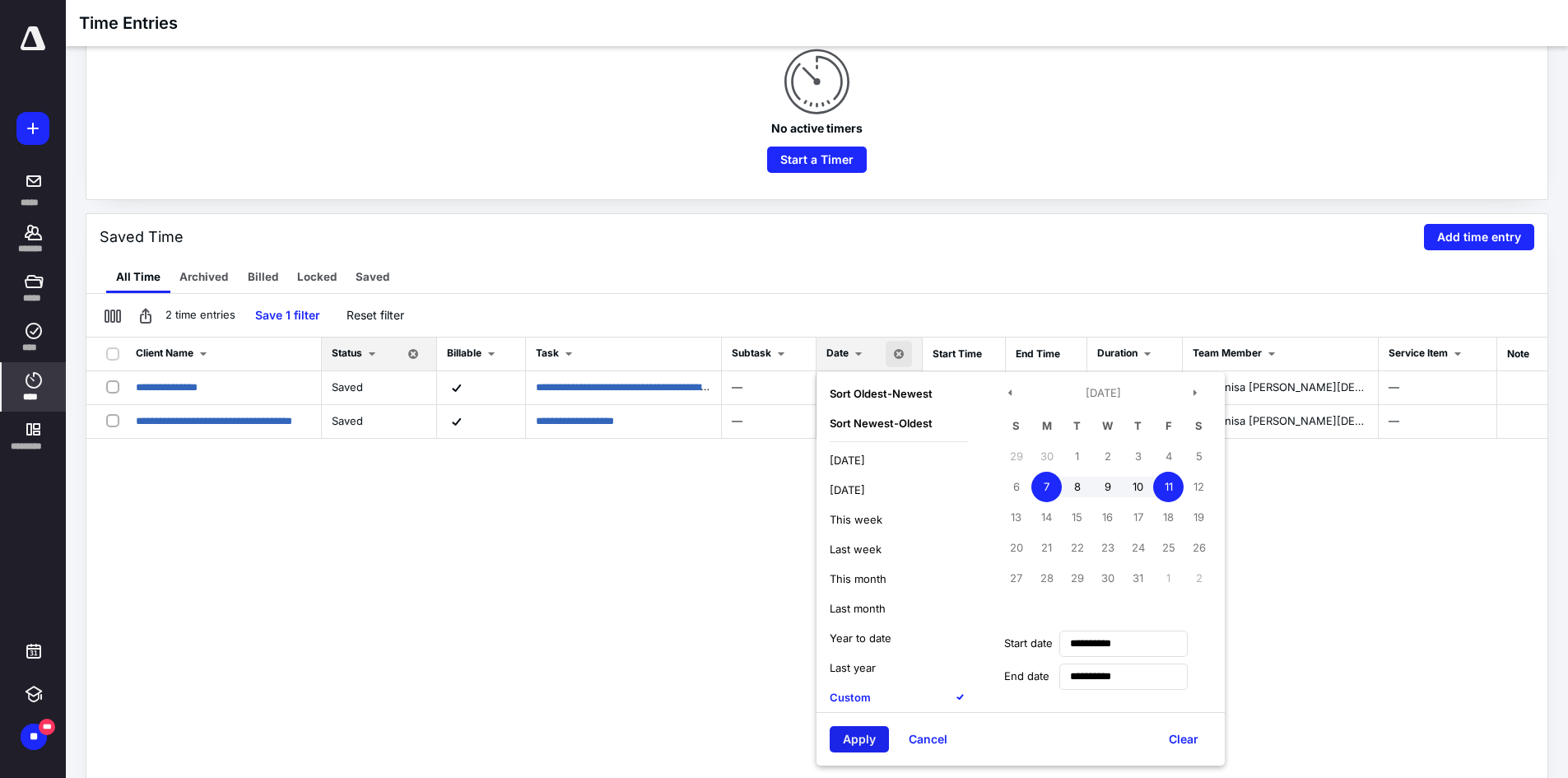 click on "Apply" at bounding box center [859, 739] 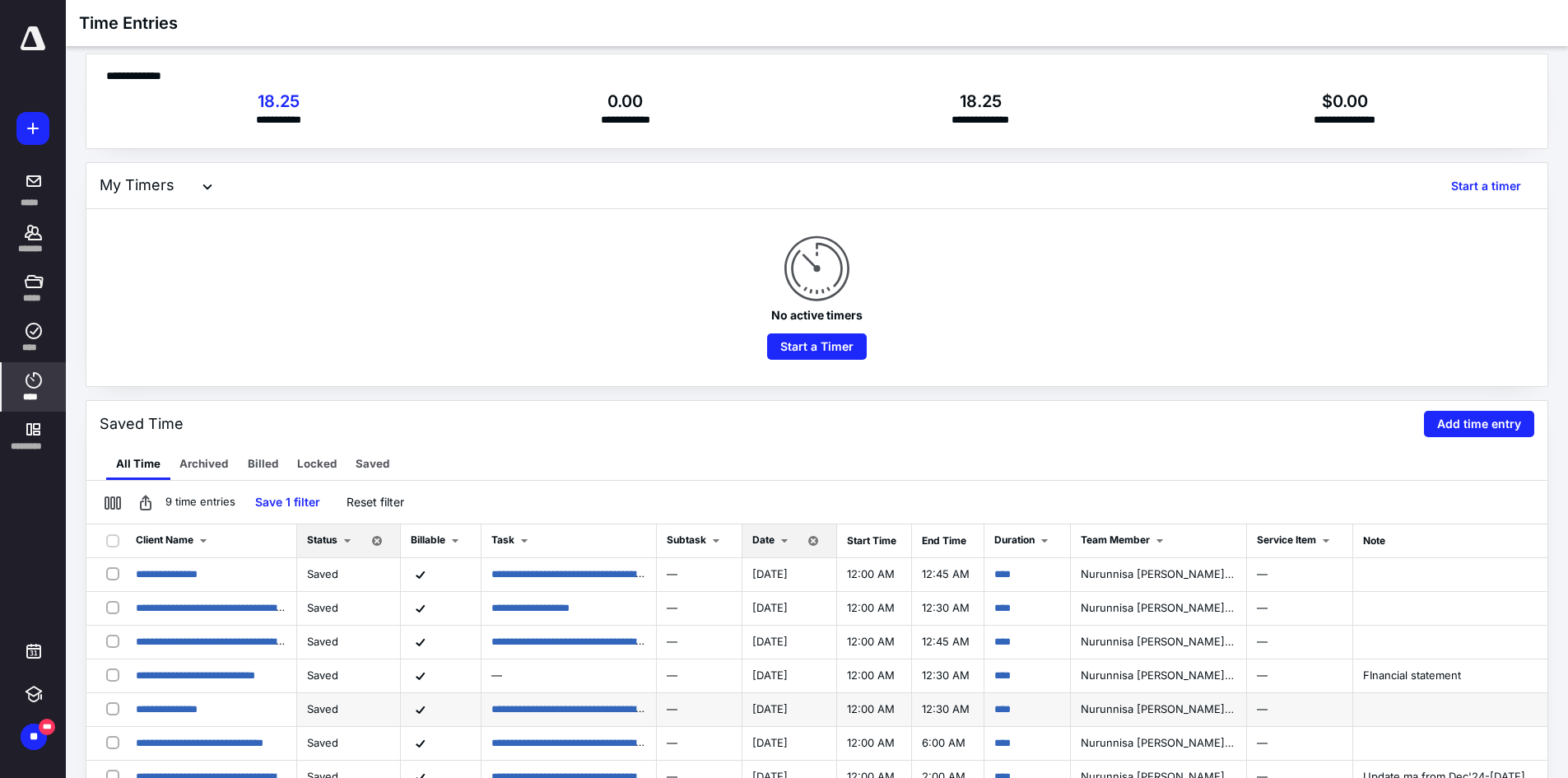 scroll, scrollTop: 0, scrollLeft: 0, axis: both 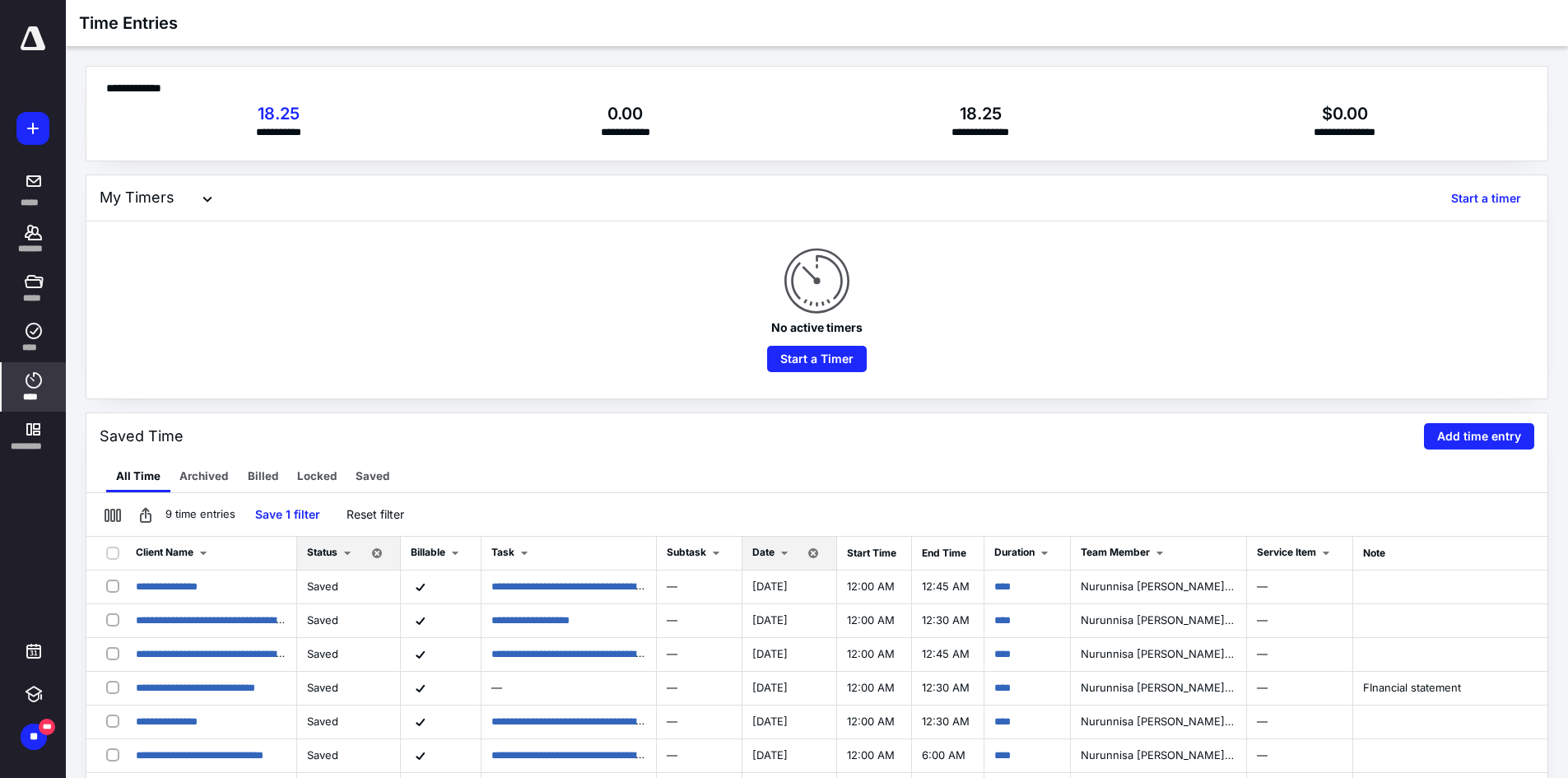 click at bounding box center (784, 553) 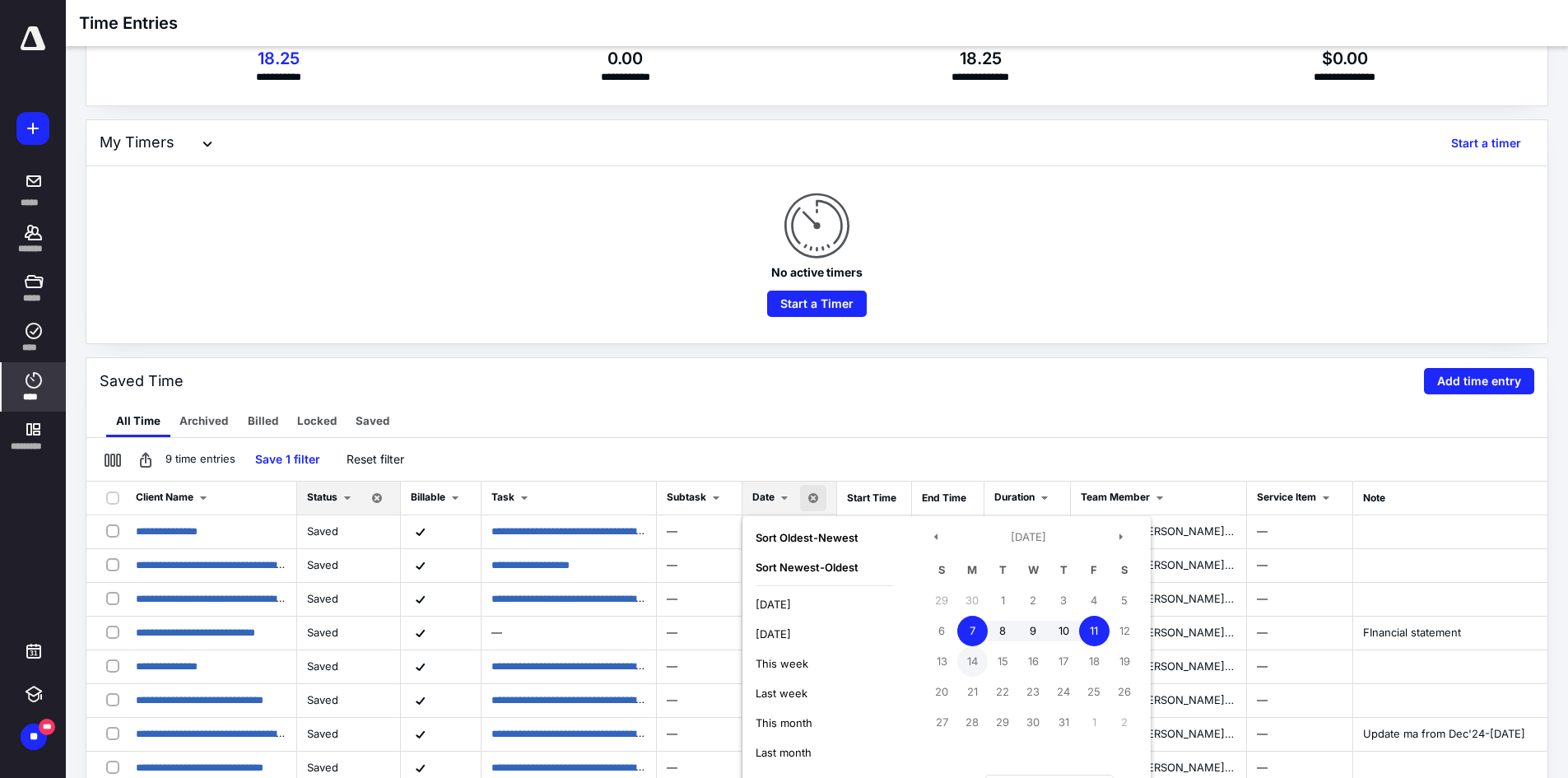 scroll, scrollTop: 82, scrollLeft: 0, axis: vertical 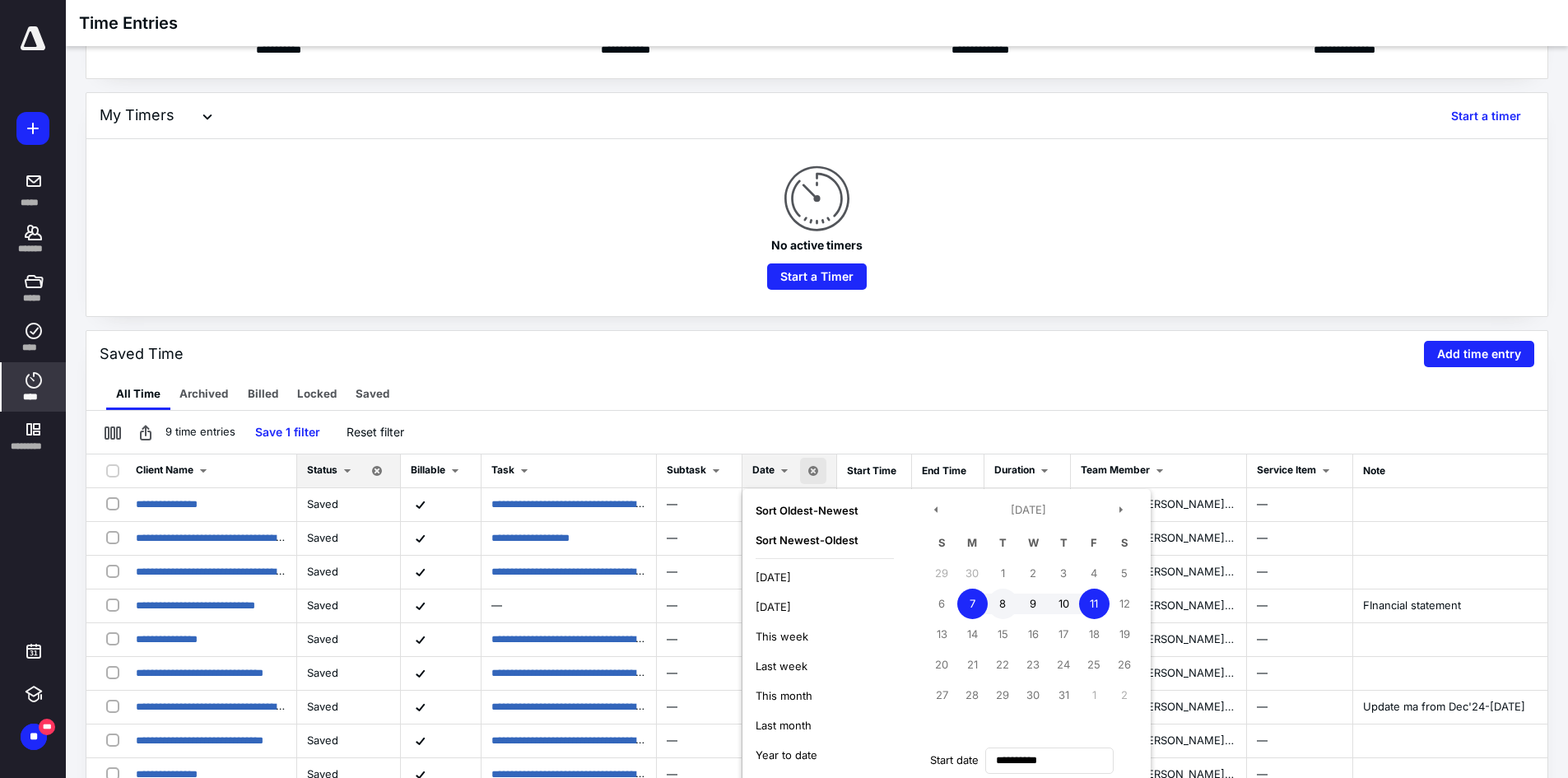 click on "8" at bounding box center [1003, 603] 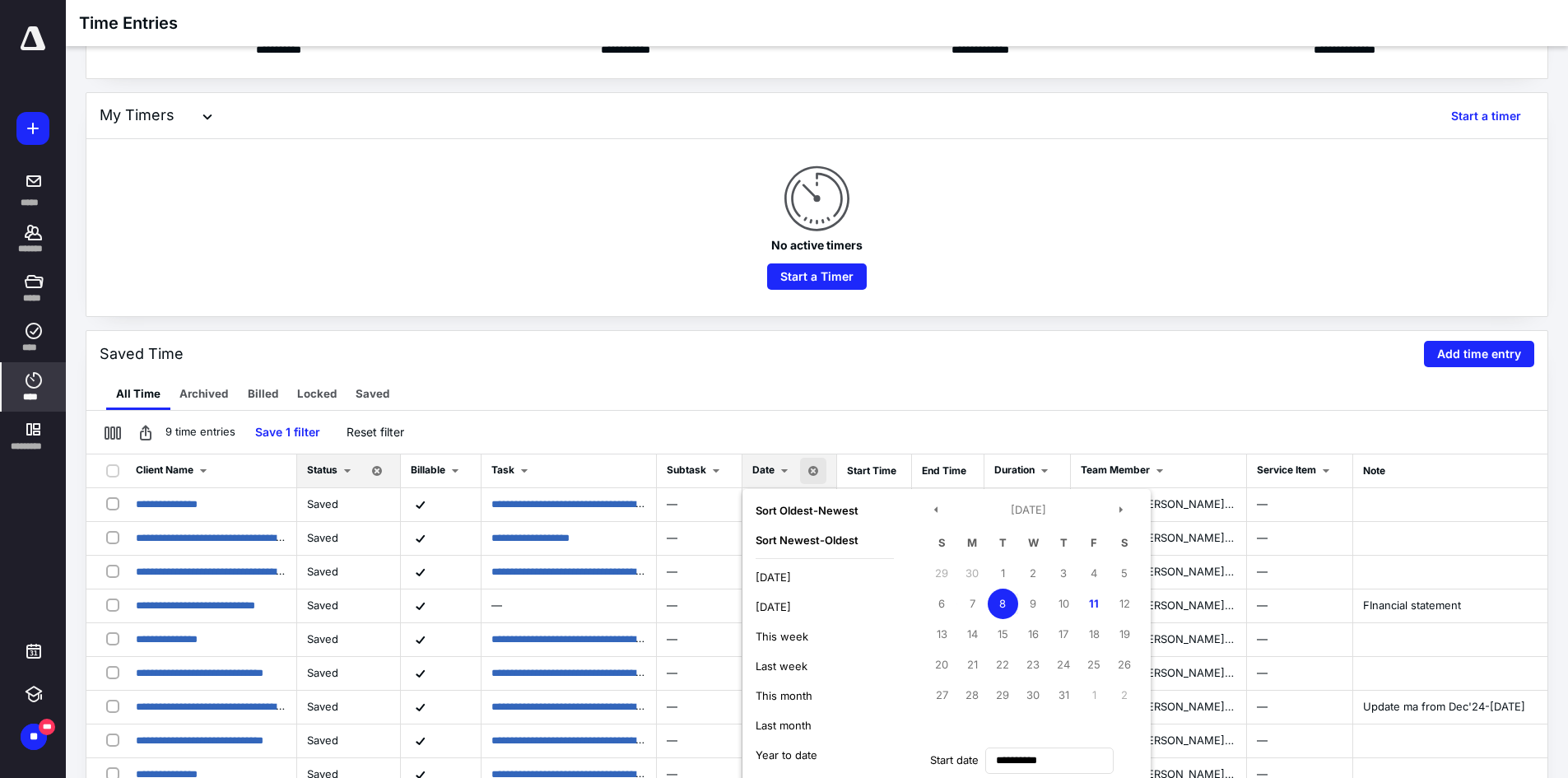 click on "8" at bounding box center (1003, 603) 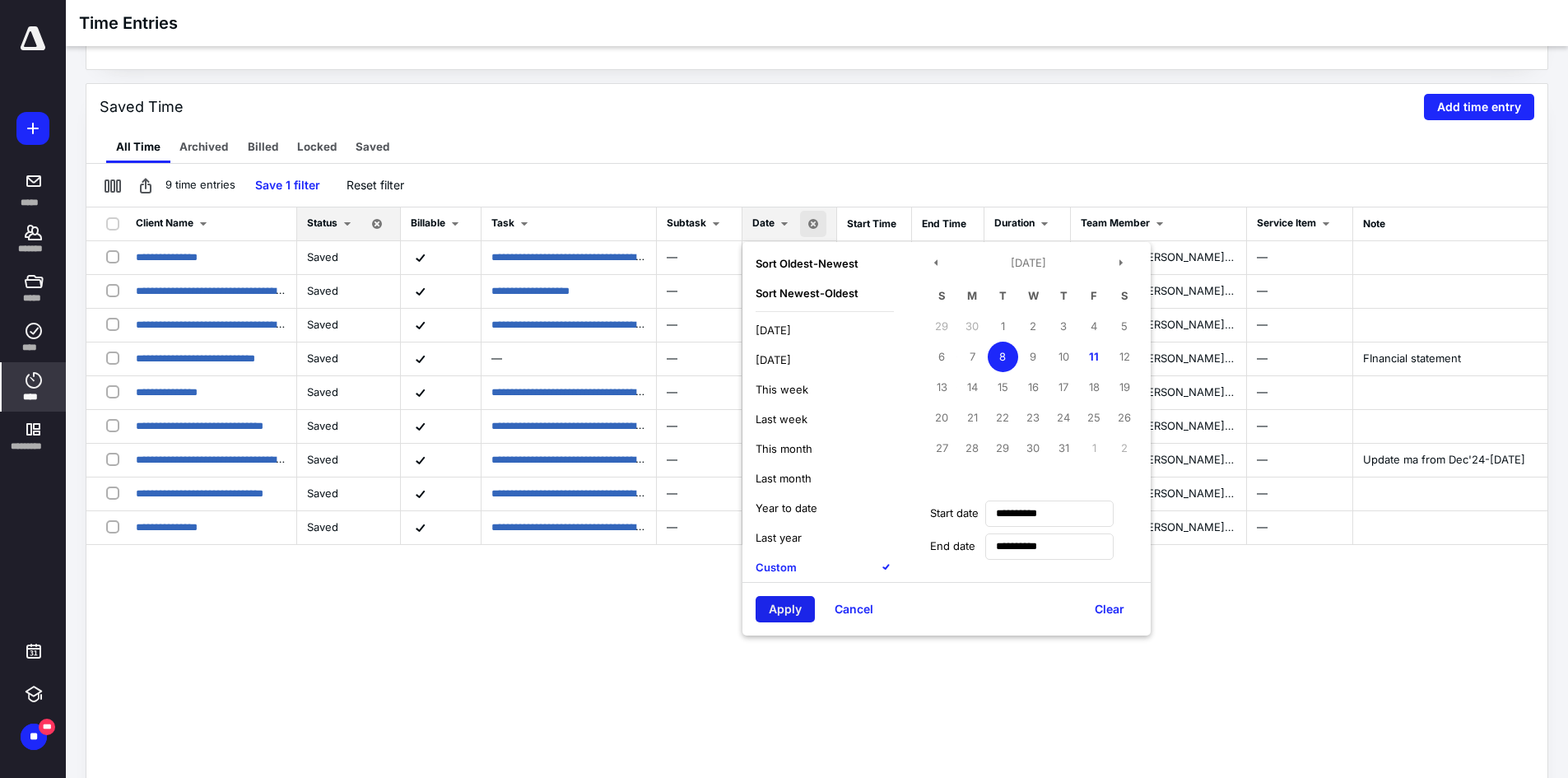 click on "Apply" at bounding box center (785, 609) 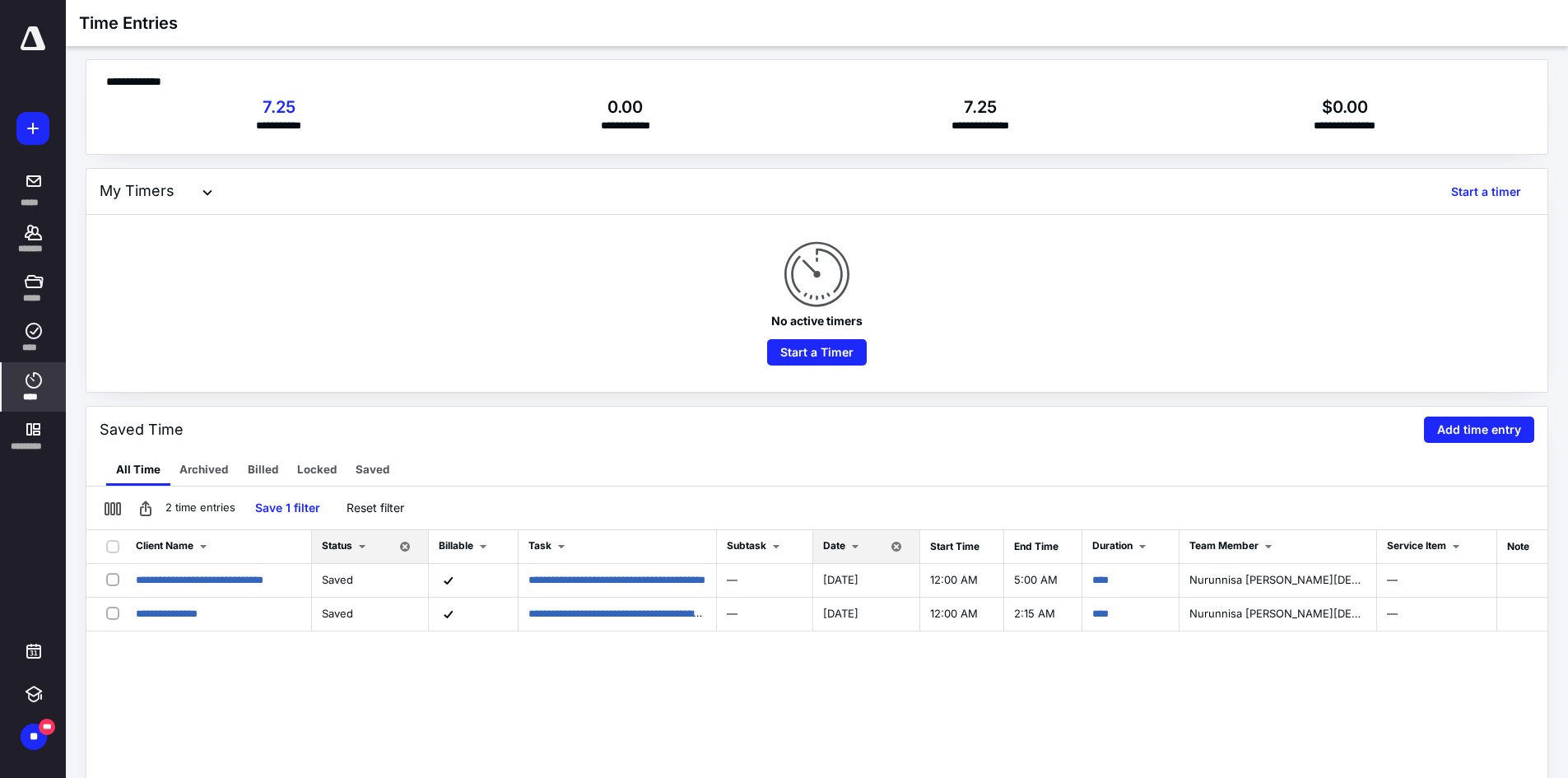 scroll, scrollTop: 0, scrollLeft: 0, axis: both 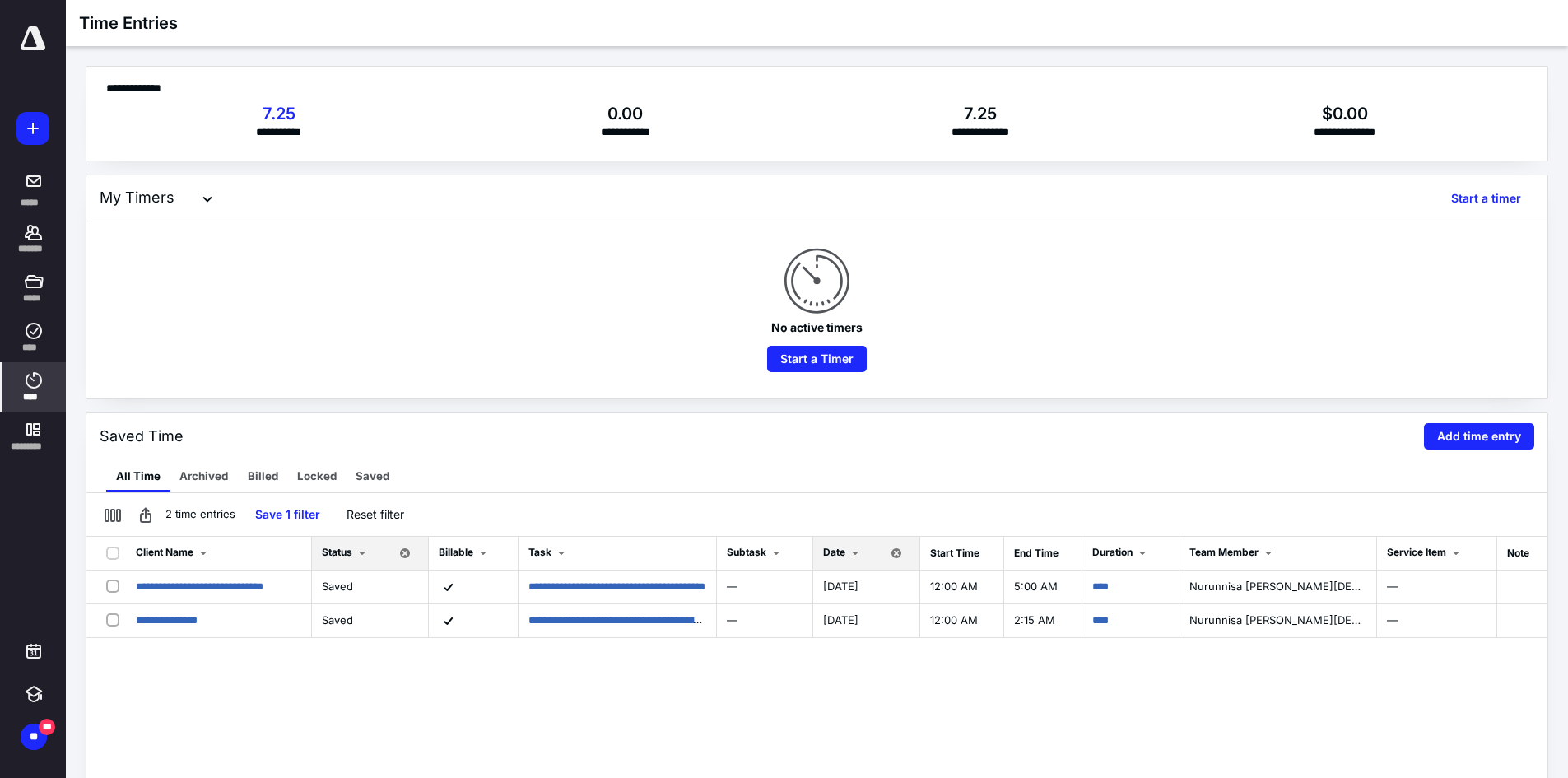click on "Date" at bounding box center [844, 553] 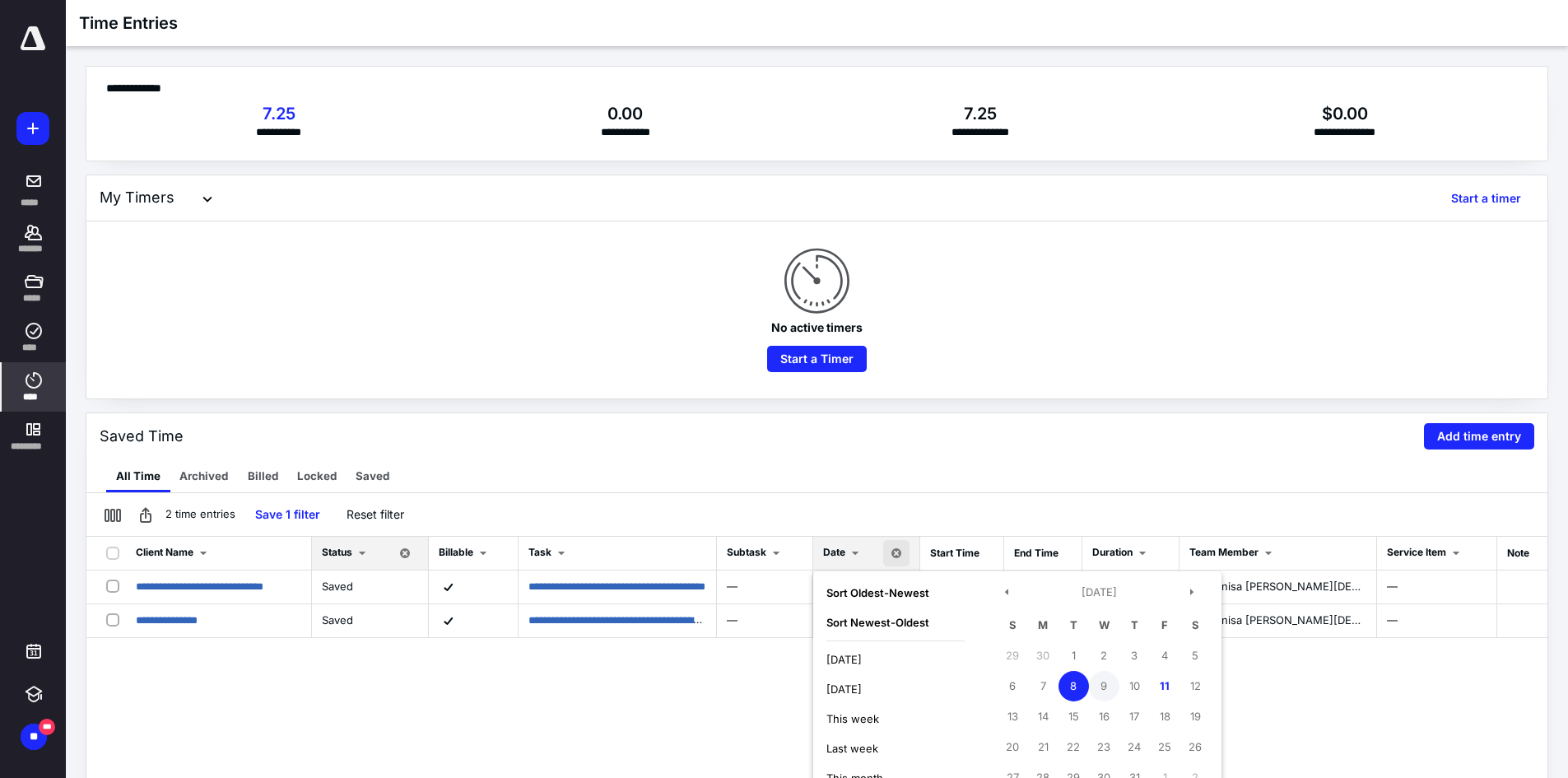 click on "9" at bounding box center [1104, 686] 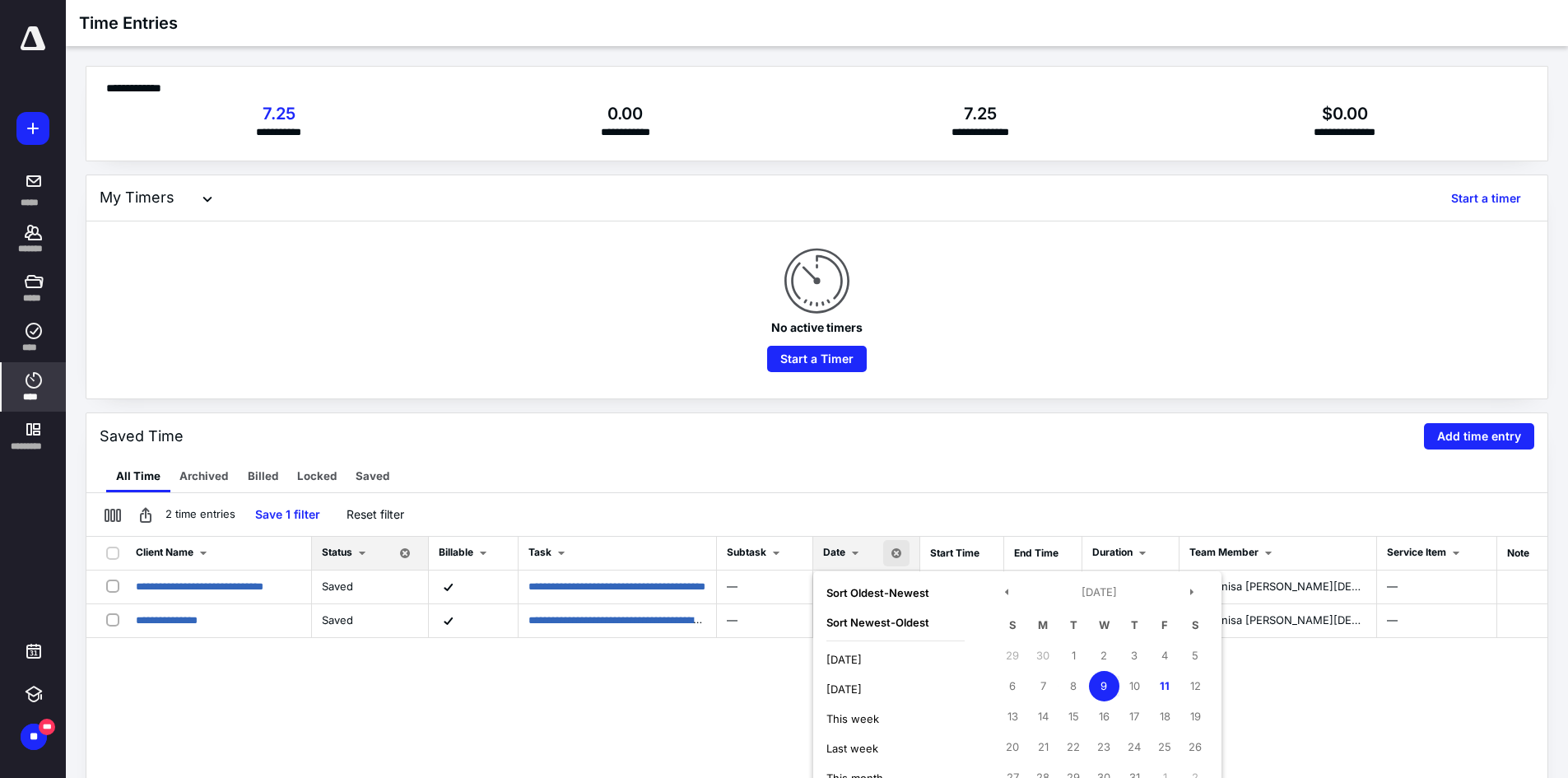 click on "9" at bounding box center [1104, 686] 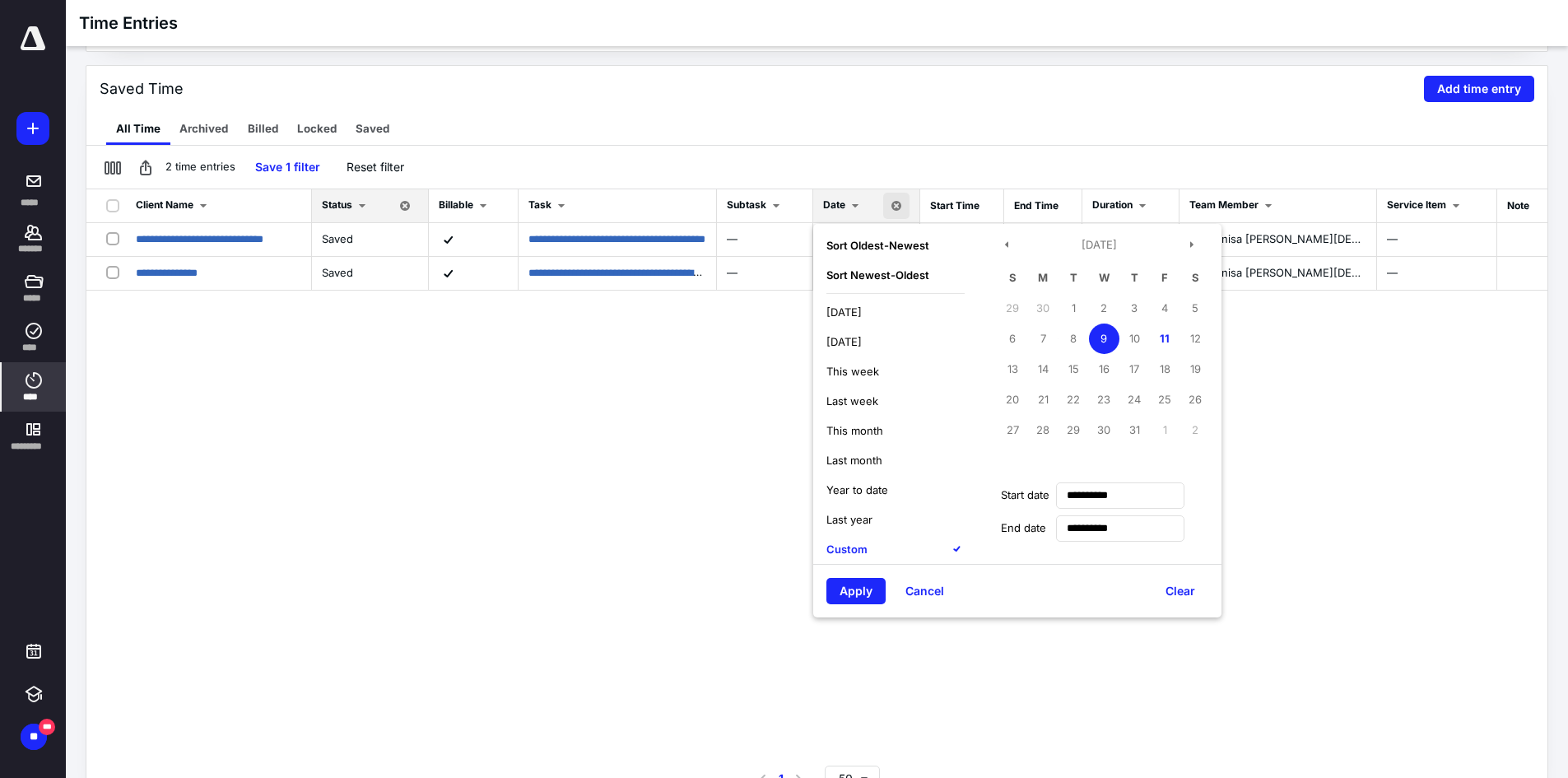 scroll, scrollTop: 366, scrollLeft: 0, axis: vertical 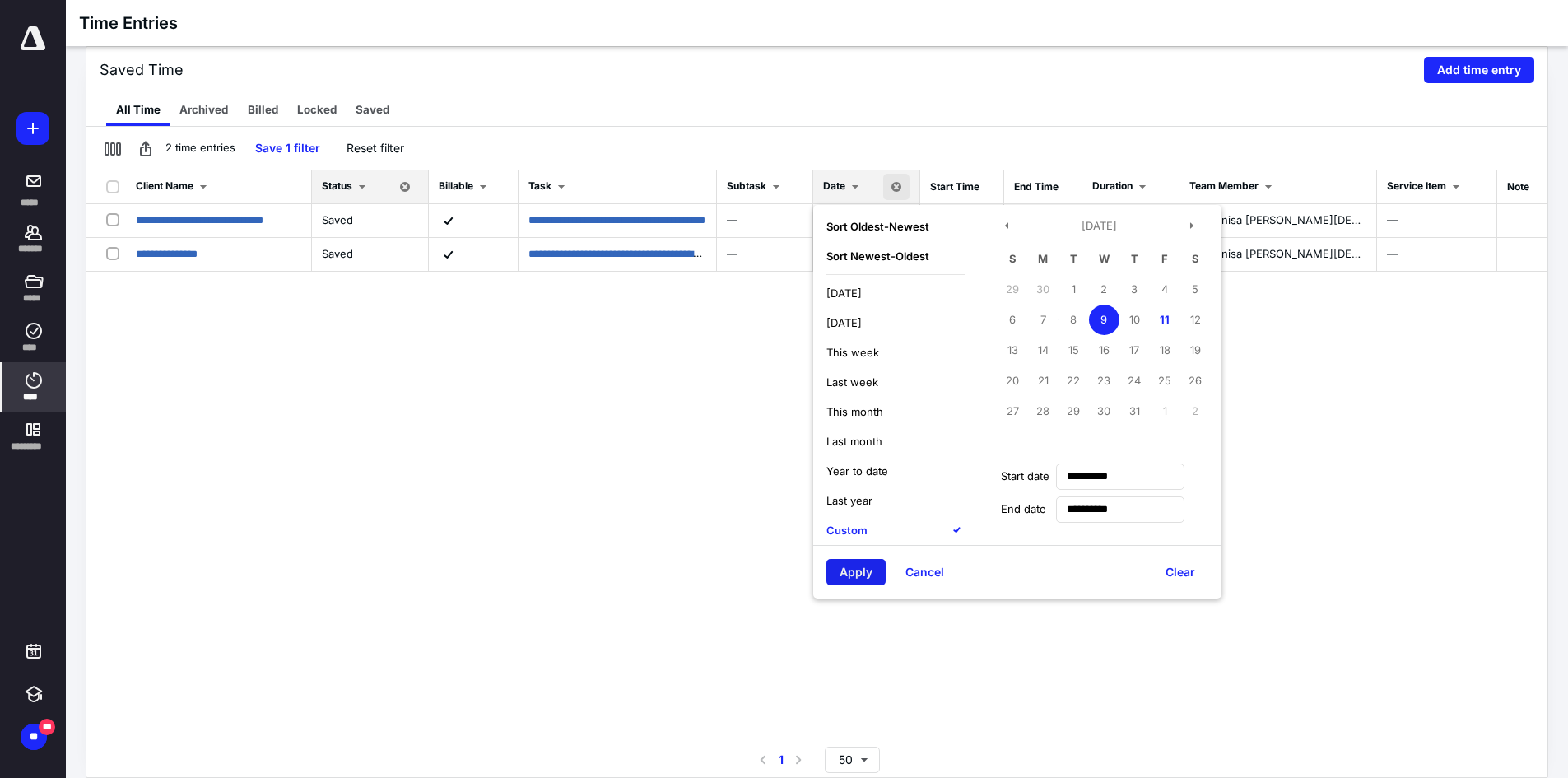 click on "Apply" at bounding box center (856, 572) 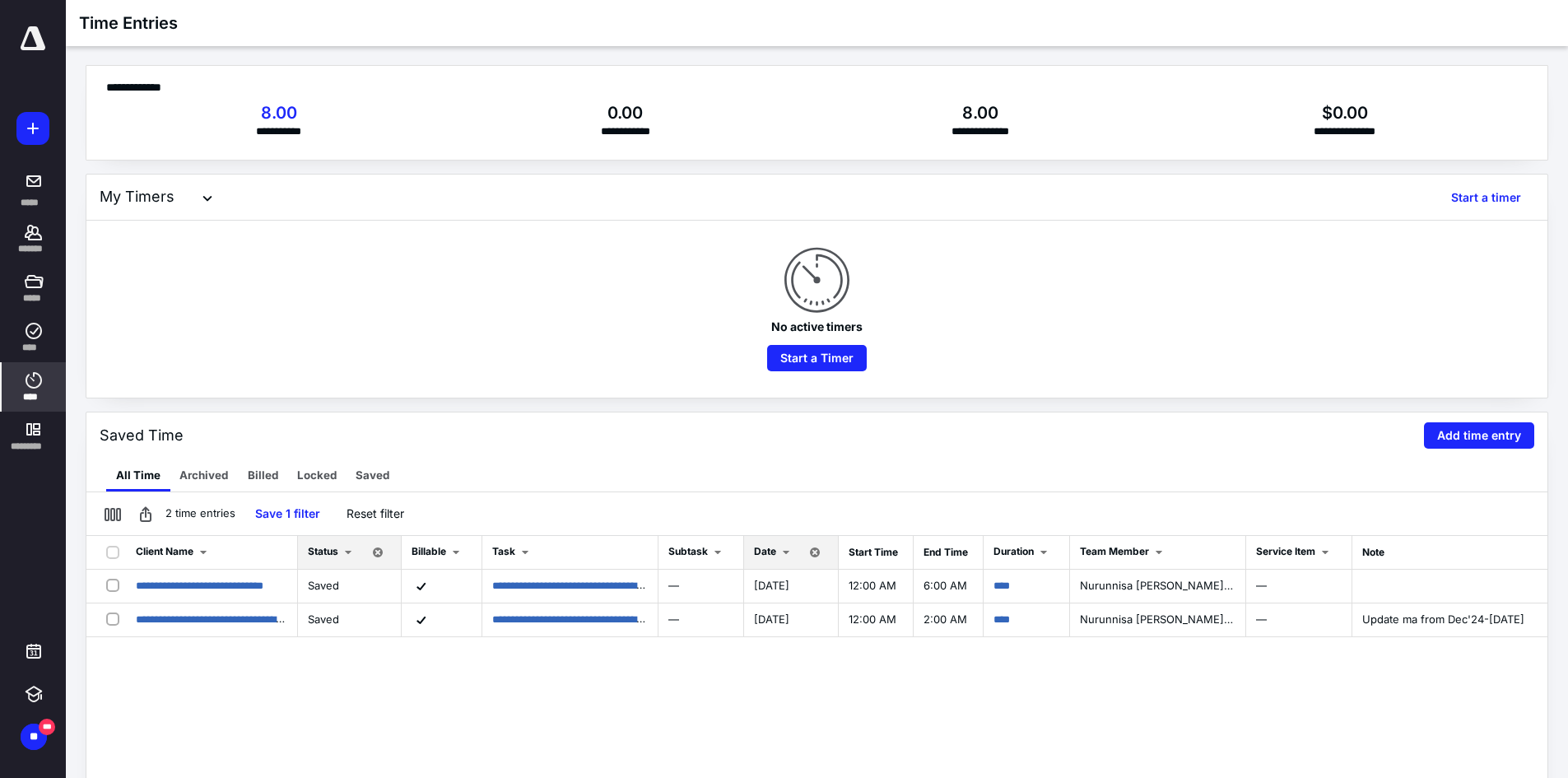 scroll, scrollTop: 0, scrollLeft: 0, axis: both 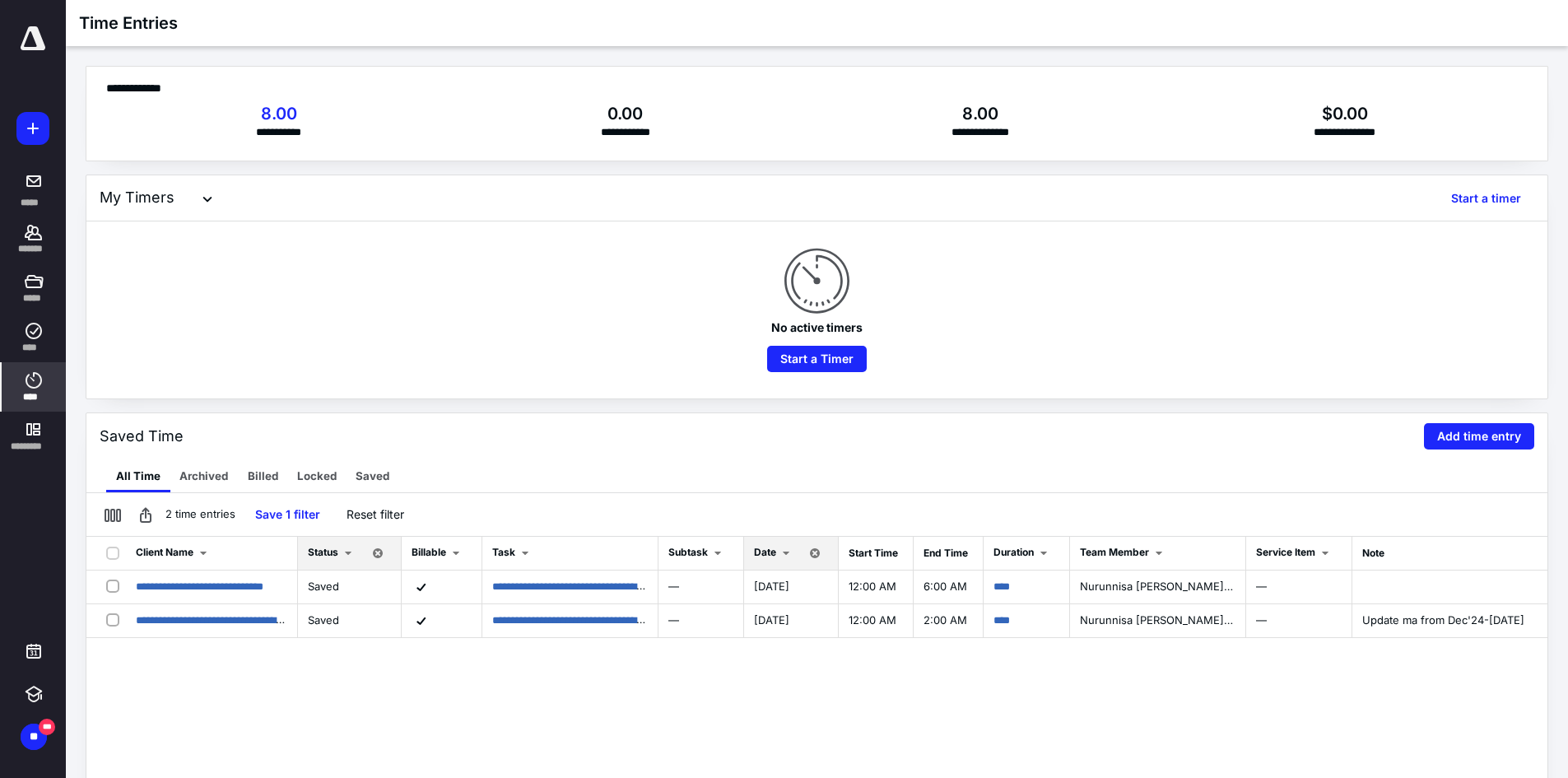 click on "Date" at bounding box center (765, 552) 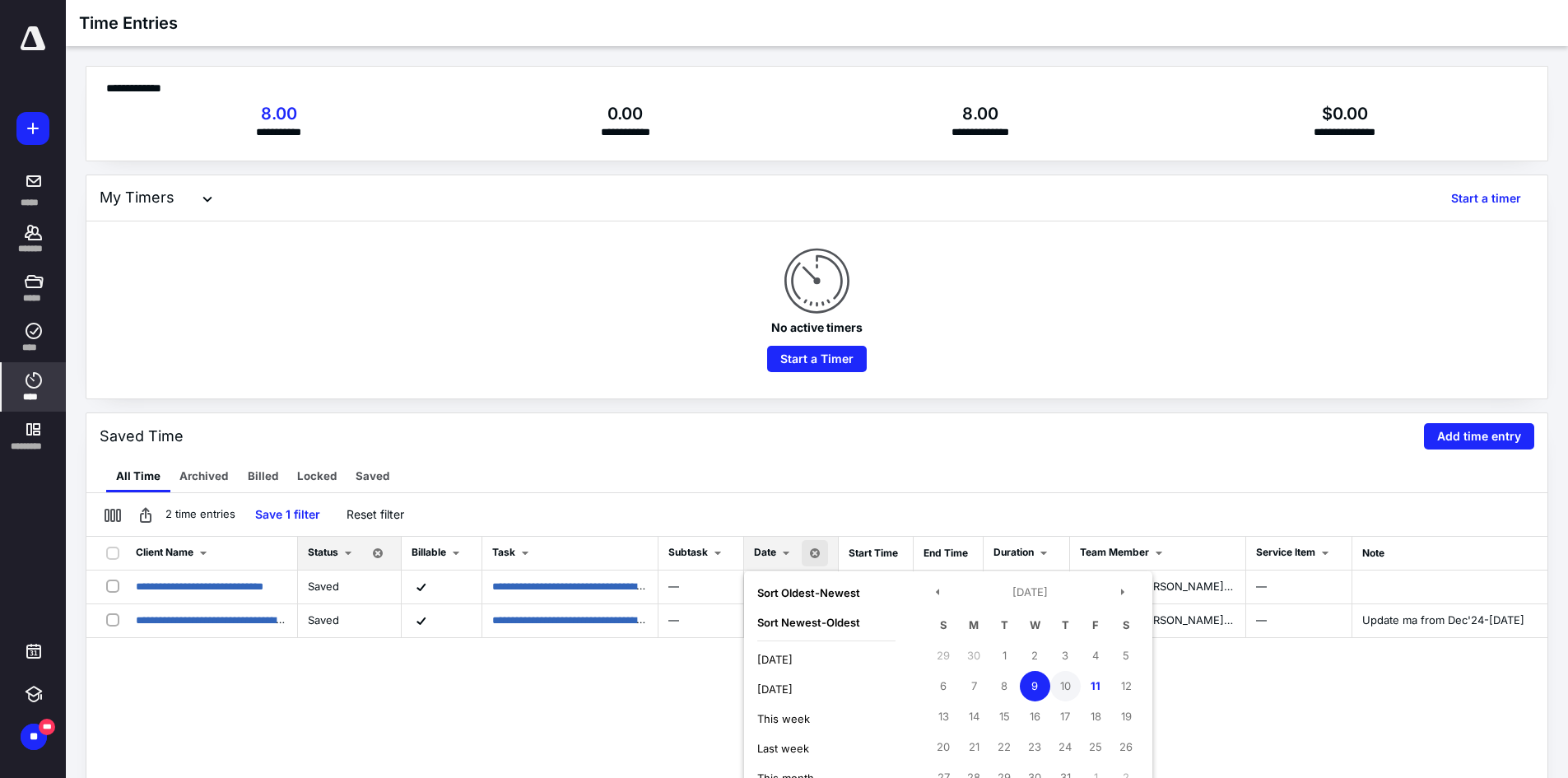 click on "10" at bounding box center [1065, 686] 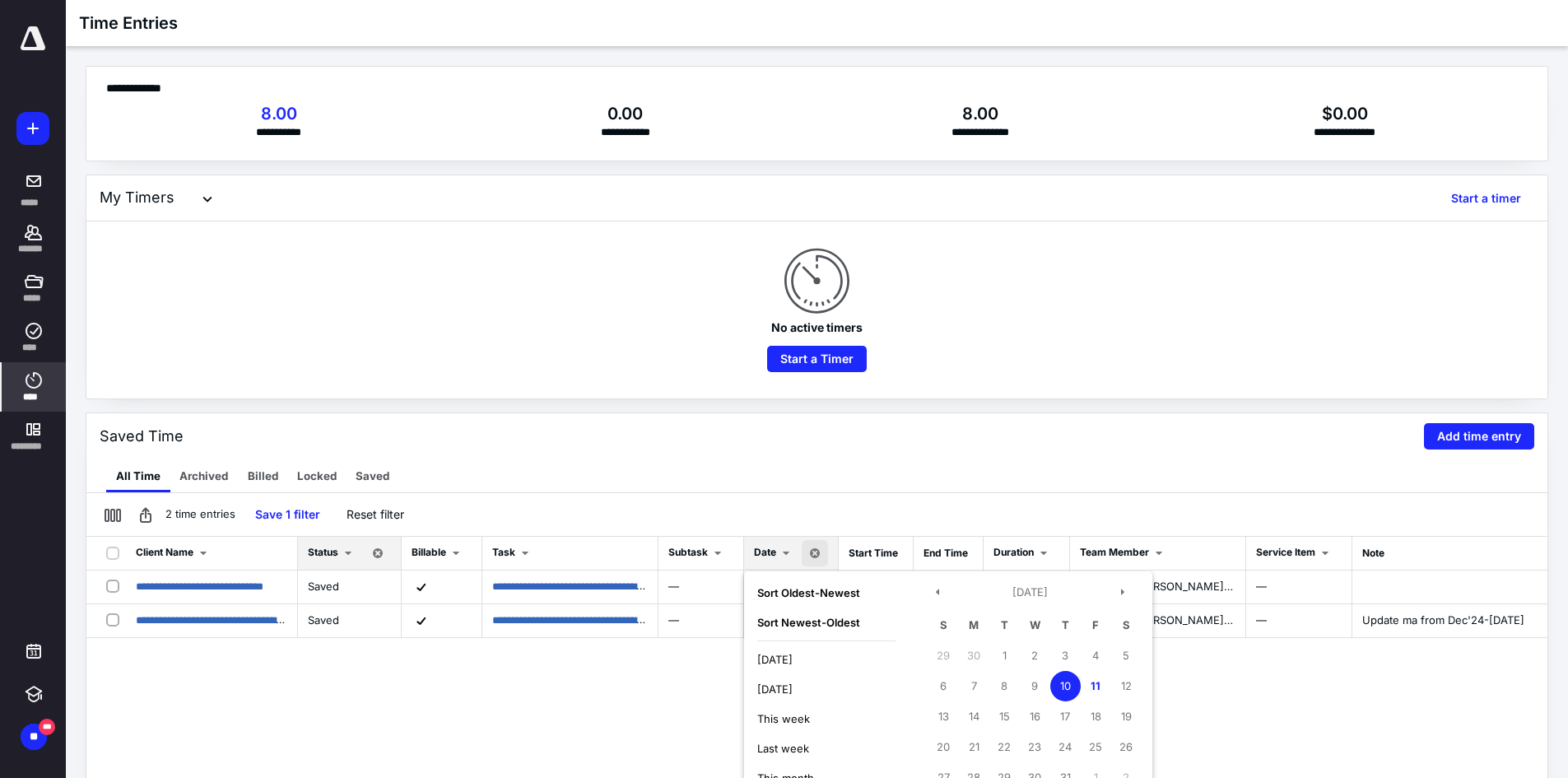 click on "10" at bounding box center [1065, 686] 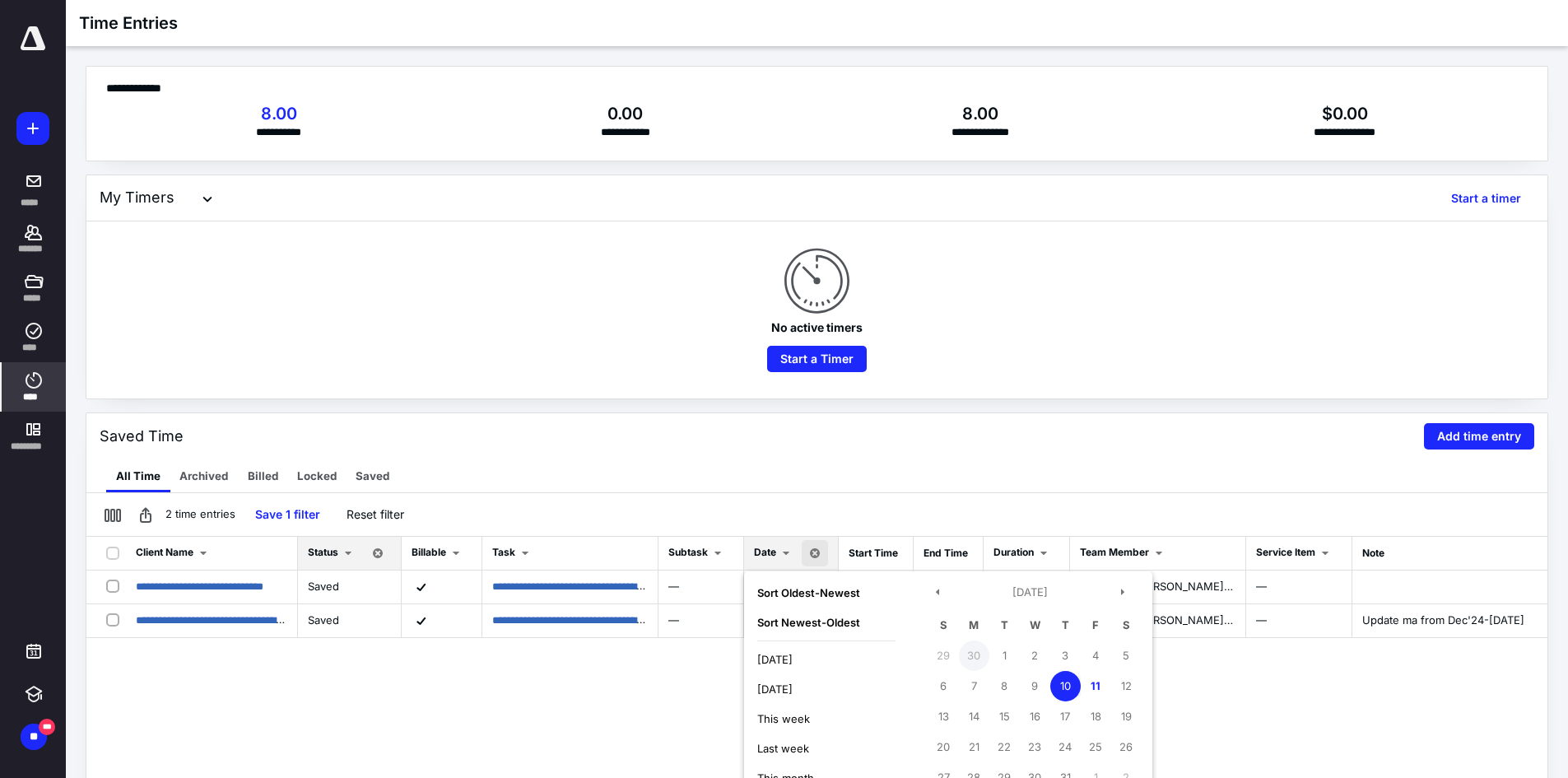 type on "**********" 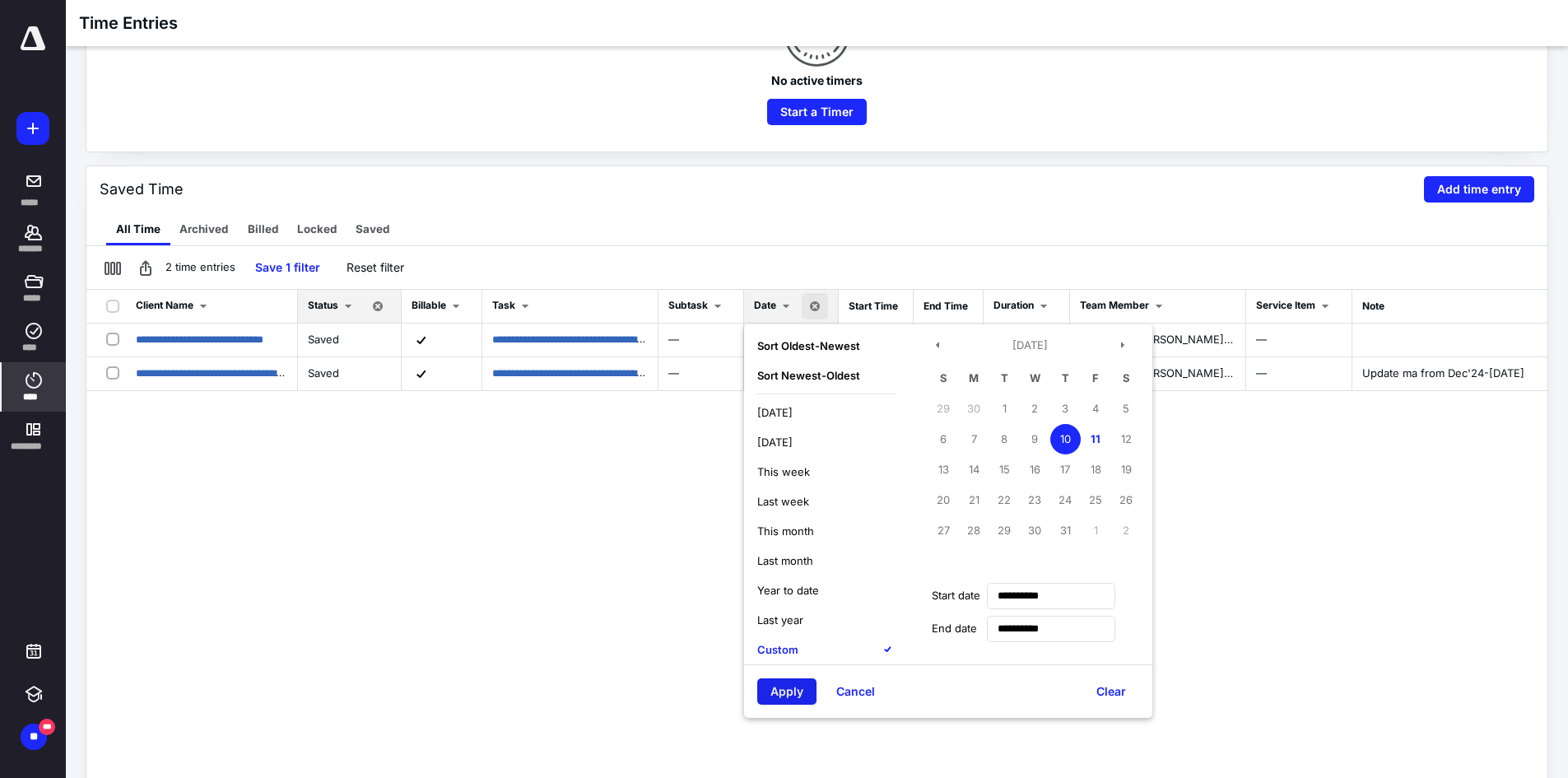 click on "Apply" at bounding box center [787, 692] 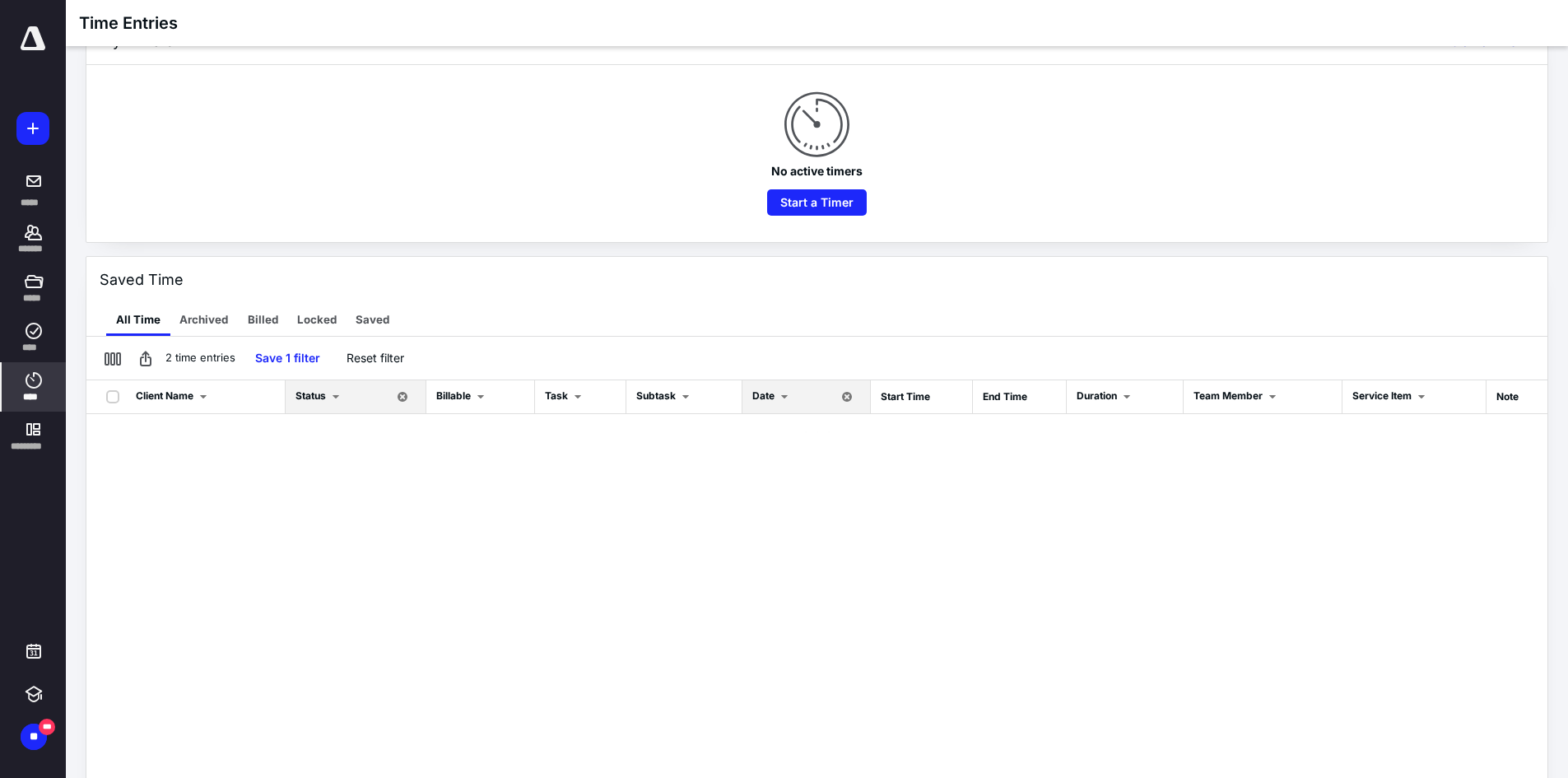 scroll, scrollTop: 0, scrollLeft: 0, axis: both 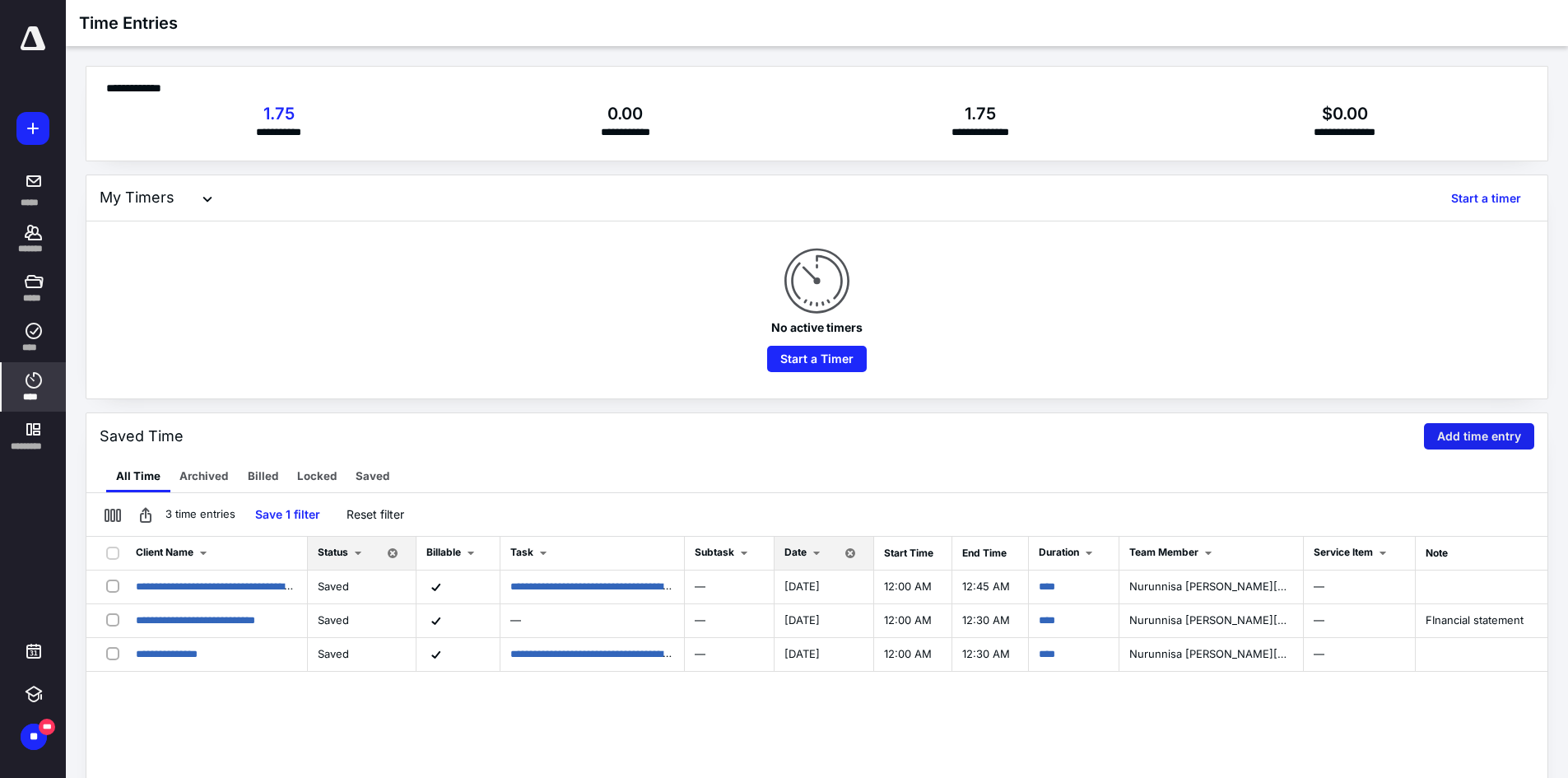 click on "Add time entry" at bounding box center [1479, 436] 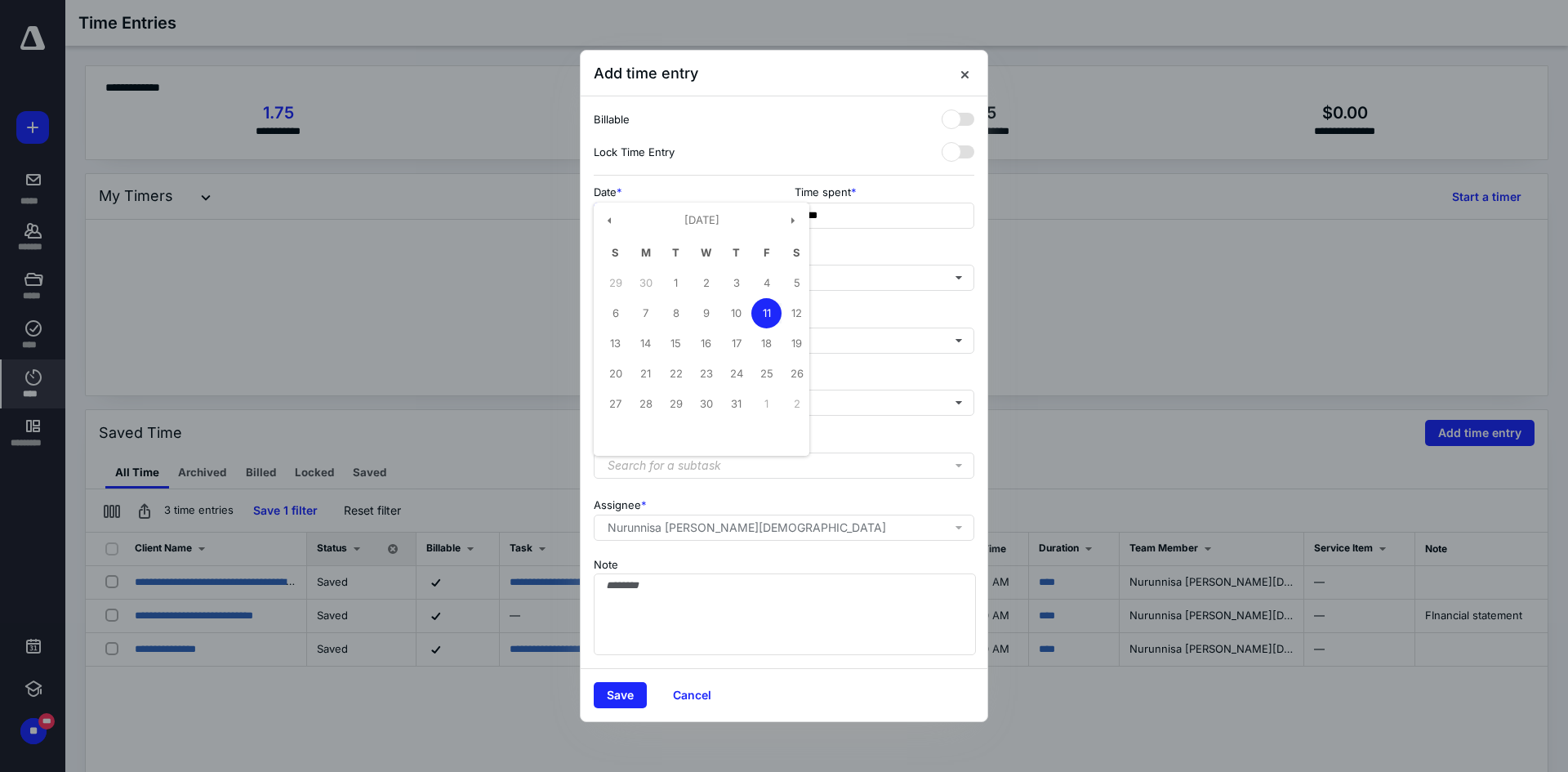 click on "**********" at bounding box center [684, 216] 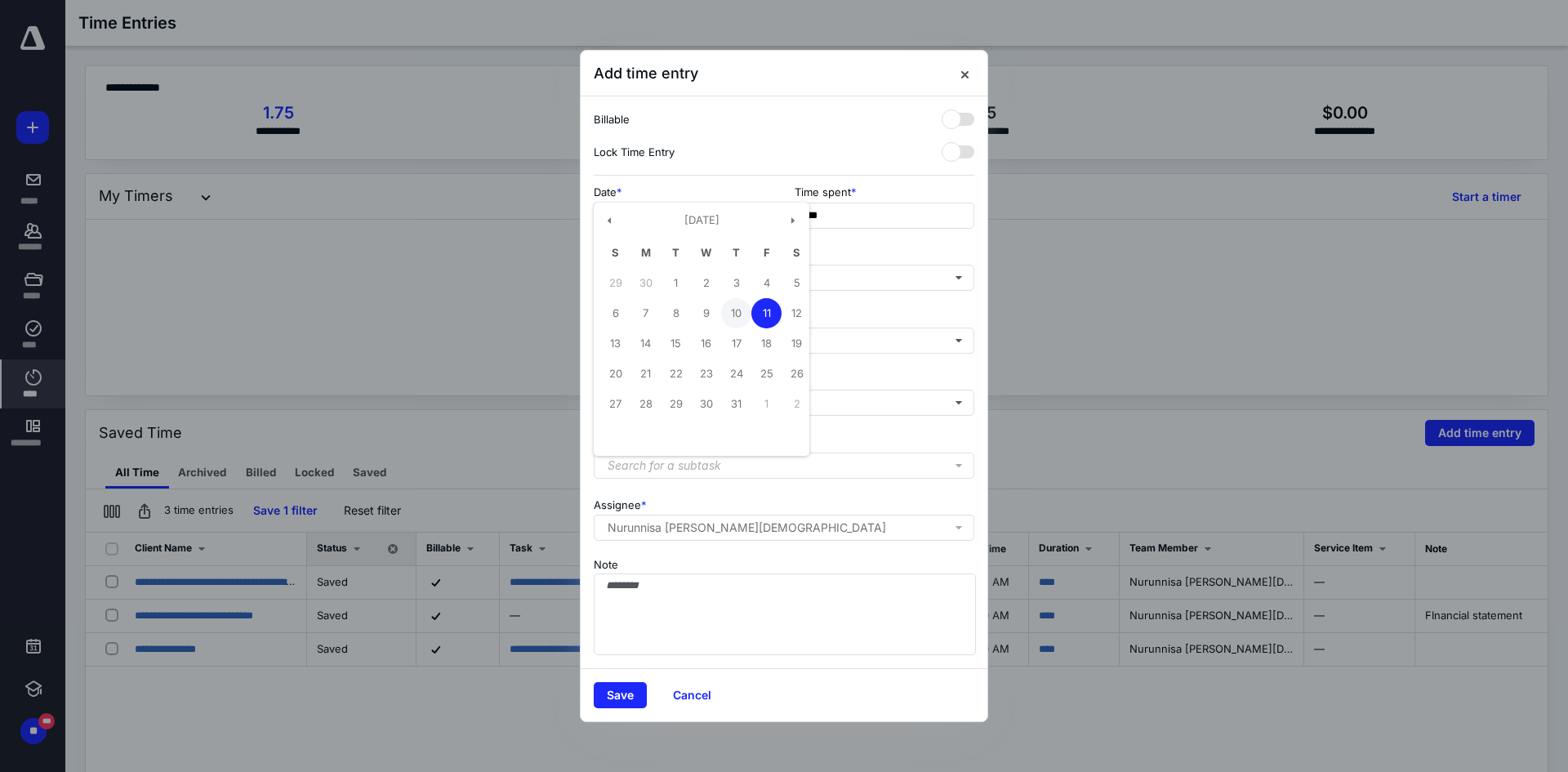 click on "10" at bounding box center (736, 313) 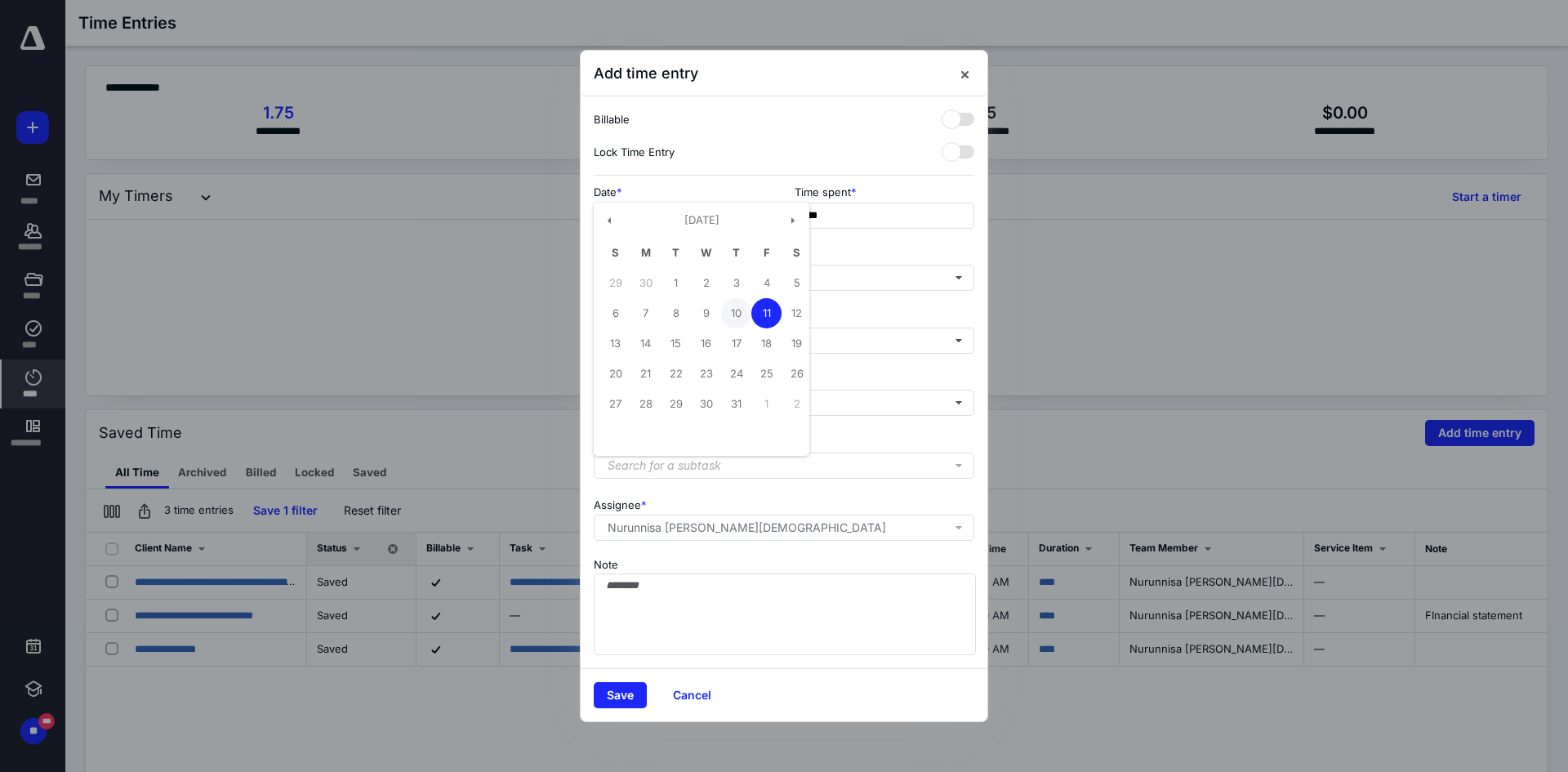 type on "**********" 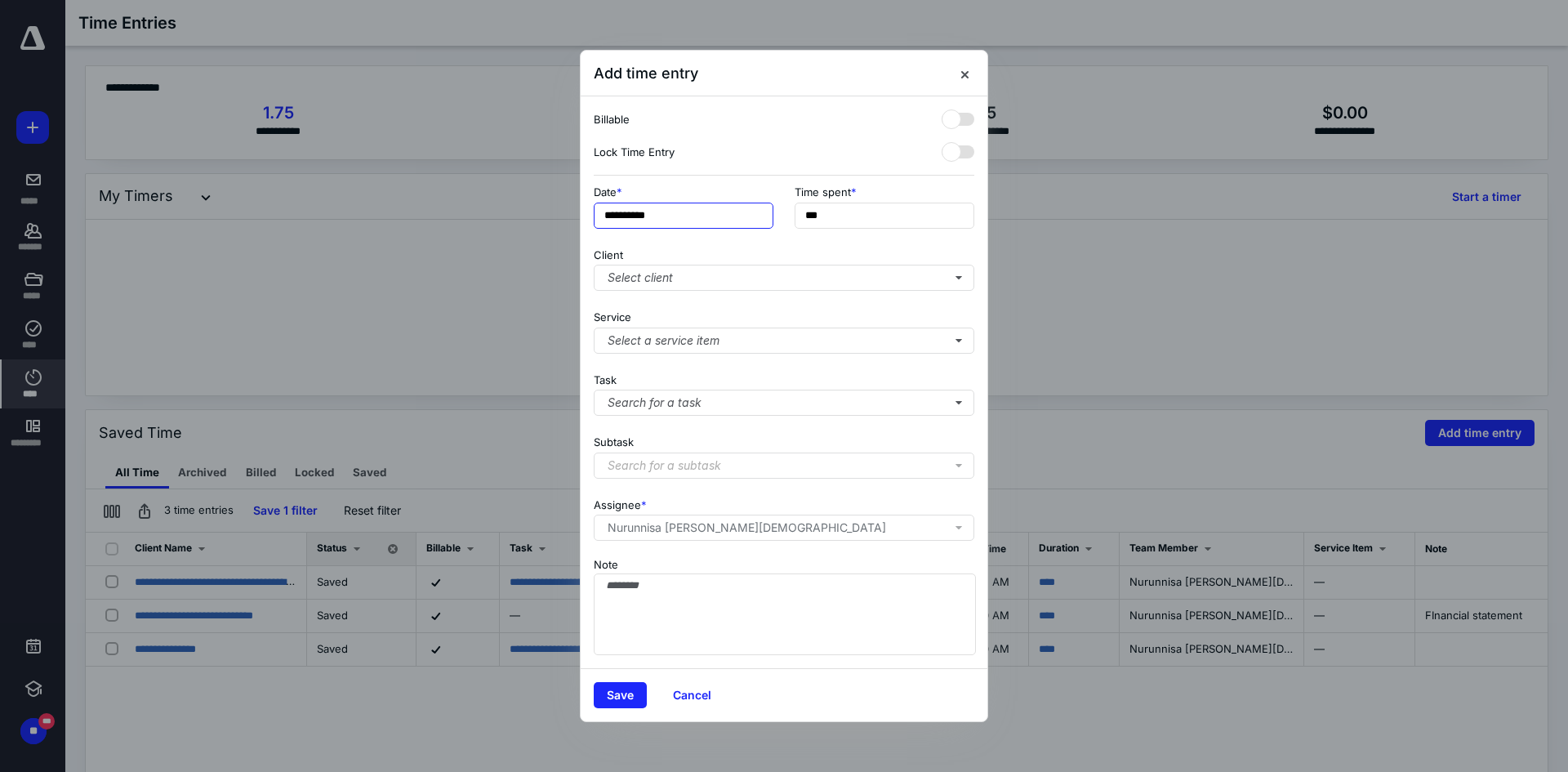 click on "**********" at bounding box center [684, 216] 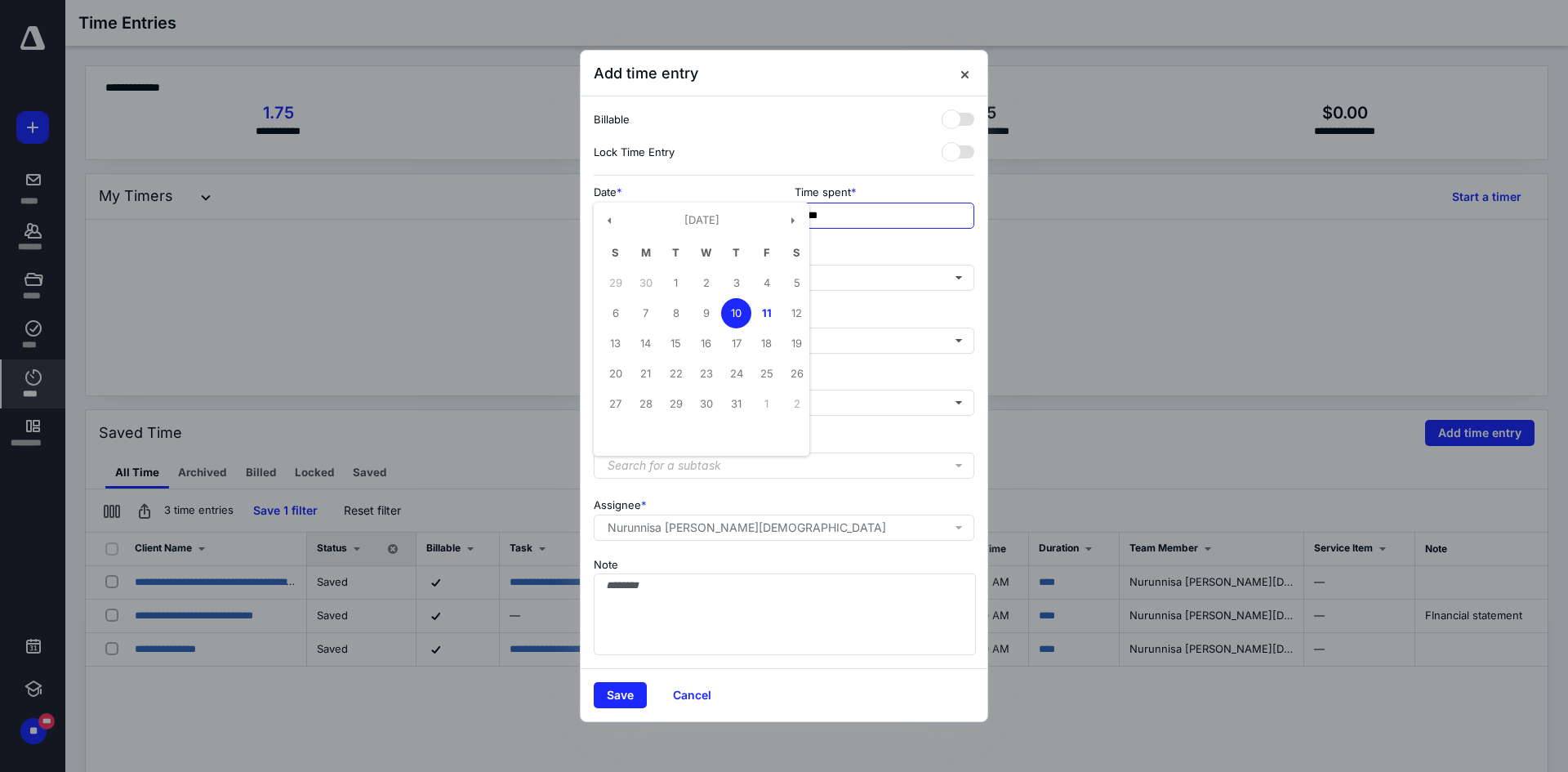 click on "***" at bounding box center (884, 216) 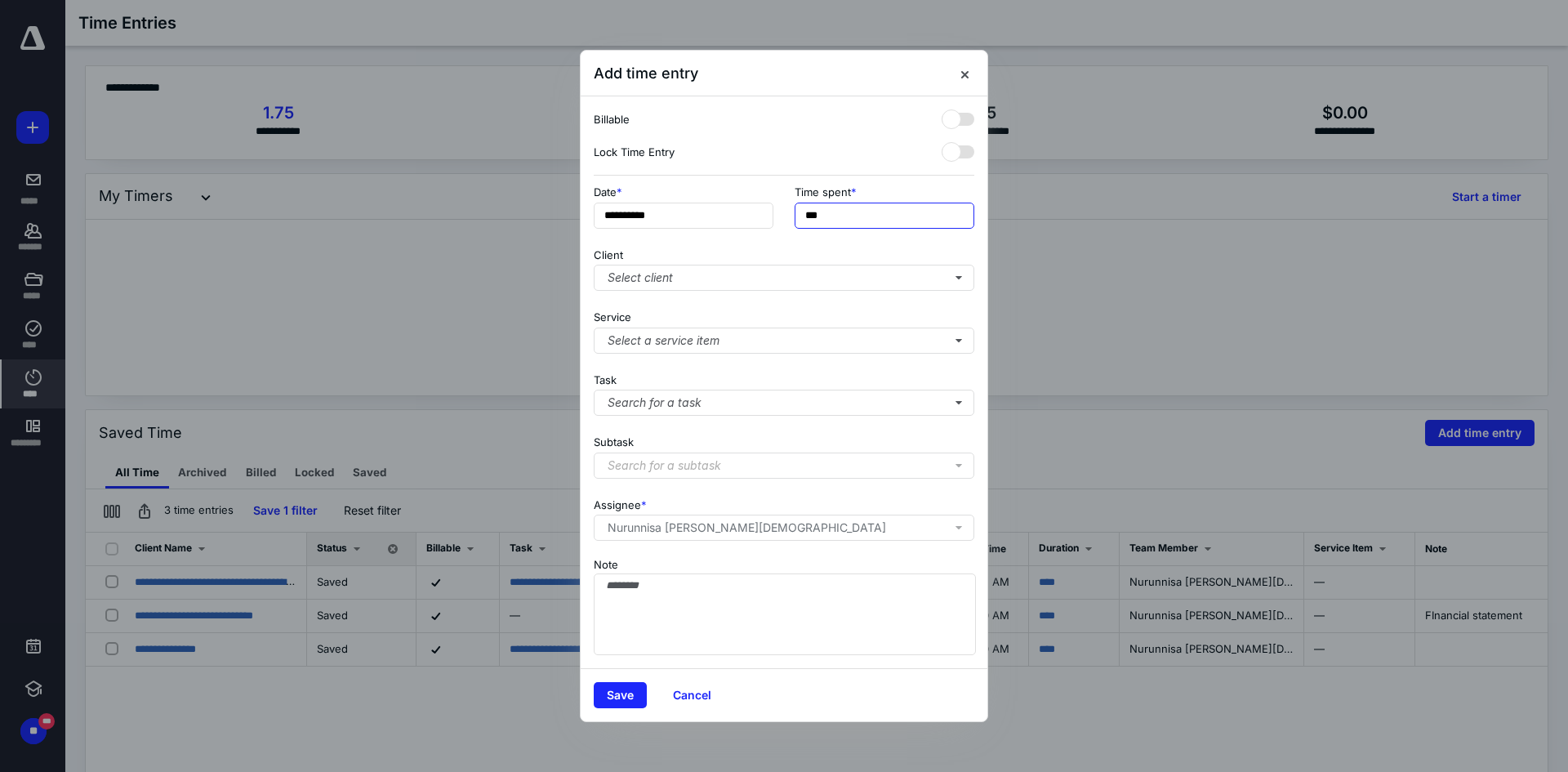 drag, startPoint x: 838, startPoint y: 212, endPoint x: 795, endPoint y: 218, distance: 43.416587 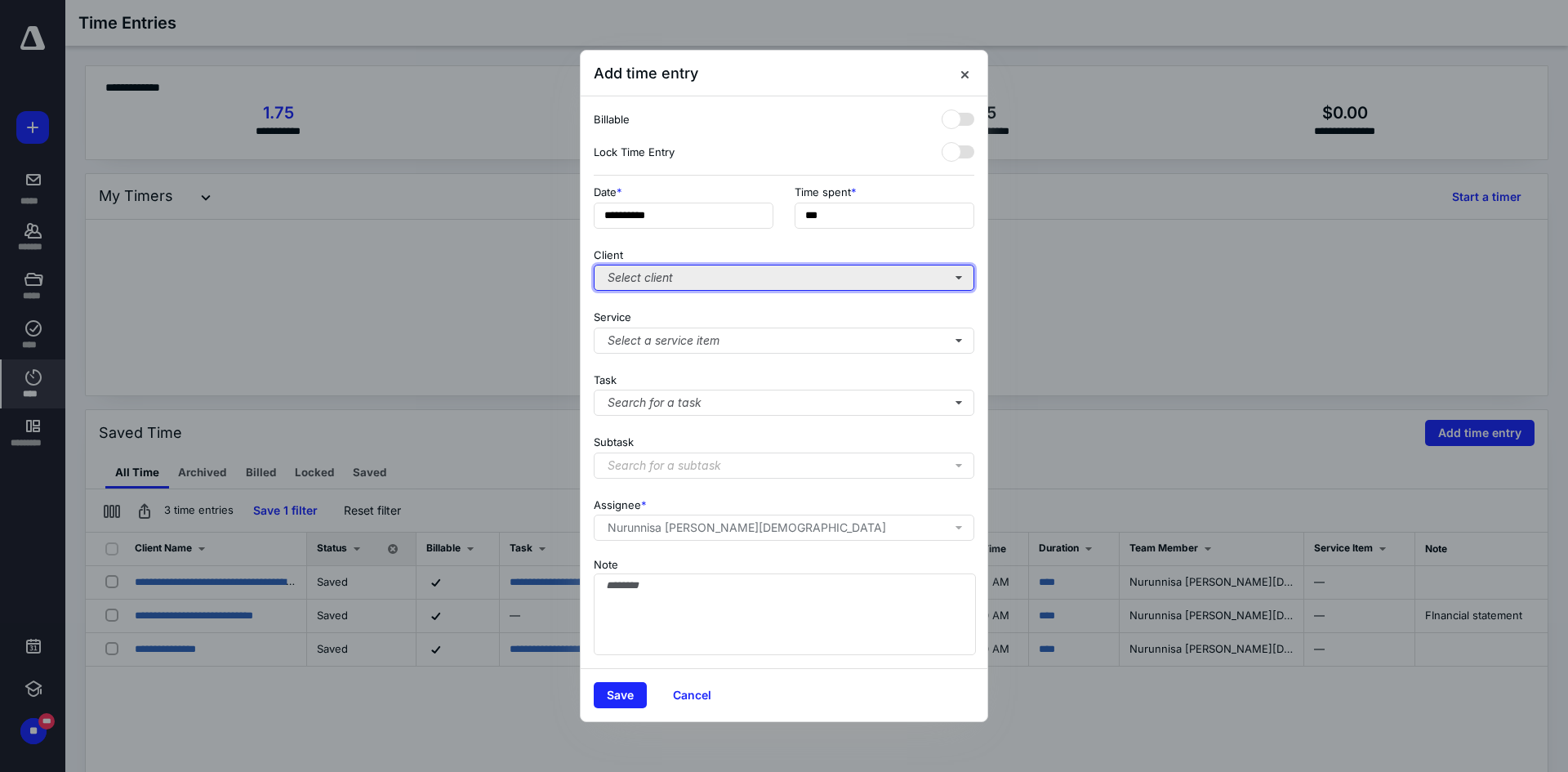 type on "**" 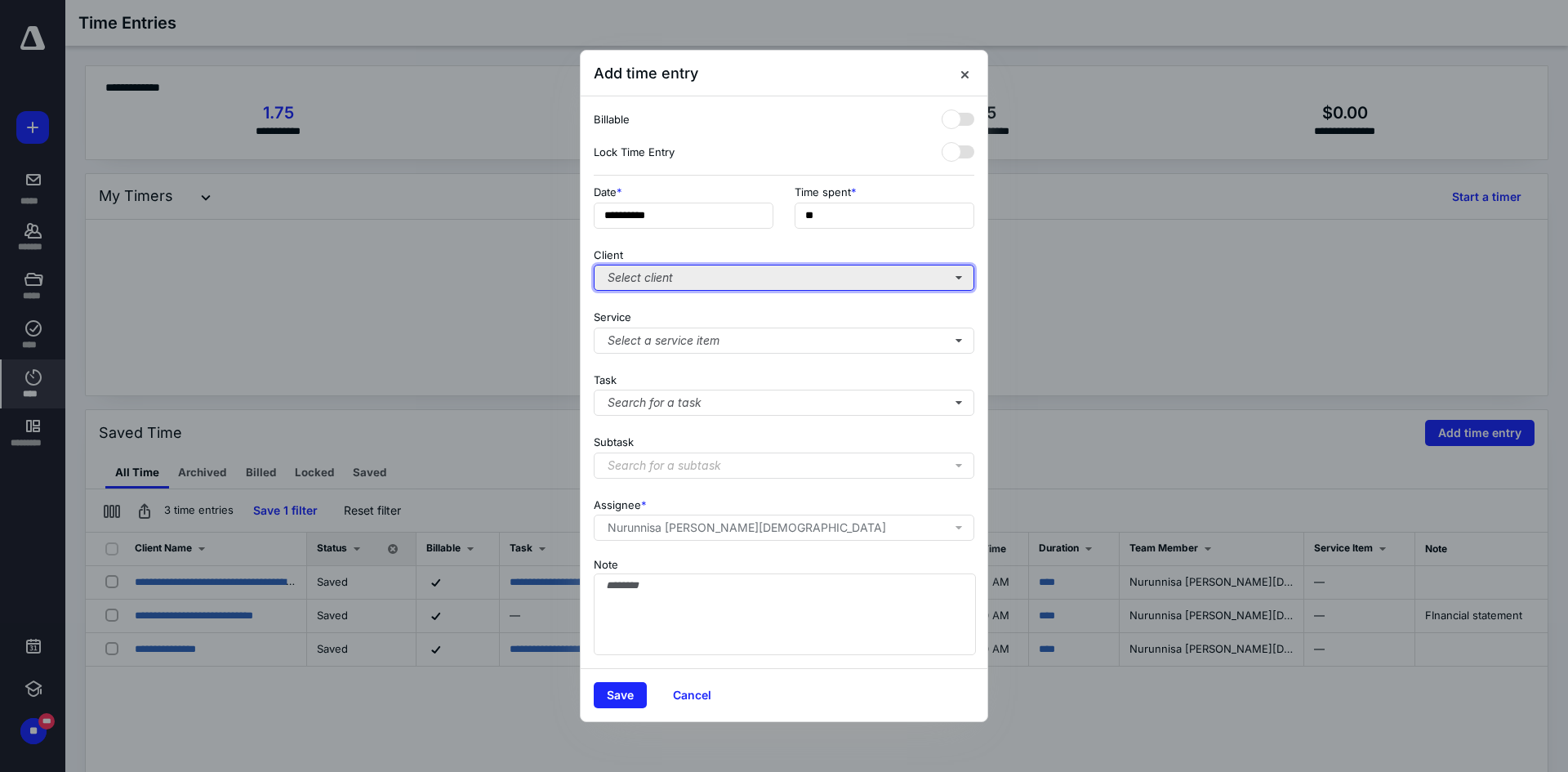 click on "Select client" at bounding box center [784, 278] 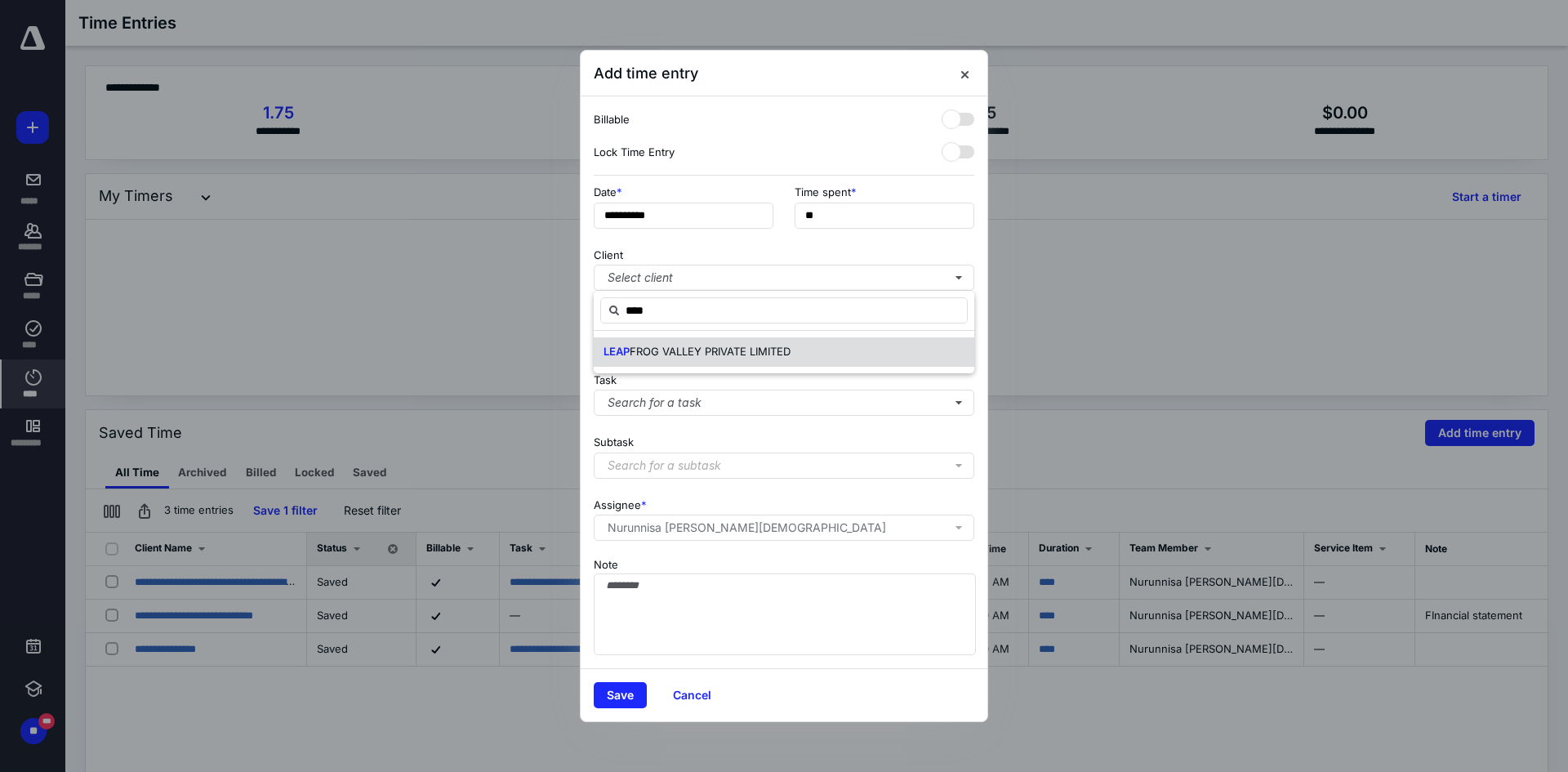 click on "FROG VALLEY PRIVATE LIMITED" at bounding box center (710, 351) 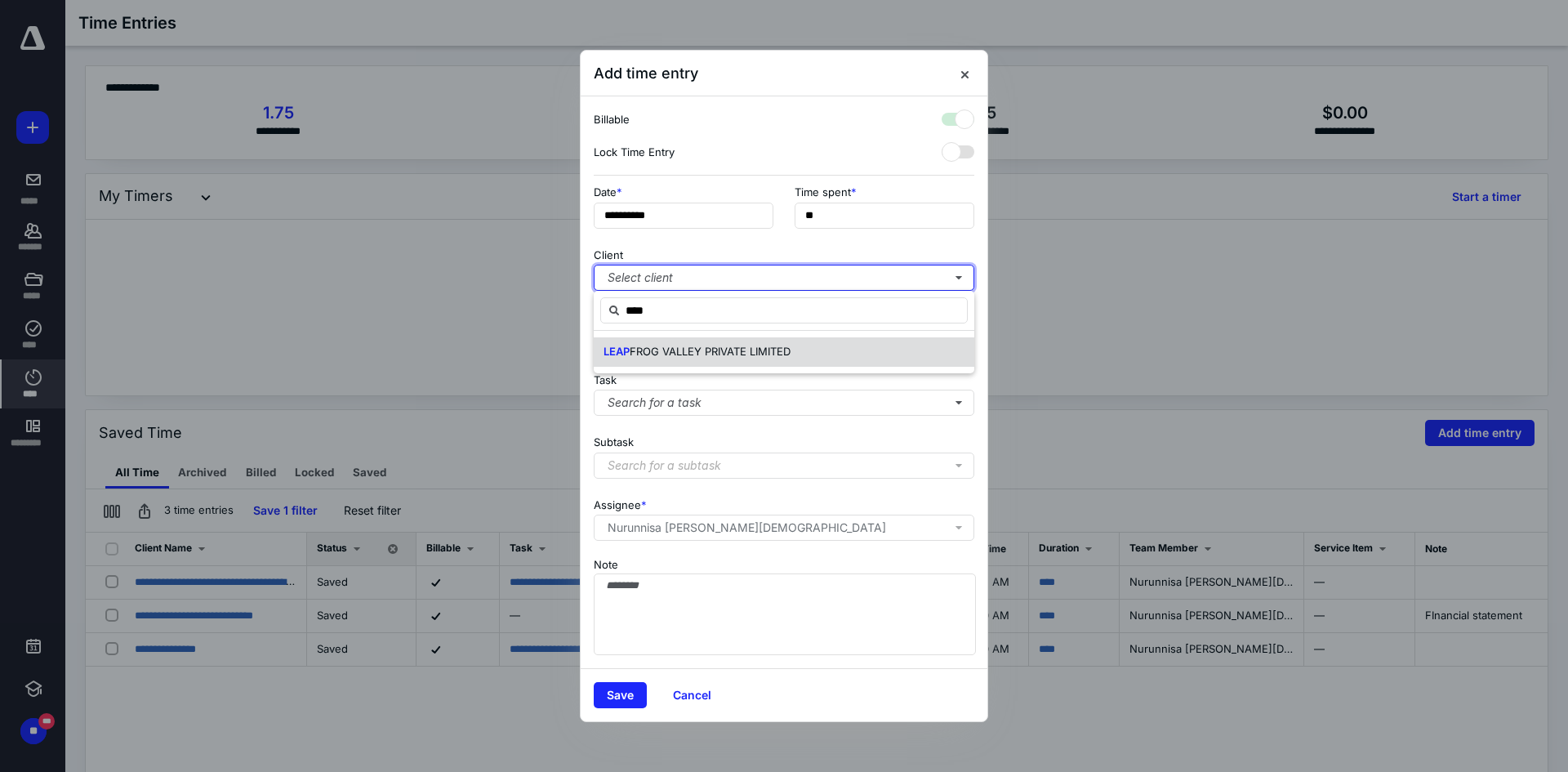 checkbox on "true" 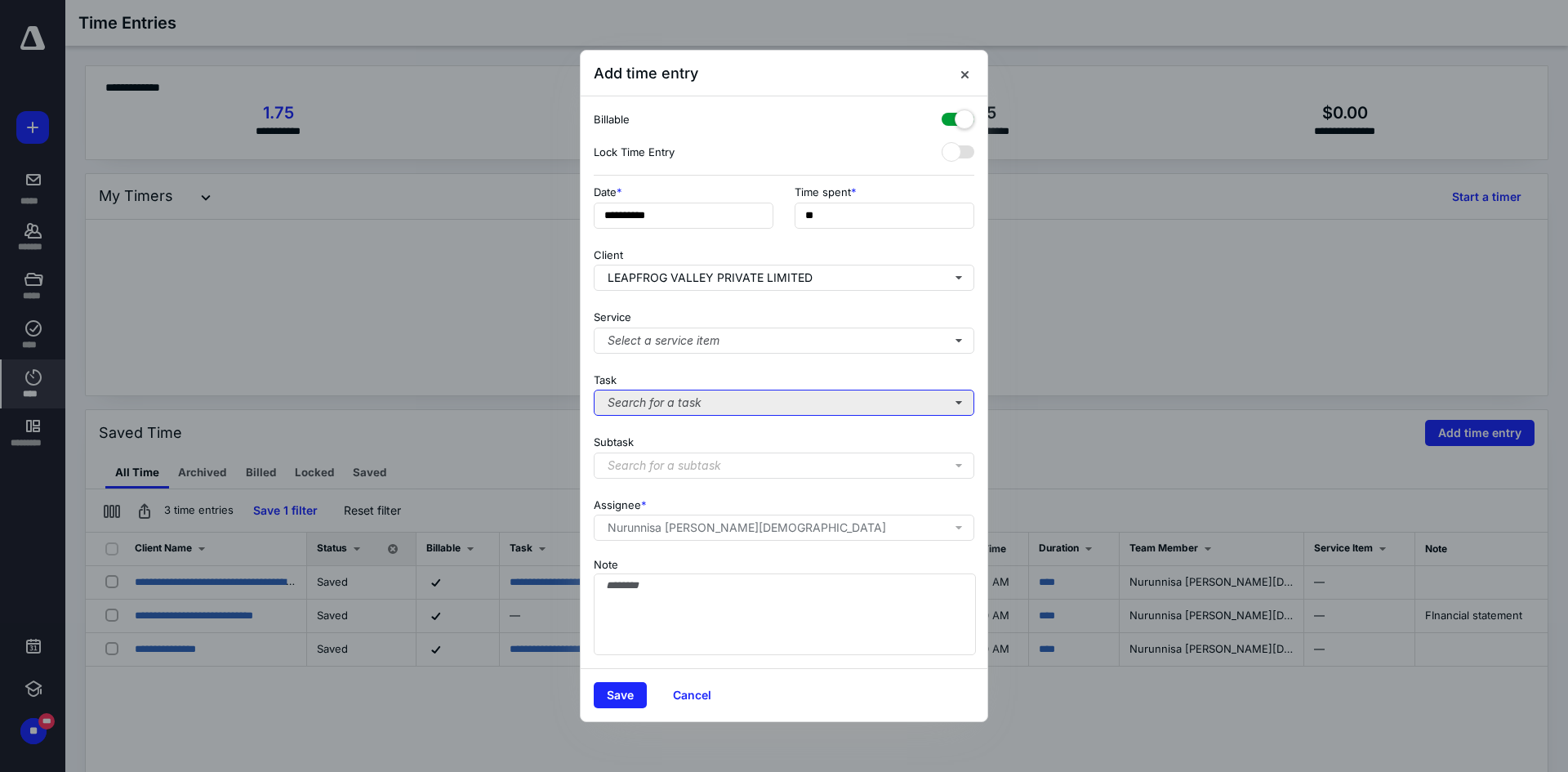 click on "Search for a task" at bounding box center (784, 403) 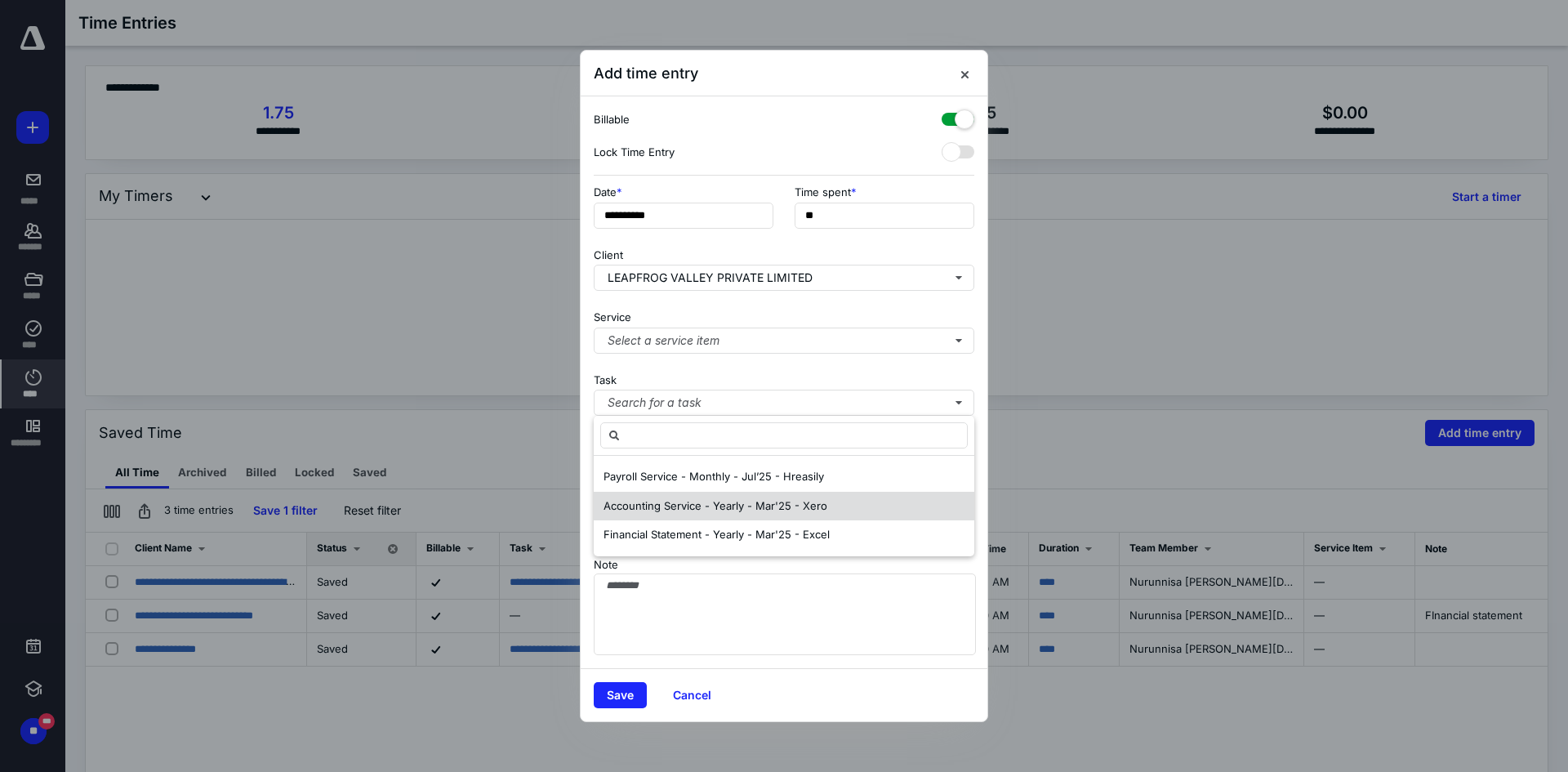 click on "Accounting Service - Yearly - Mar'25 - Xero" at bounding box center (715, 506) 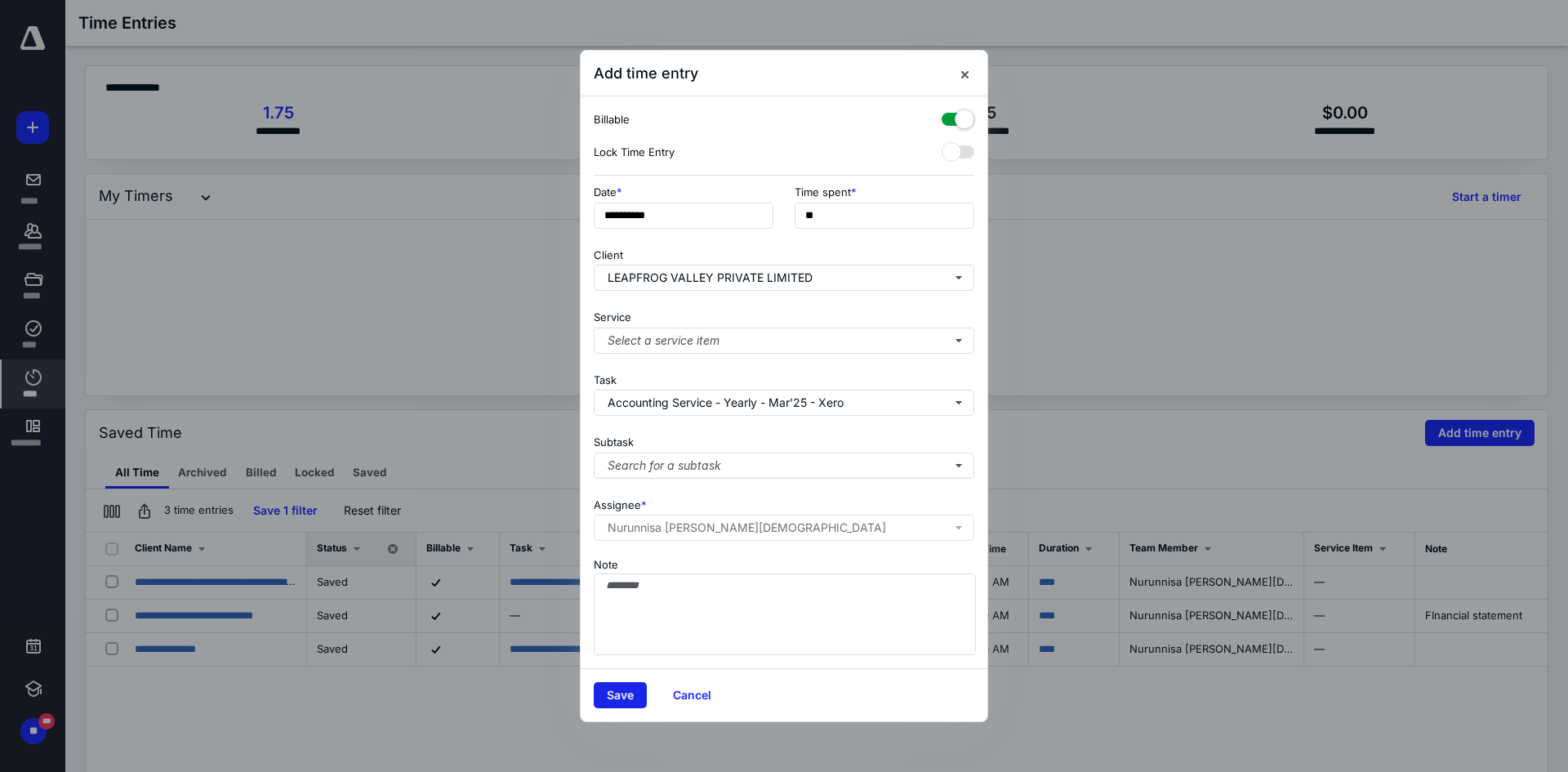 click on "Save" at bounding box center (620, 695) 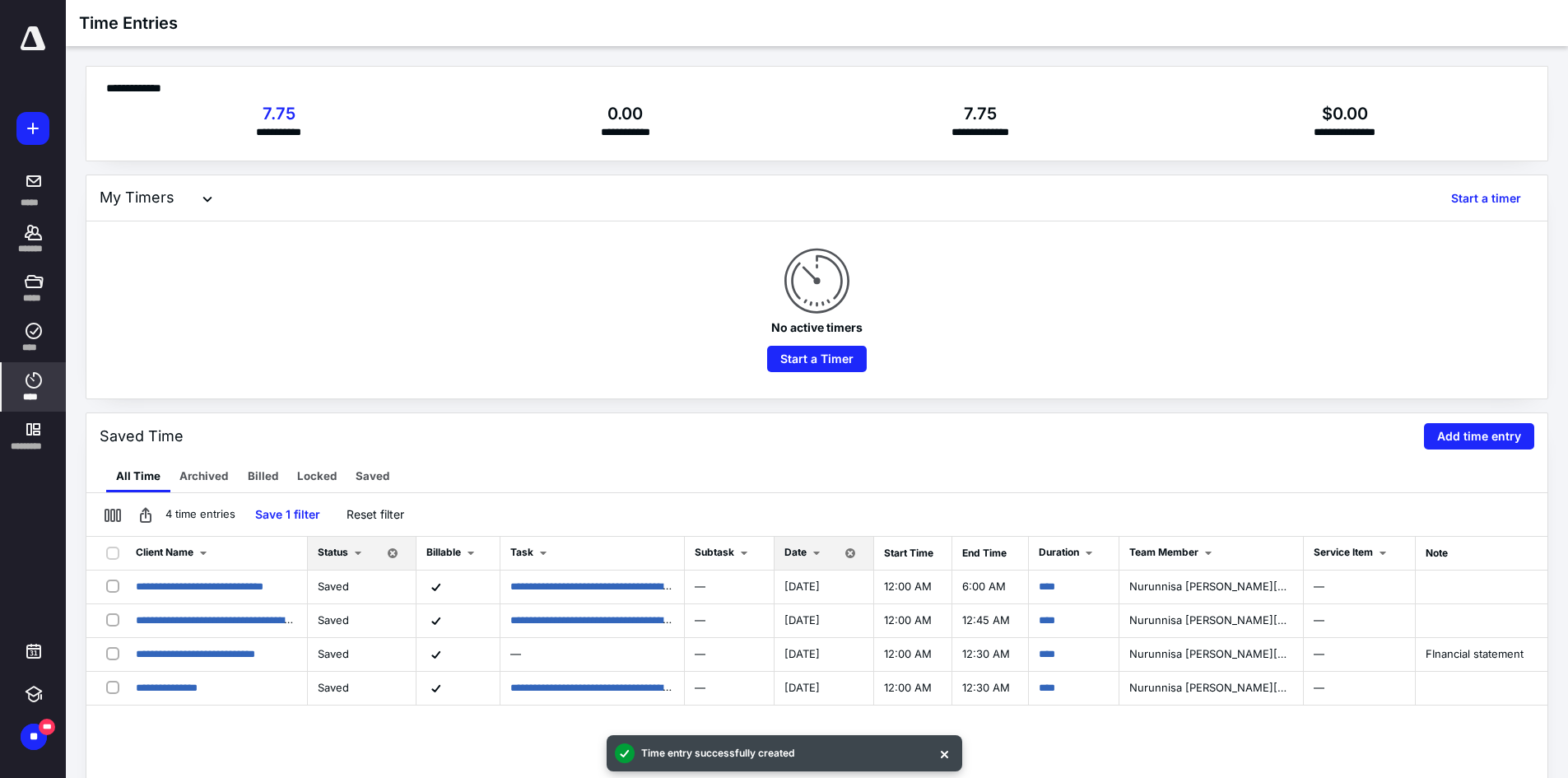 click at bounding box center (817, 553) 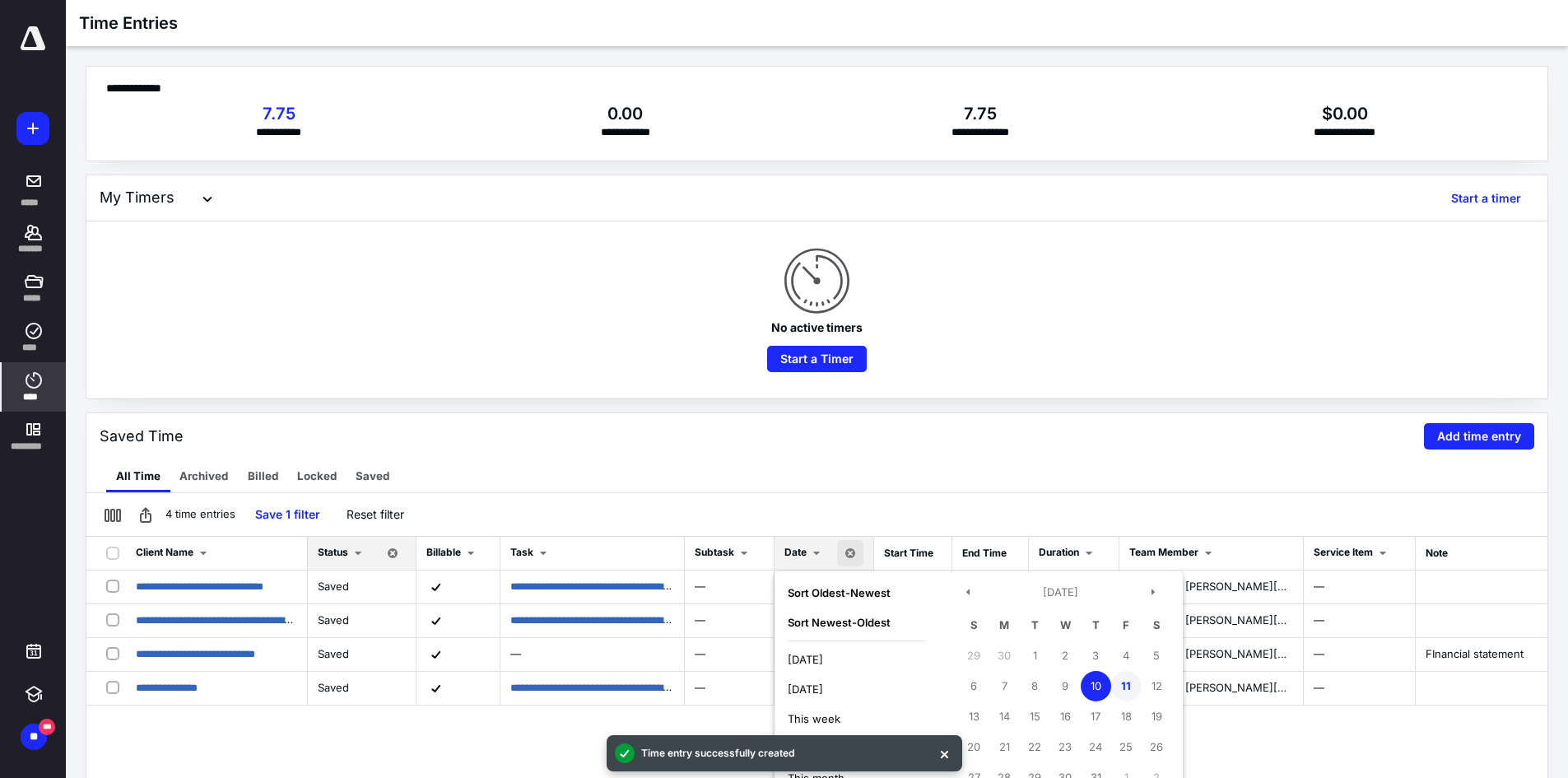 click on "11" at bounding box center [1126, 686] 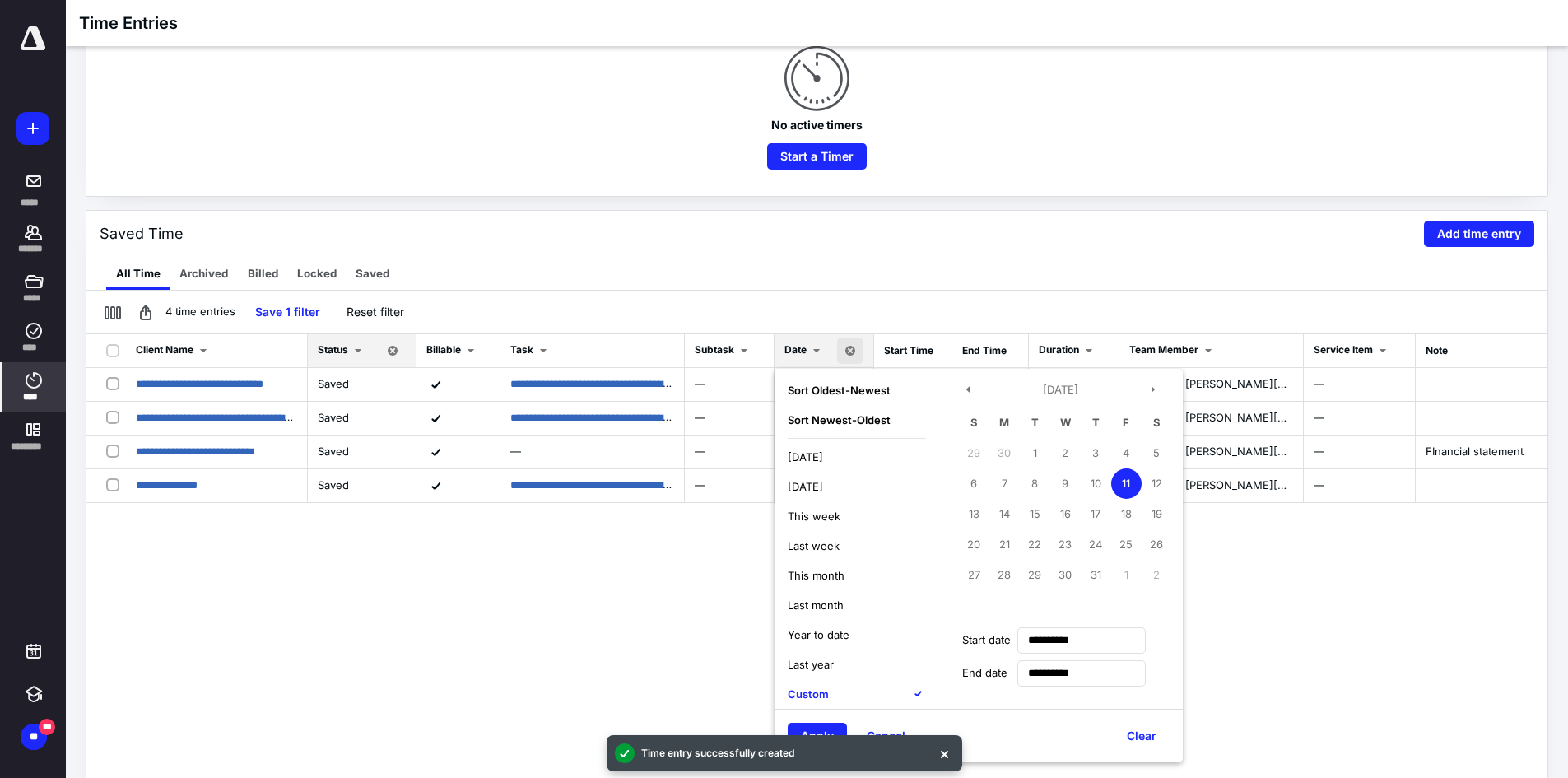 scroll, scrollTop: 247, scrollLeft: 0, axis: vertical 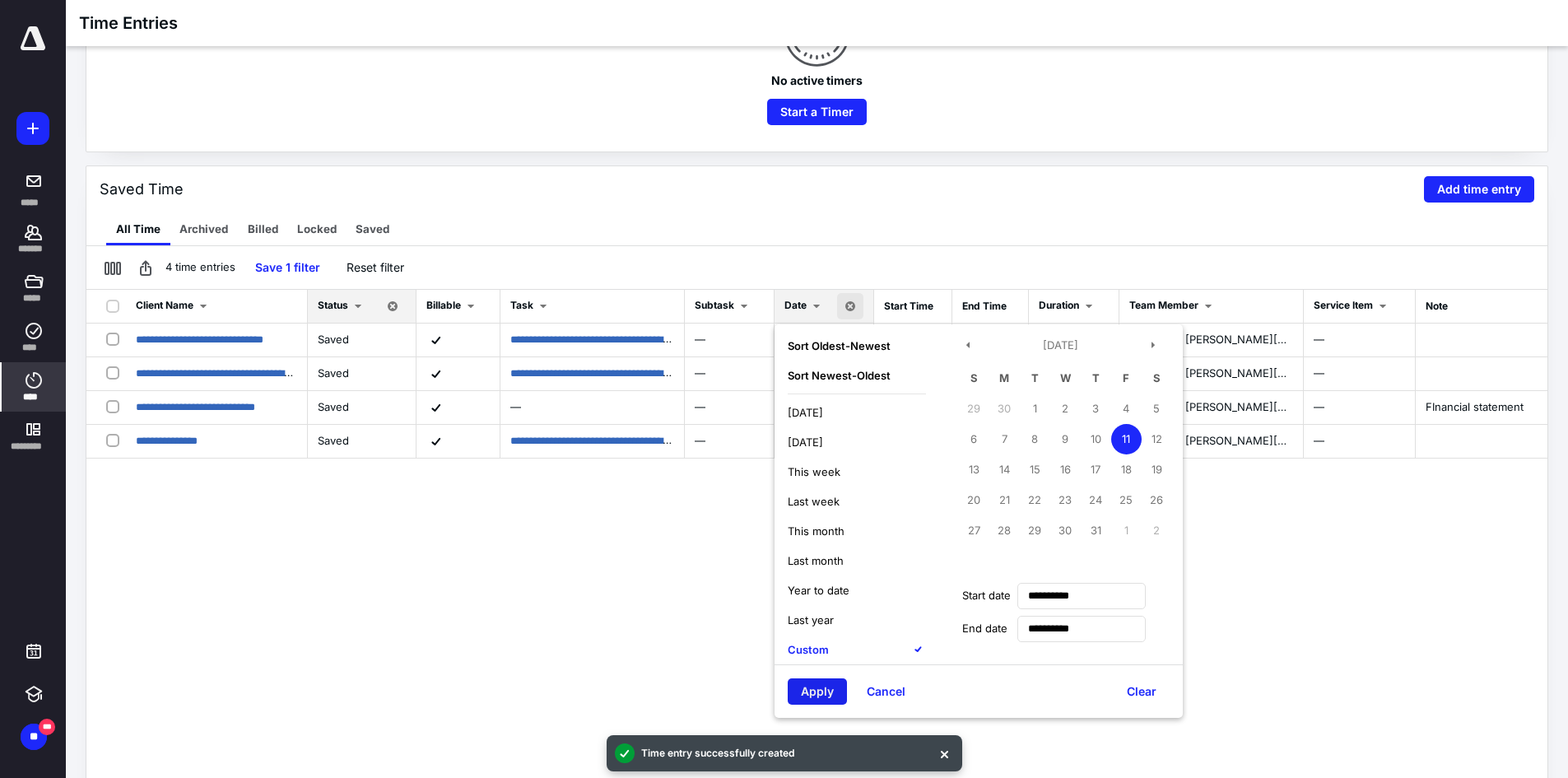 click on "Apply" at bounding box center (817, 692) 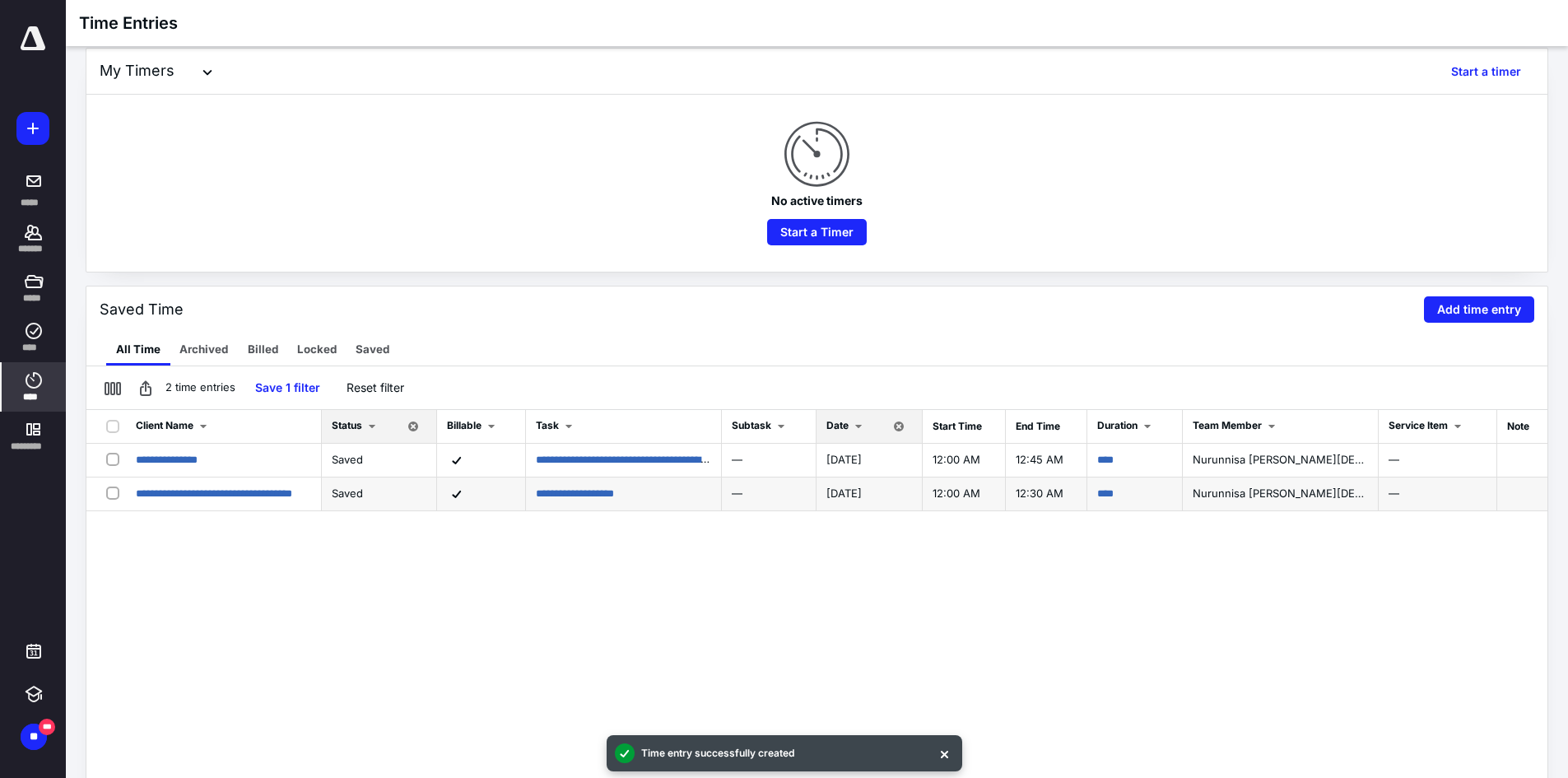 scroll, scrollTop: 0, scrollLeft: 0, axis: both 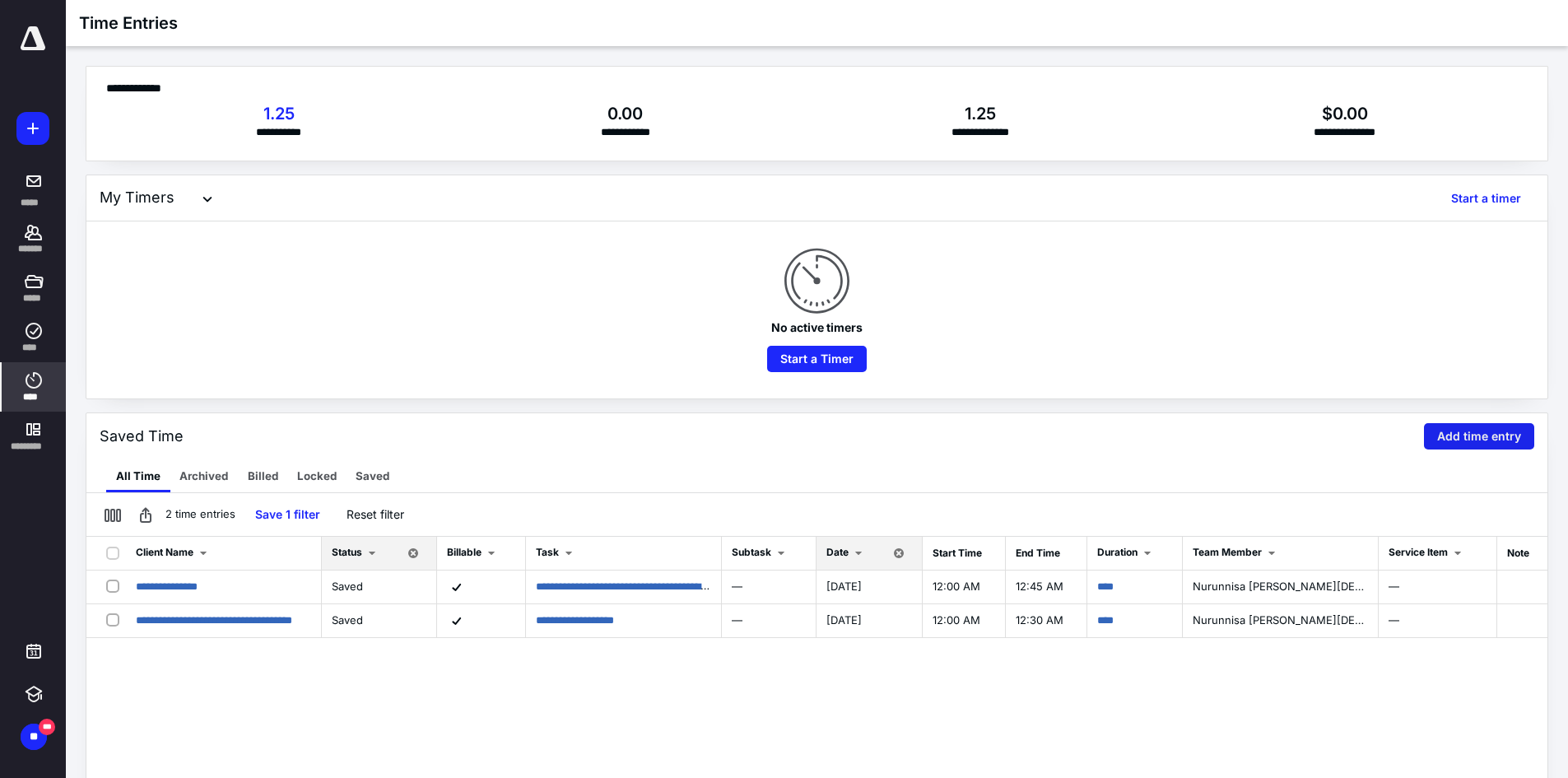 click on "Add time entry" at bounding box center (1479, 436) 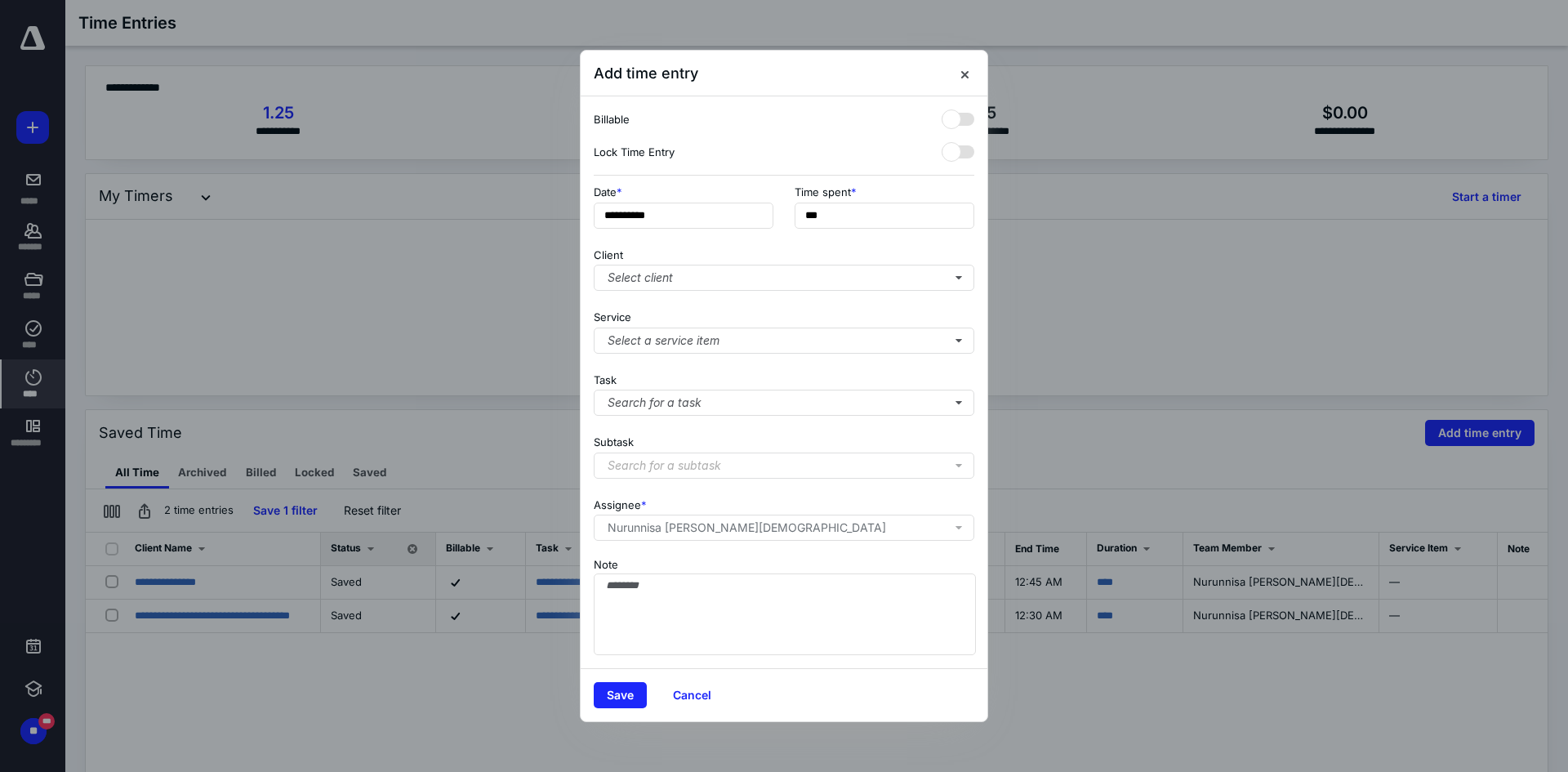 click on "Date *" at bounding box center [684, 192] 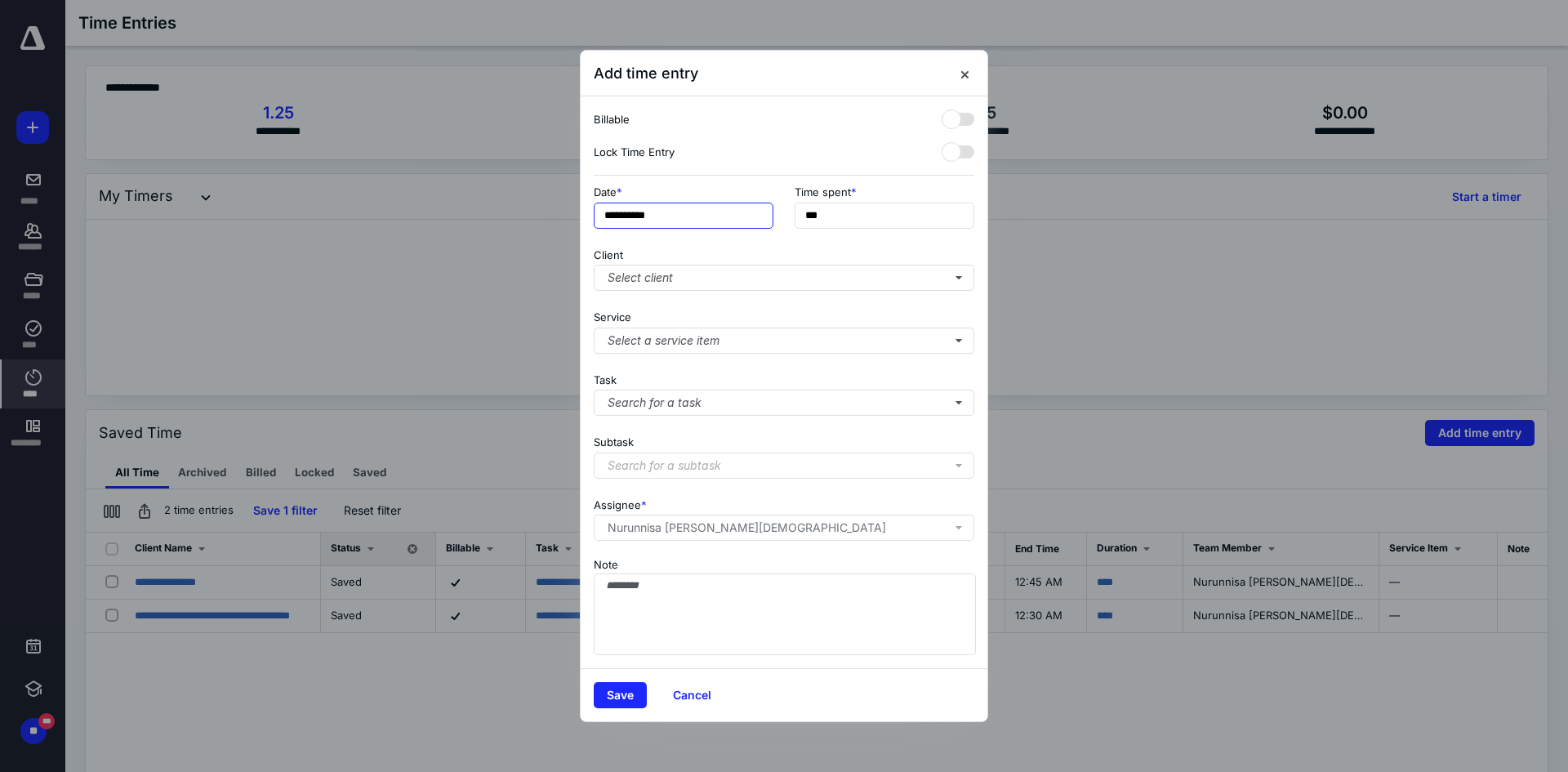 click on "**********" at bounding box center [684, 216] 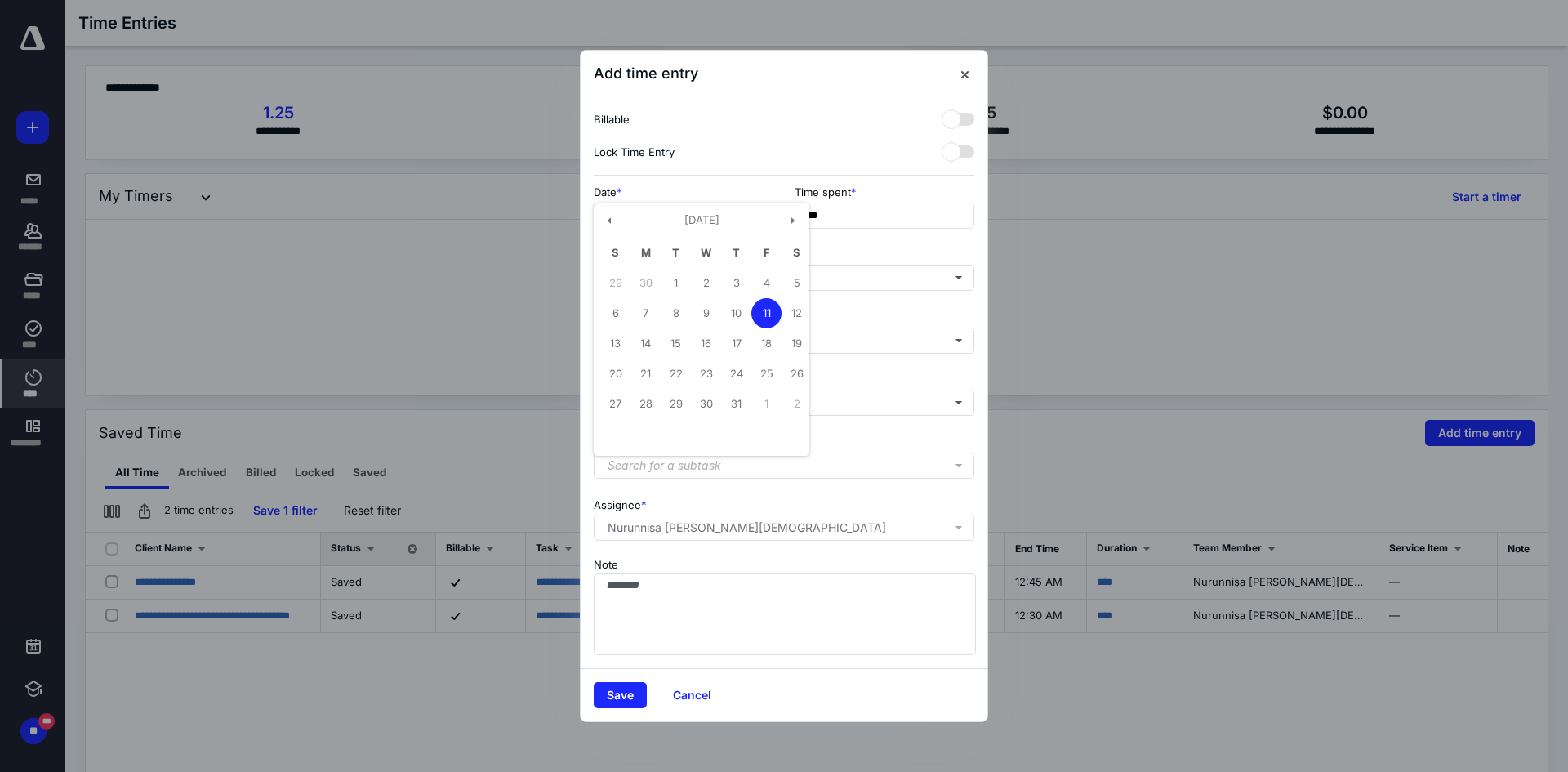 click on "11" at bounding box center [766, 313] 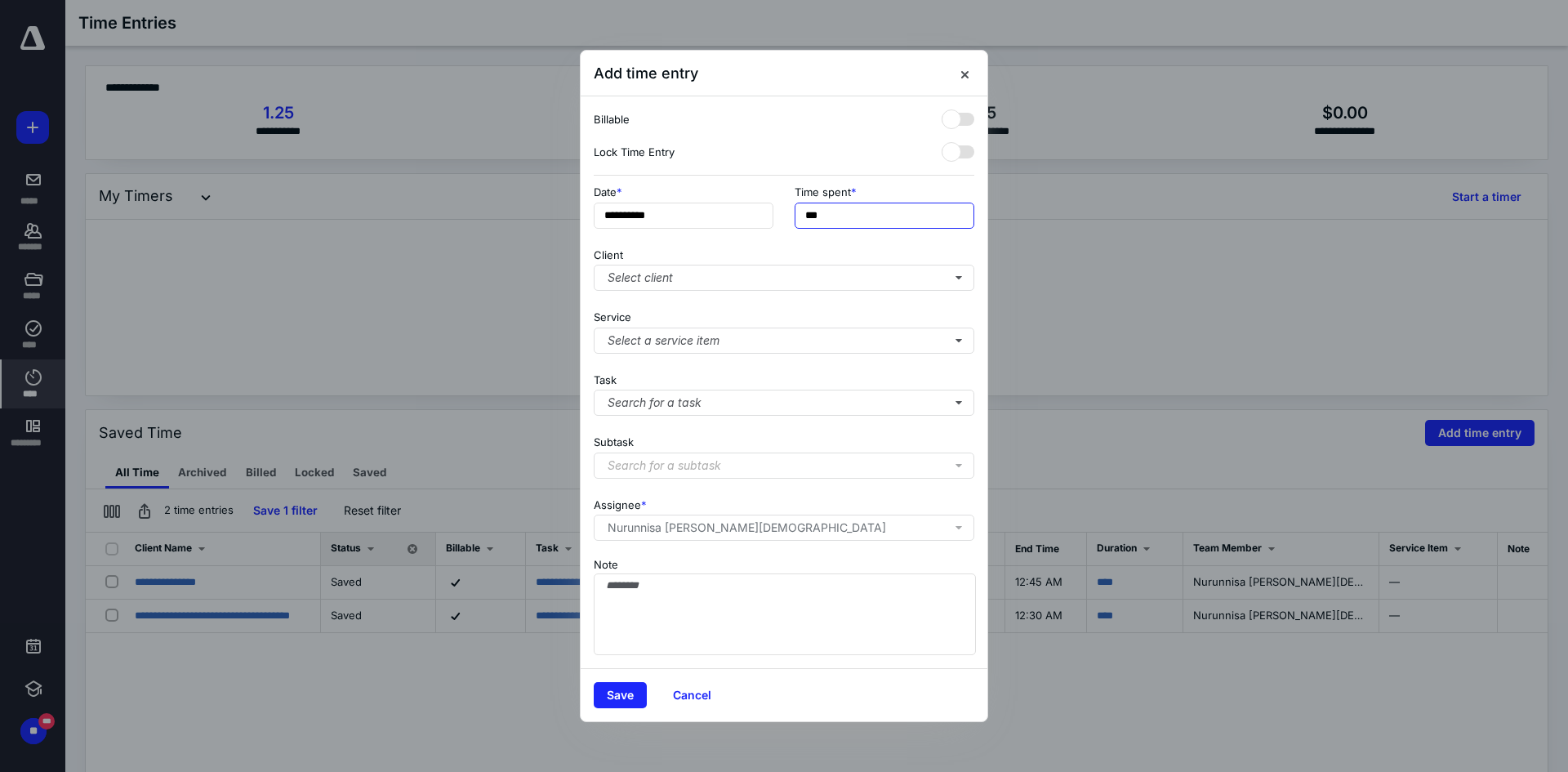 click on "***" at bounding box center [884, 216] 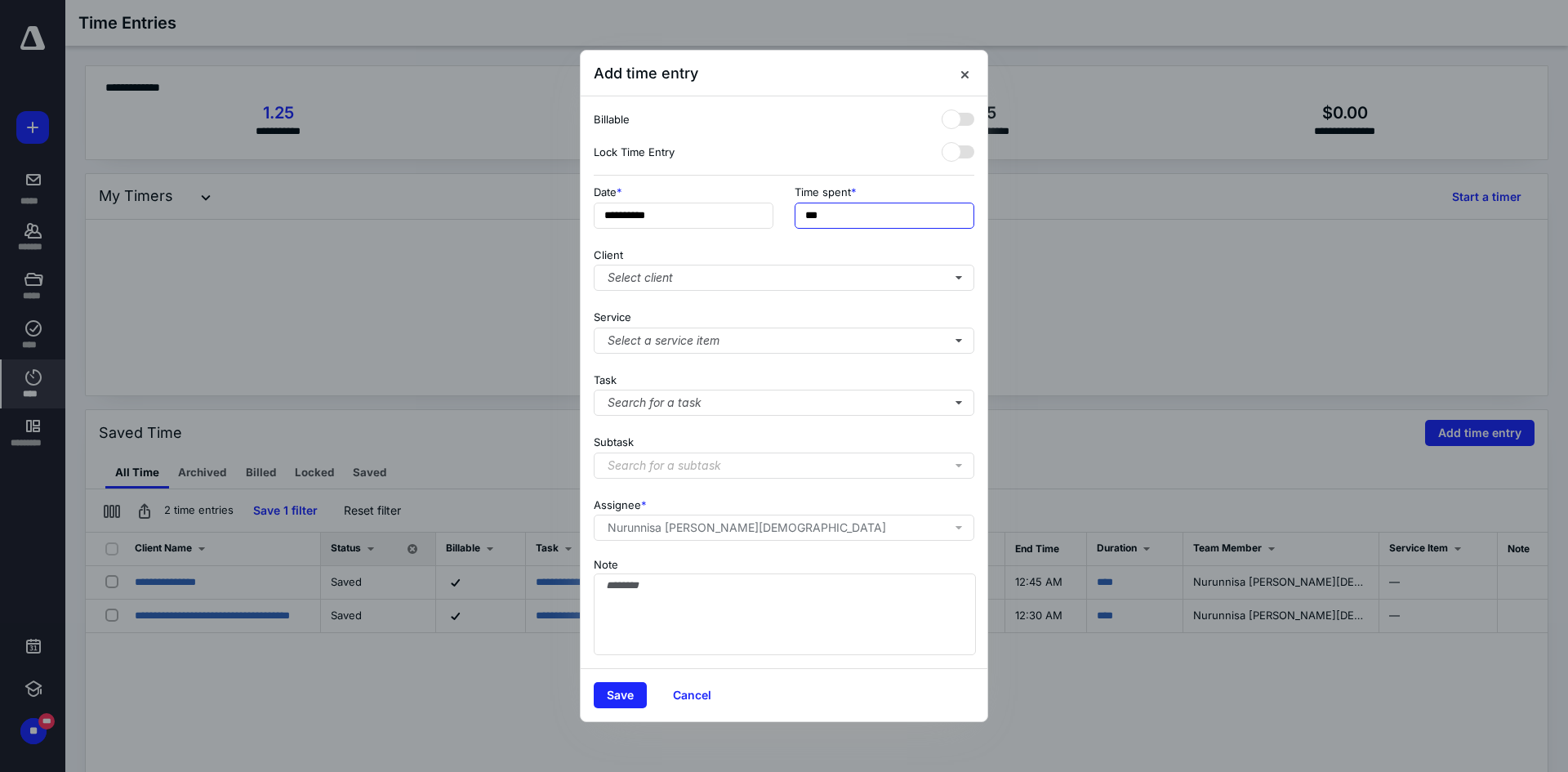 drag, startPoint x: 835, startPoint y: 225, endPoint x: 786, endPoint y: 222, distance: 49.091751 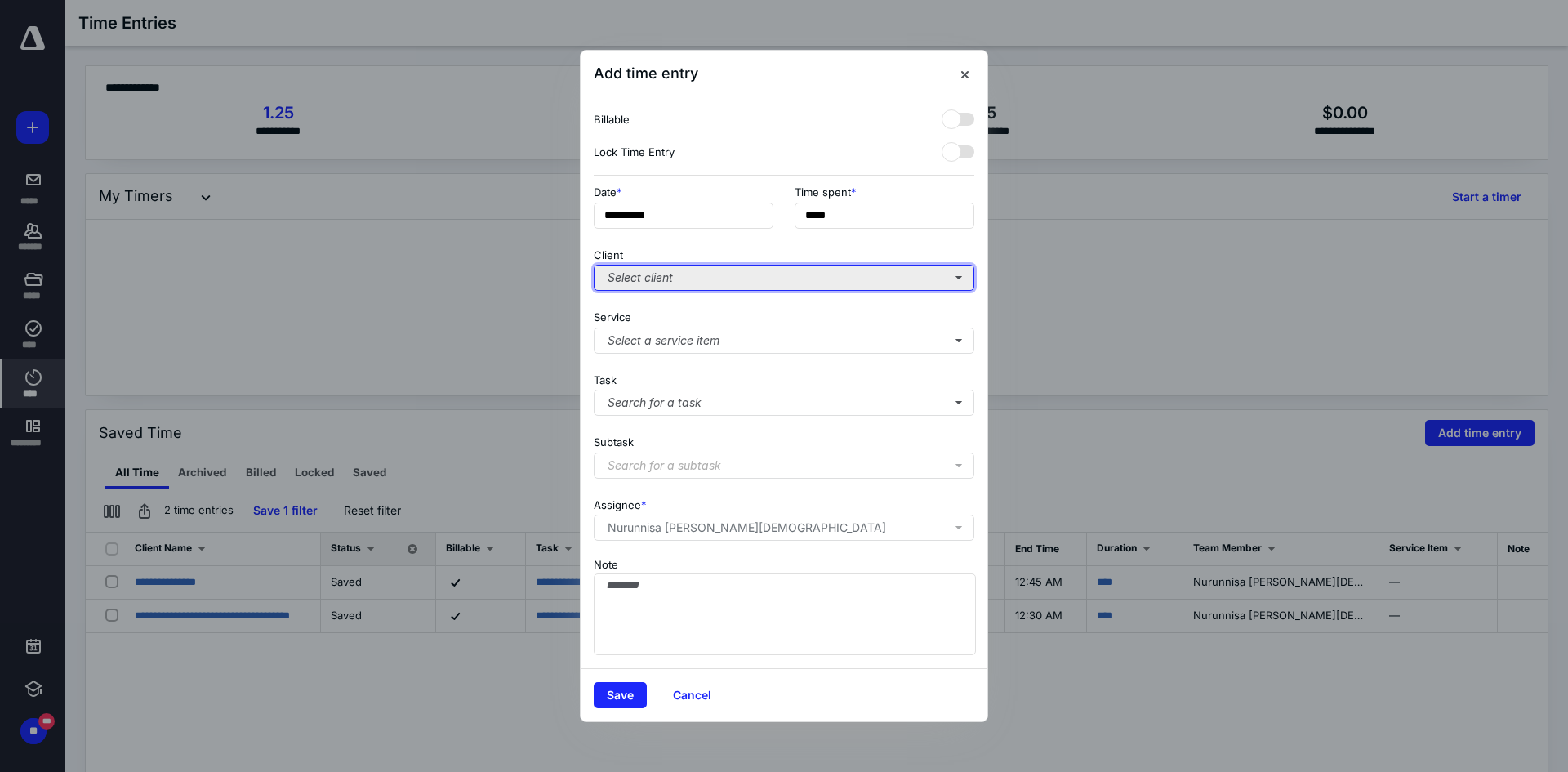 type on "*****" 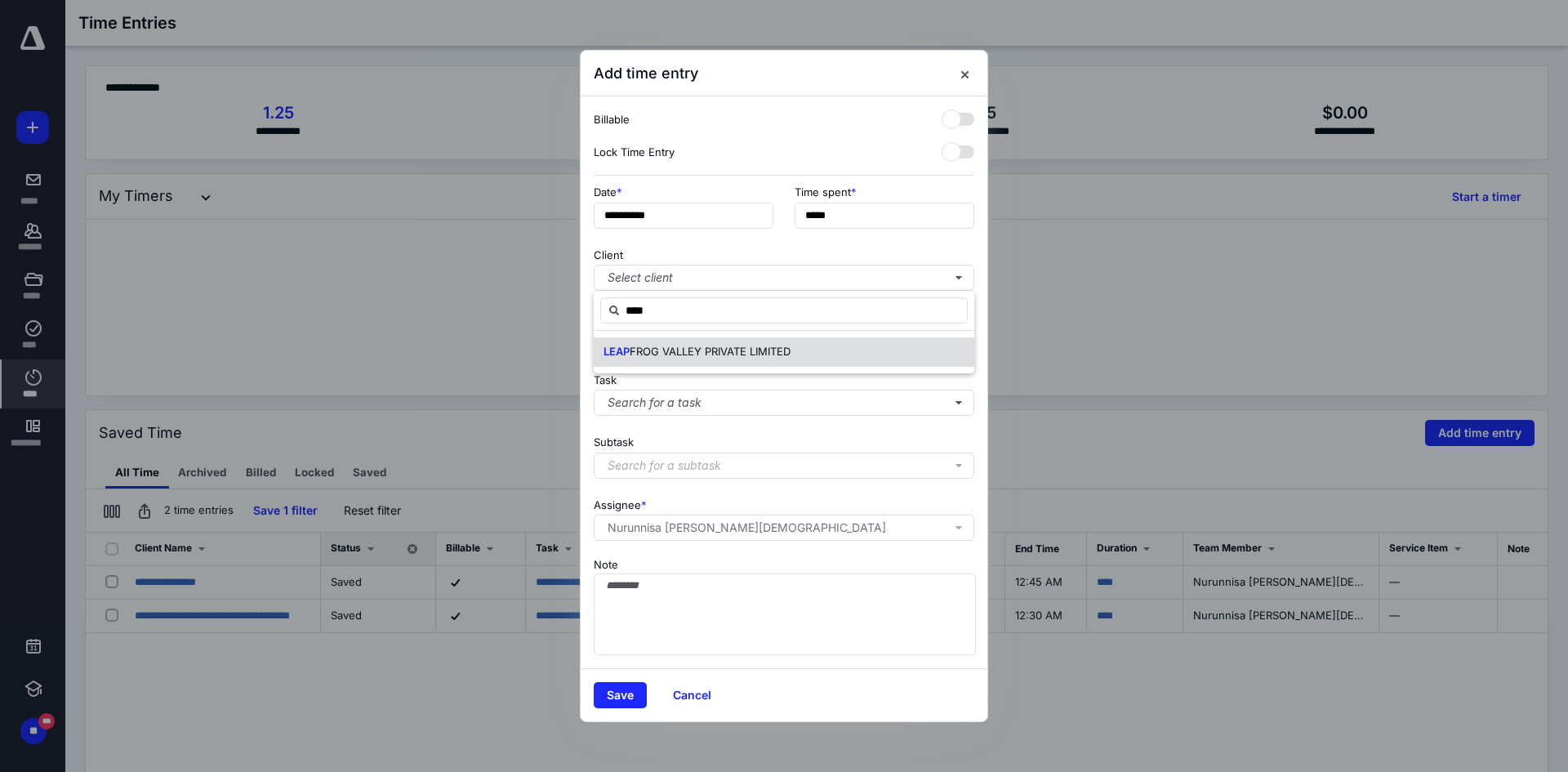 click on "LEAP FROG VALLEY PRIVATE LIMITED" at bounding box center (784, 352) 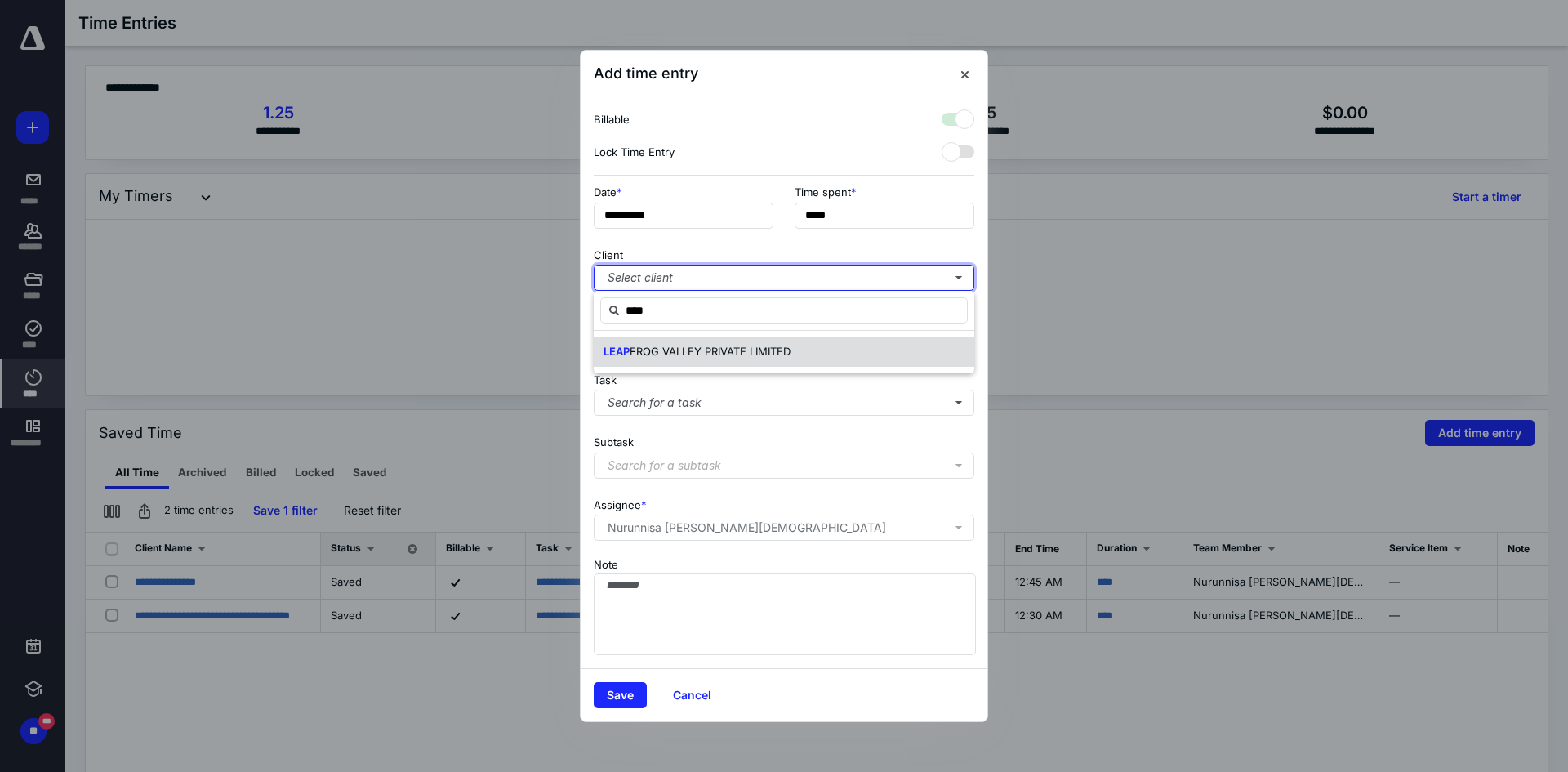 checkbox on "true" 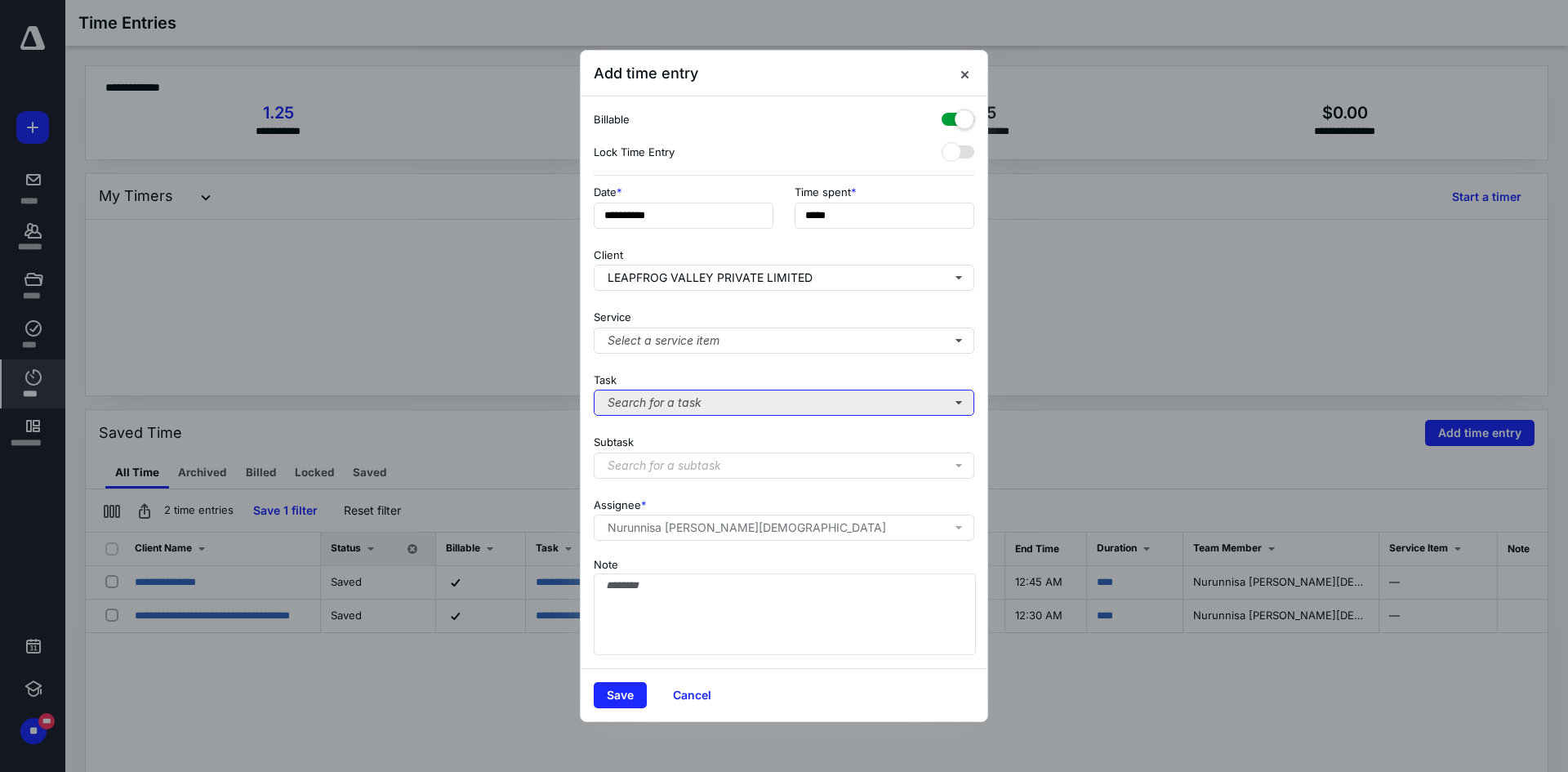 click on "Search for a task" at bounding box center (784, 403) 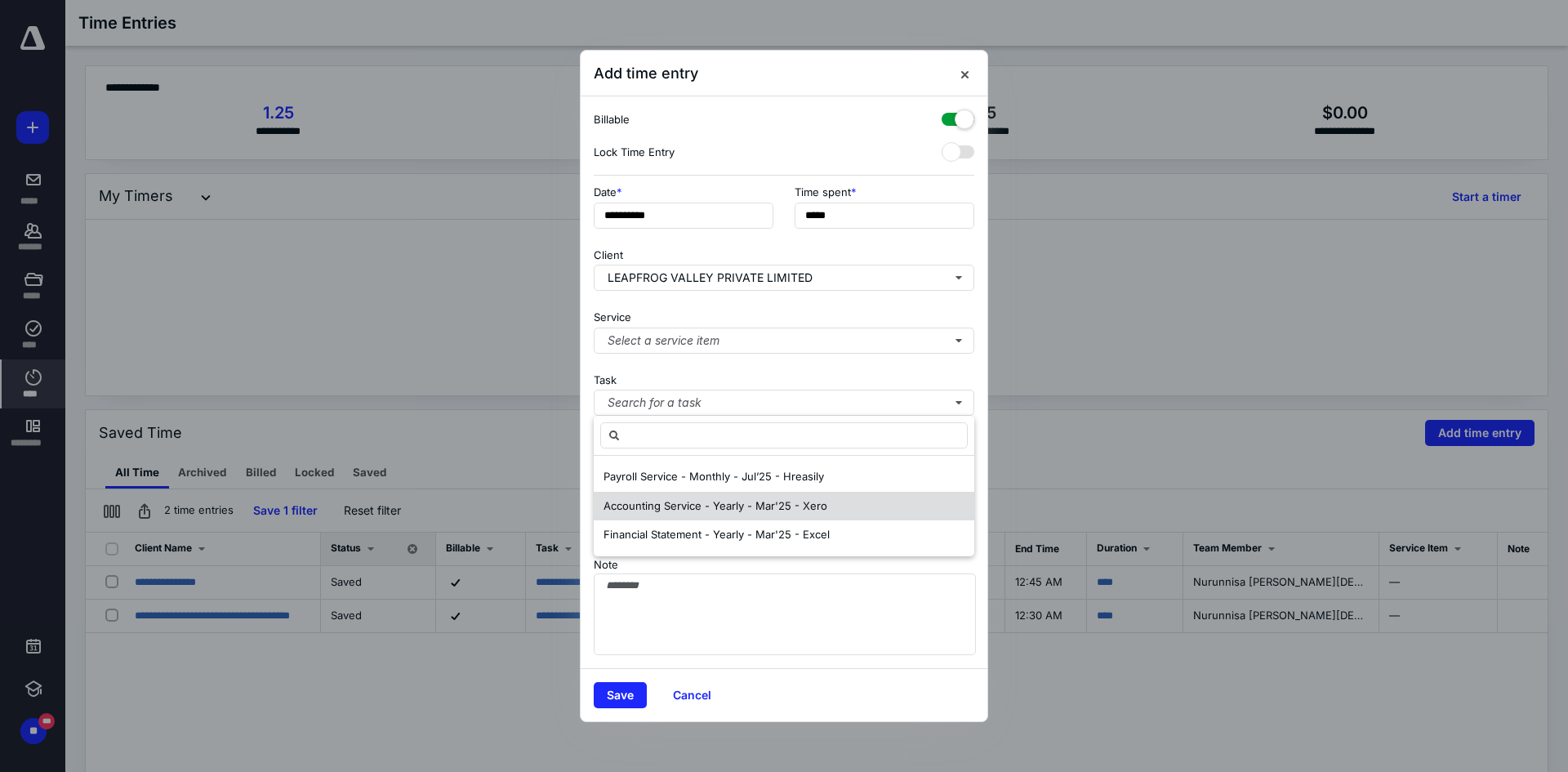 click on "Accounting Service - Yearly - Mar'25 - Xero" at bounding box center [715, 506] 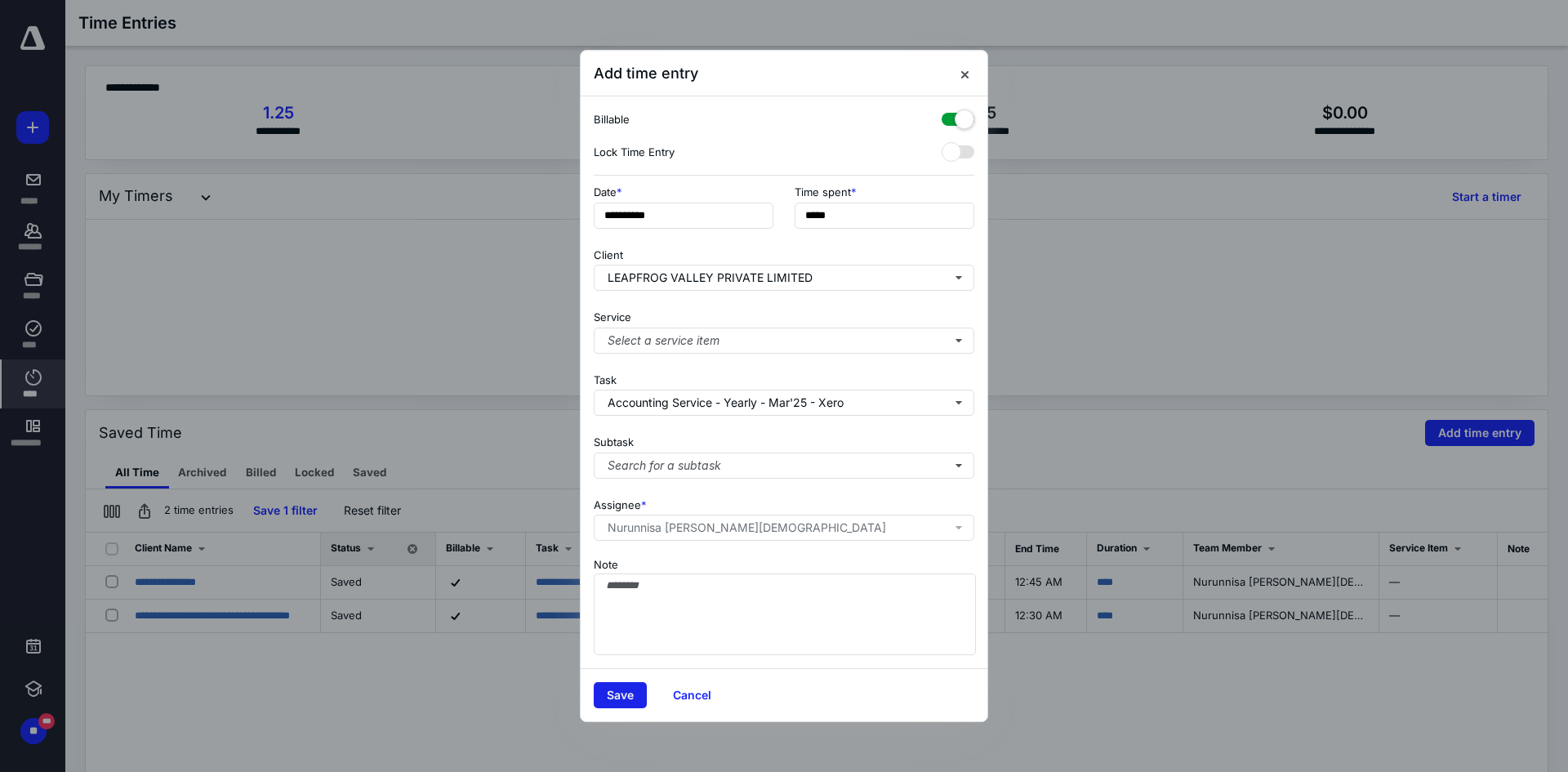 click on "Save" at bounding box center [620, 695] 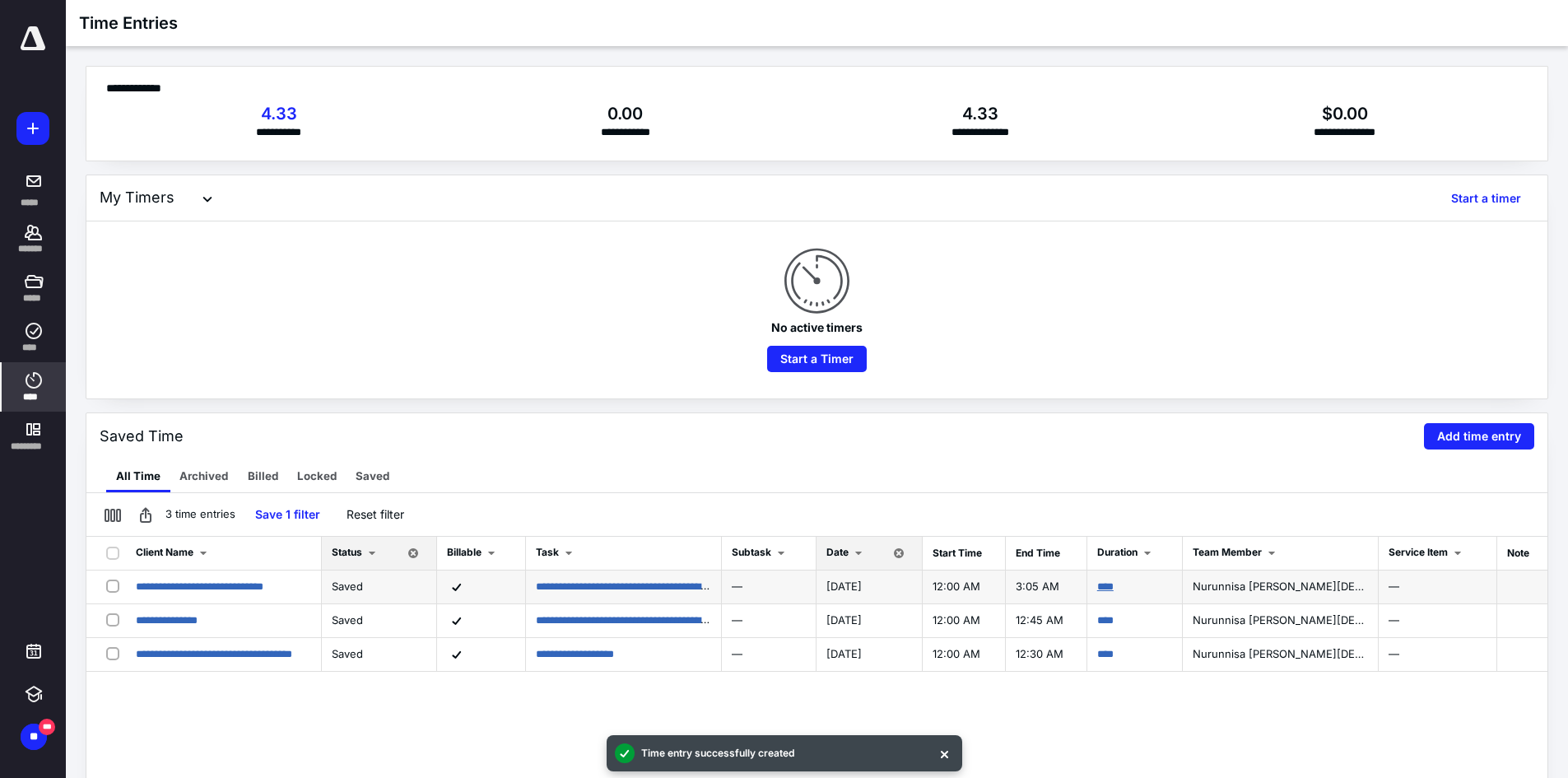click on "****" at bounding box center [1105, 586] 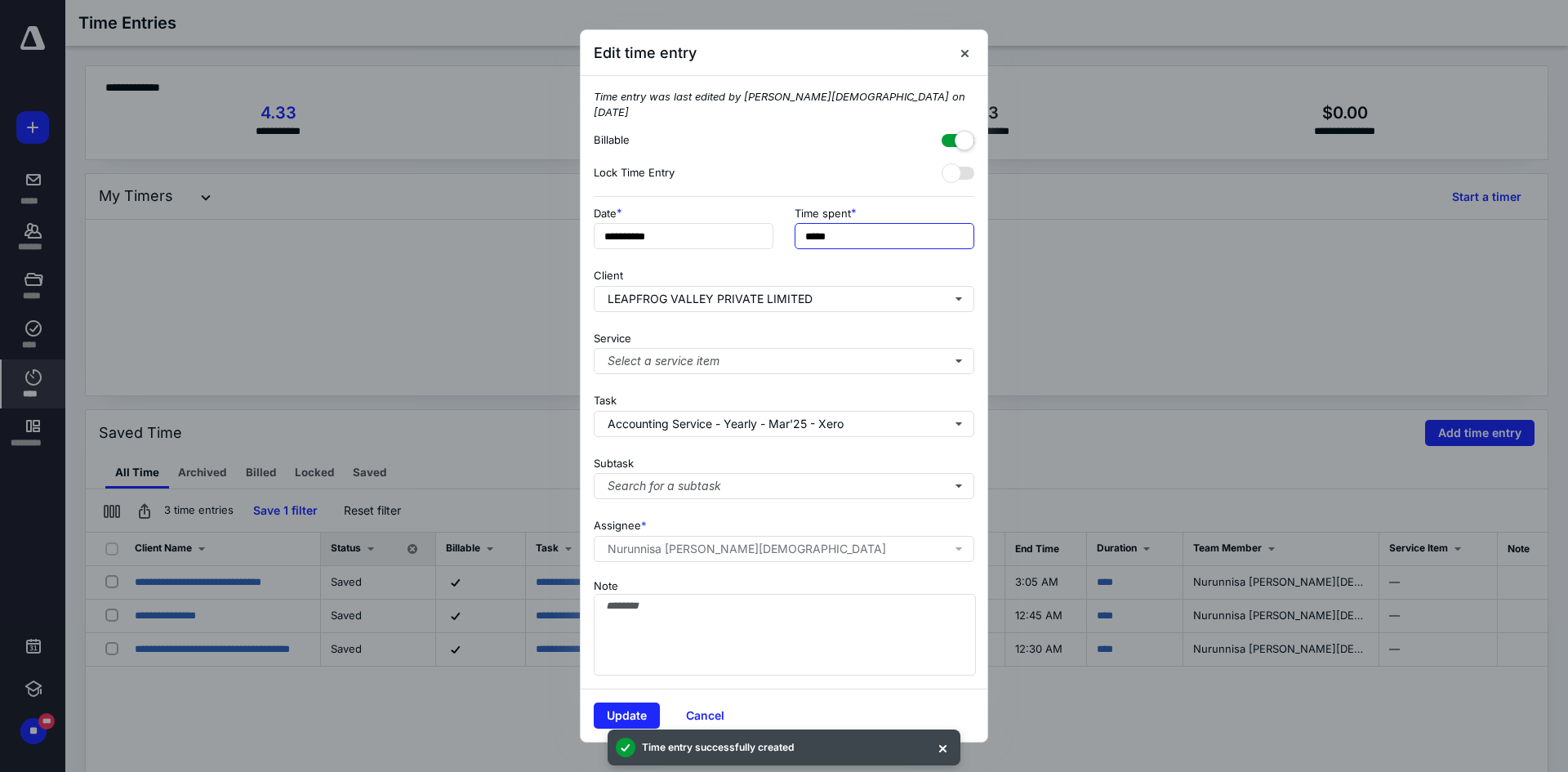 click on "*****" at bounding box center (884, 236) 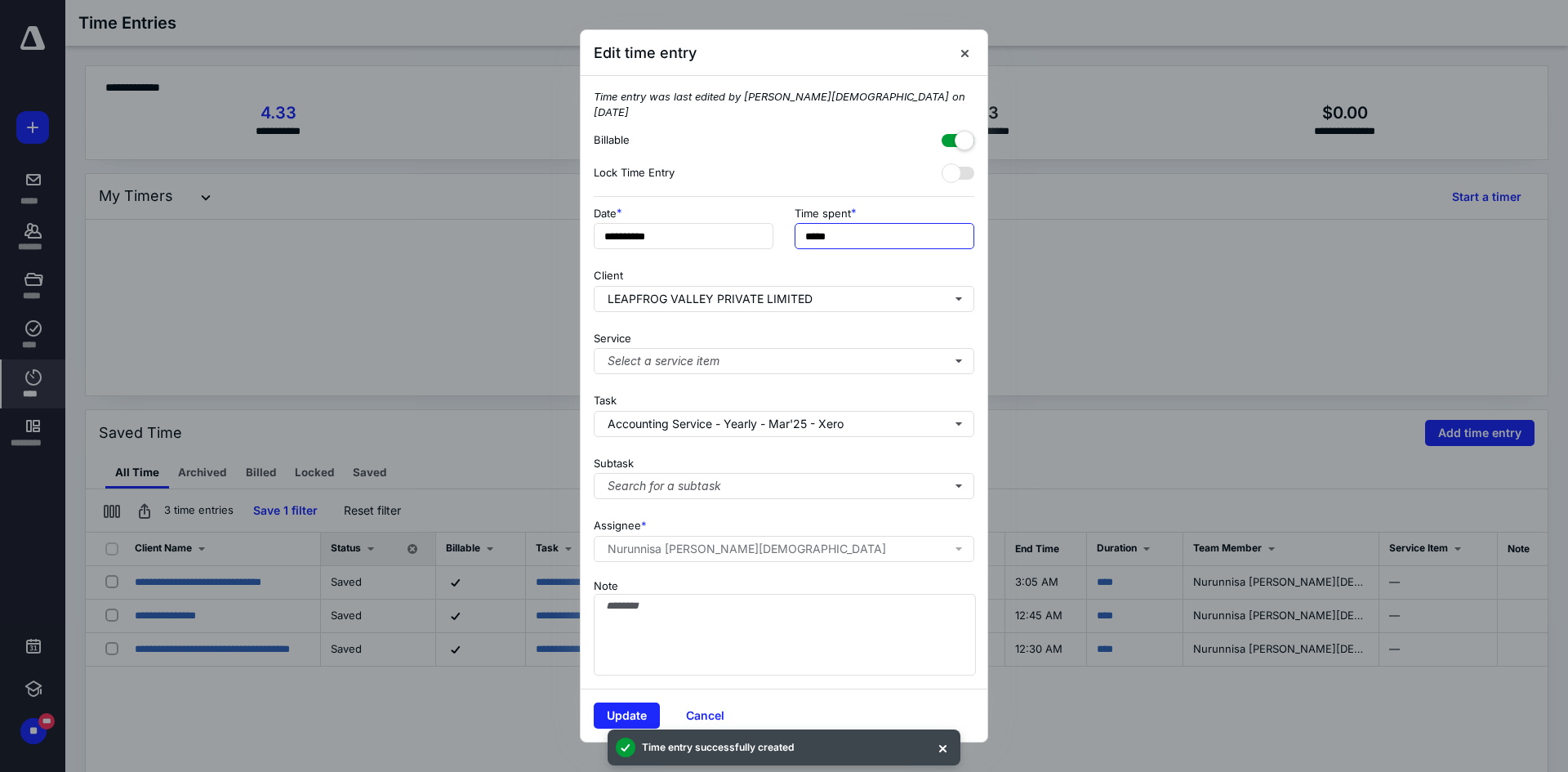 click on "*****" at bounding box center [884, 236] 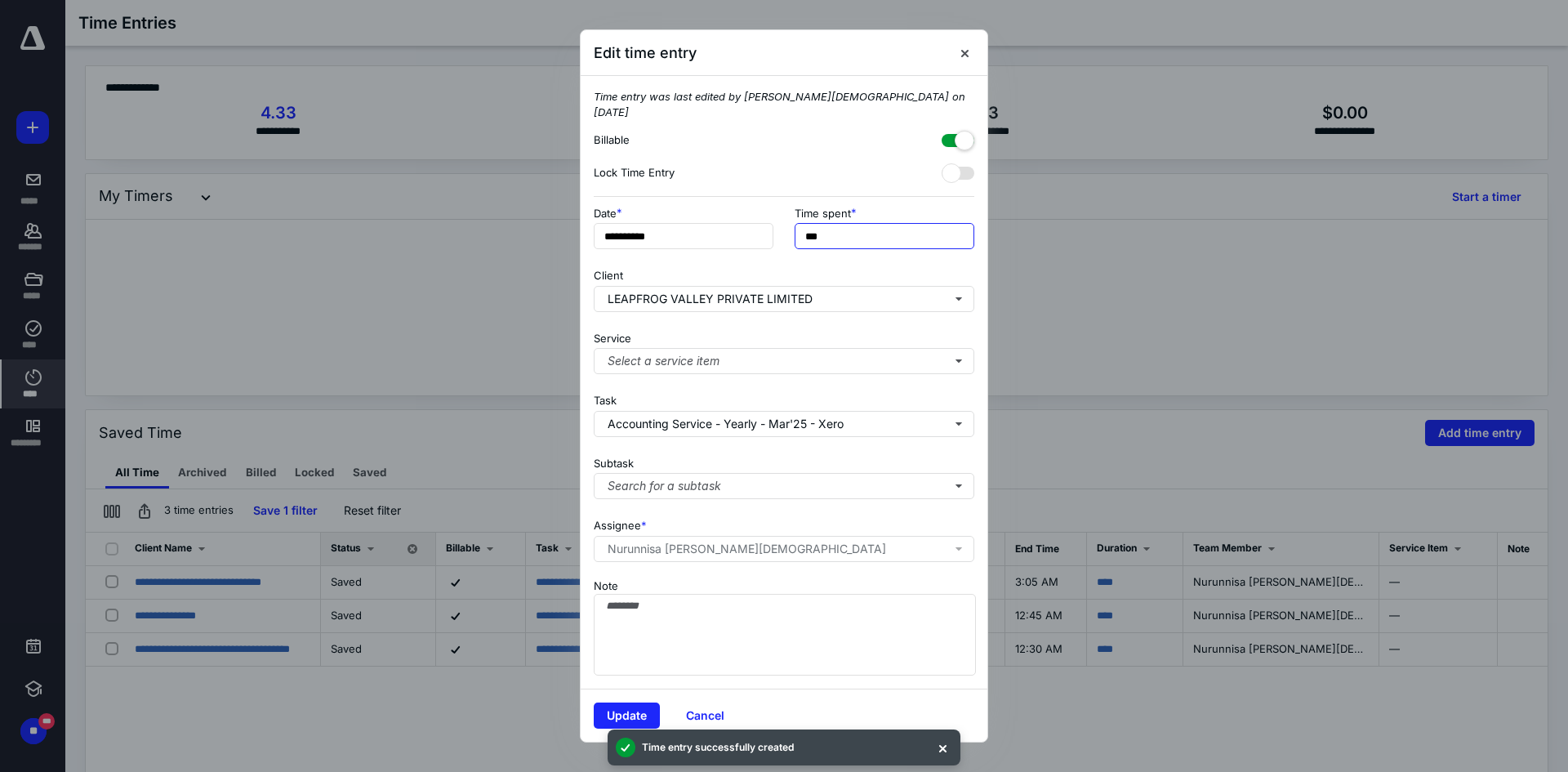 click on "**" at bounding box center (884, 236) 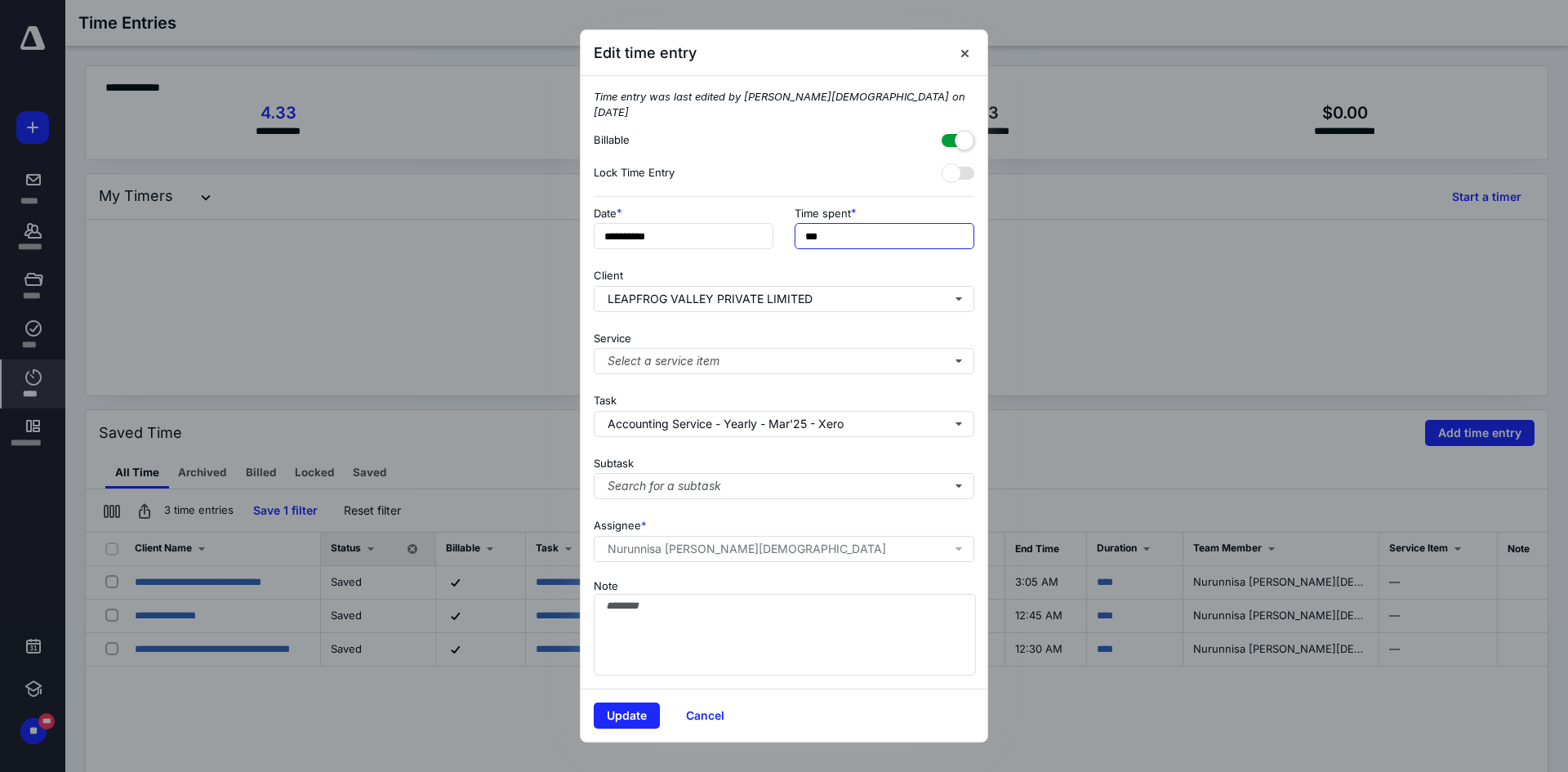 click on "**" at bounding box center (884, 236) 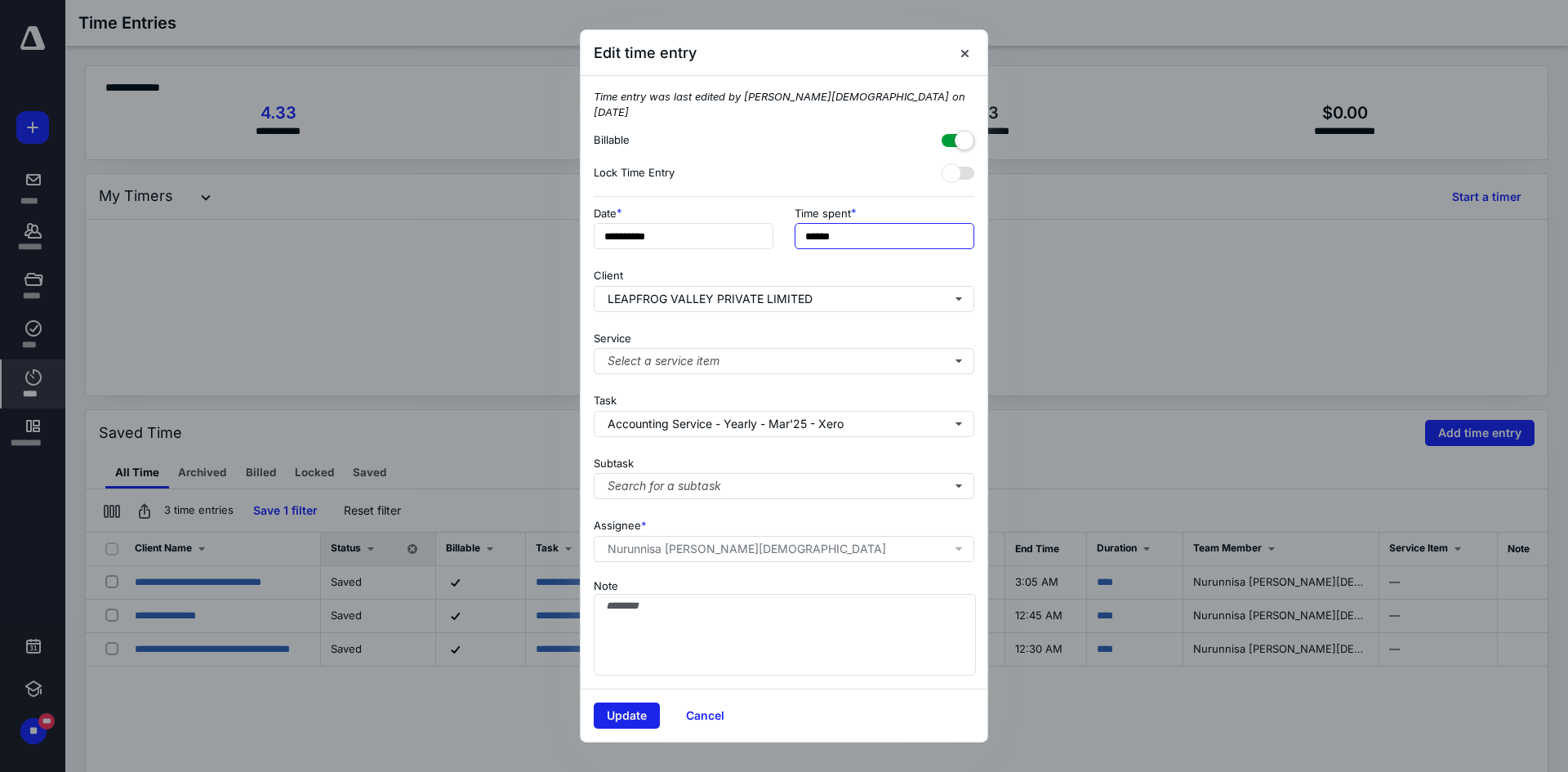 type on "******" 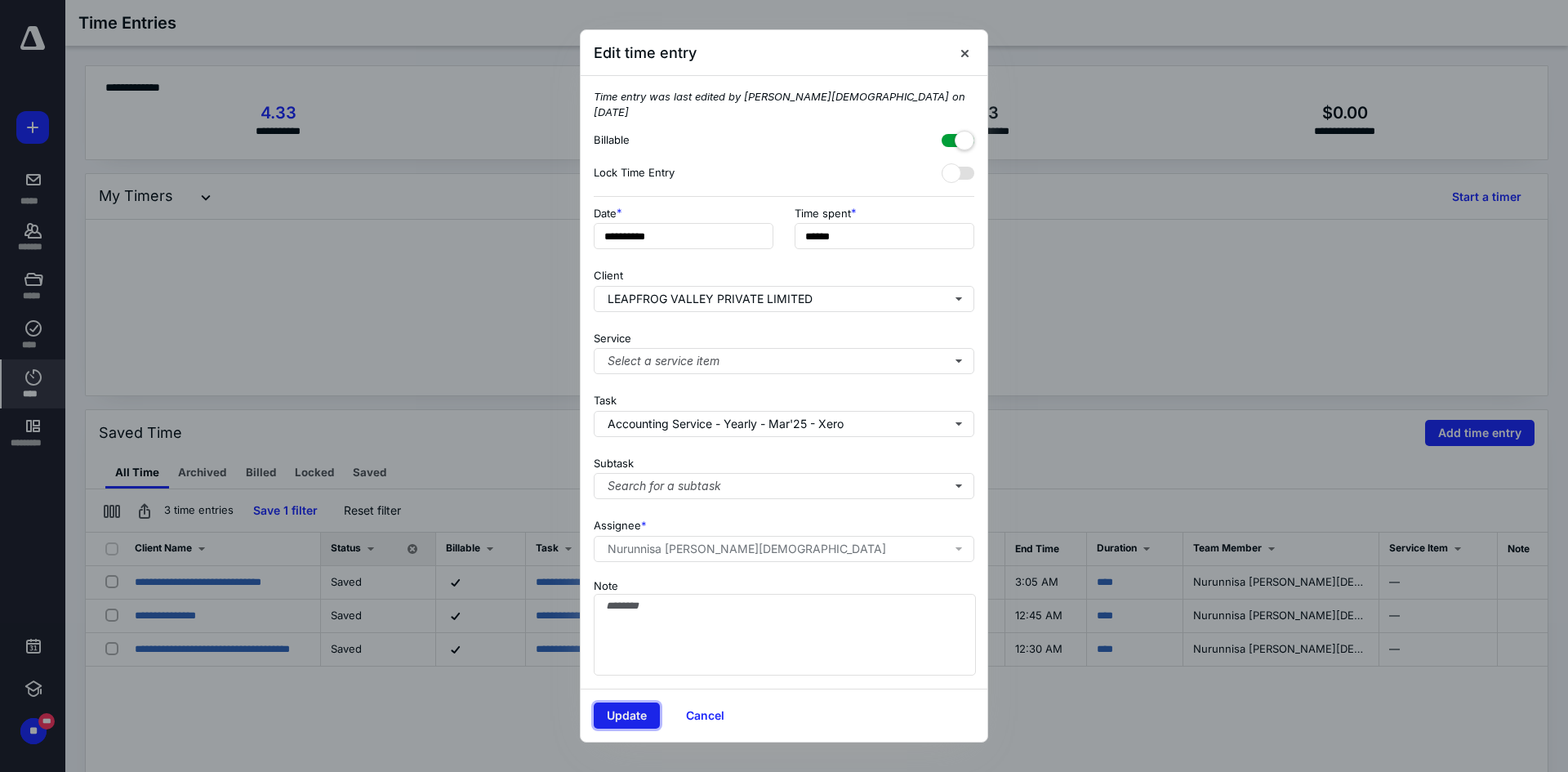 click on "Update" at bounding box center (626, 716) 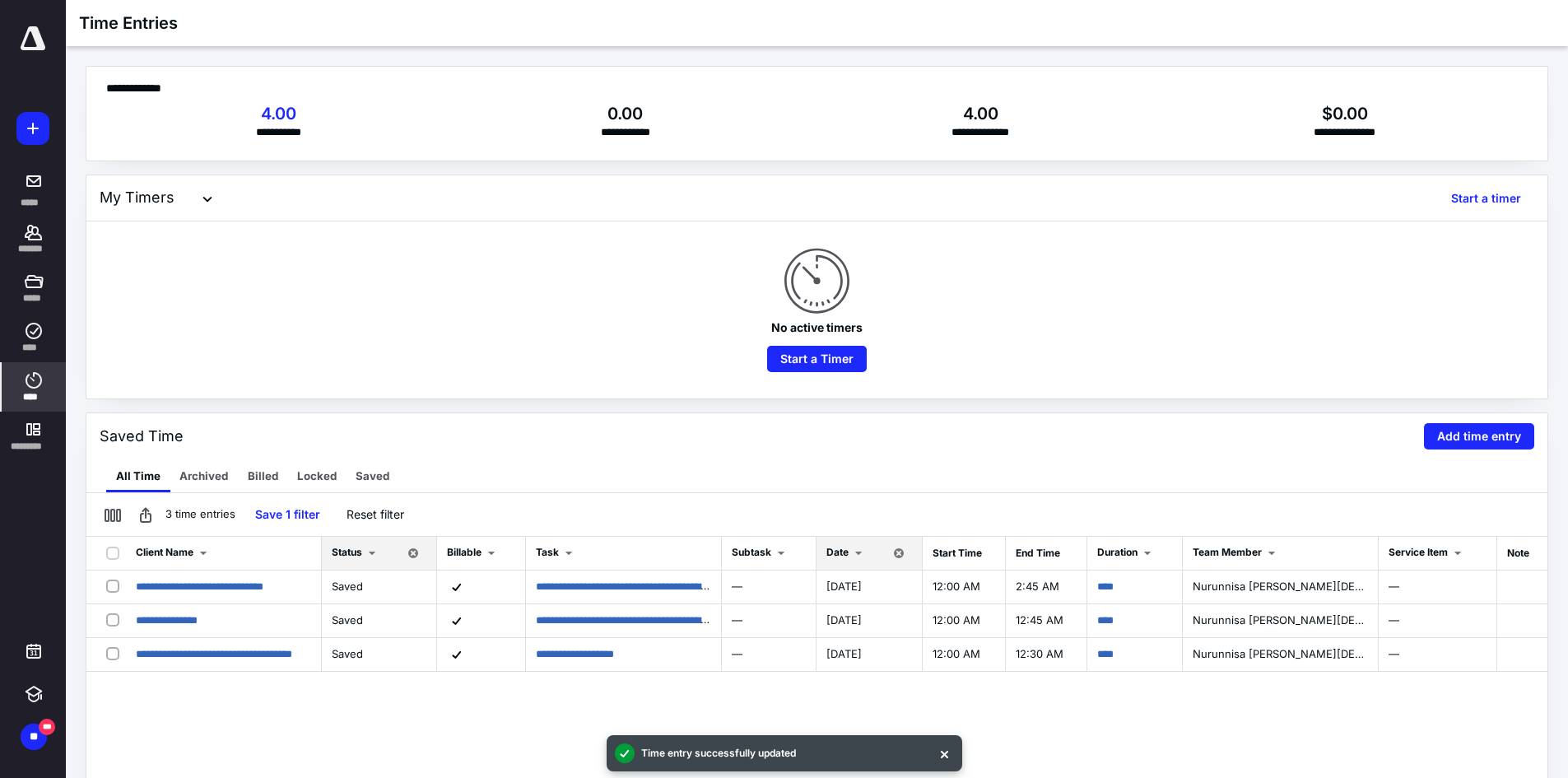 click on "Date" at bounding box center (837, 552) 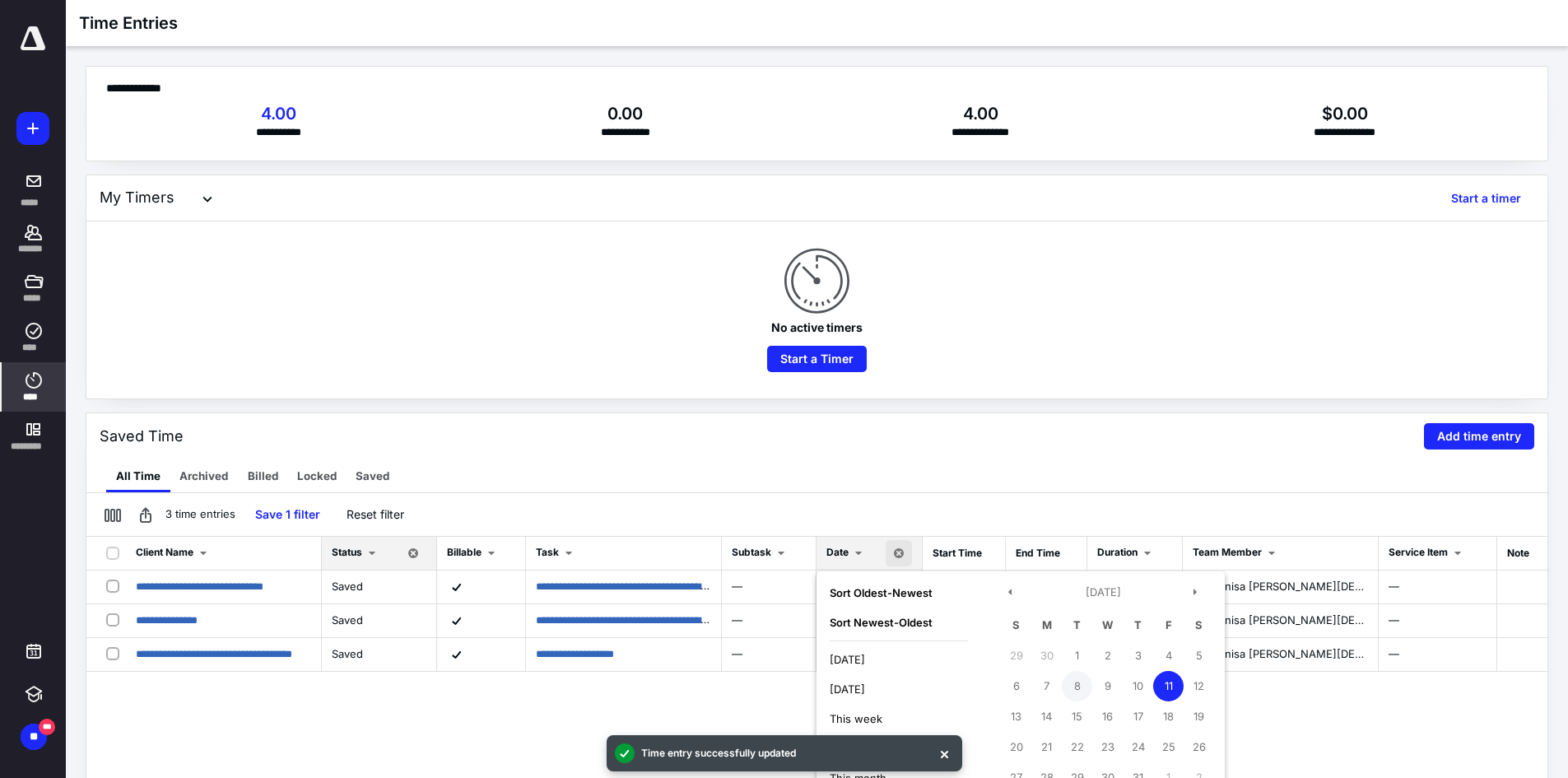 click on "8" at bounding box center [1077, 686] 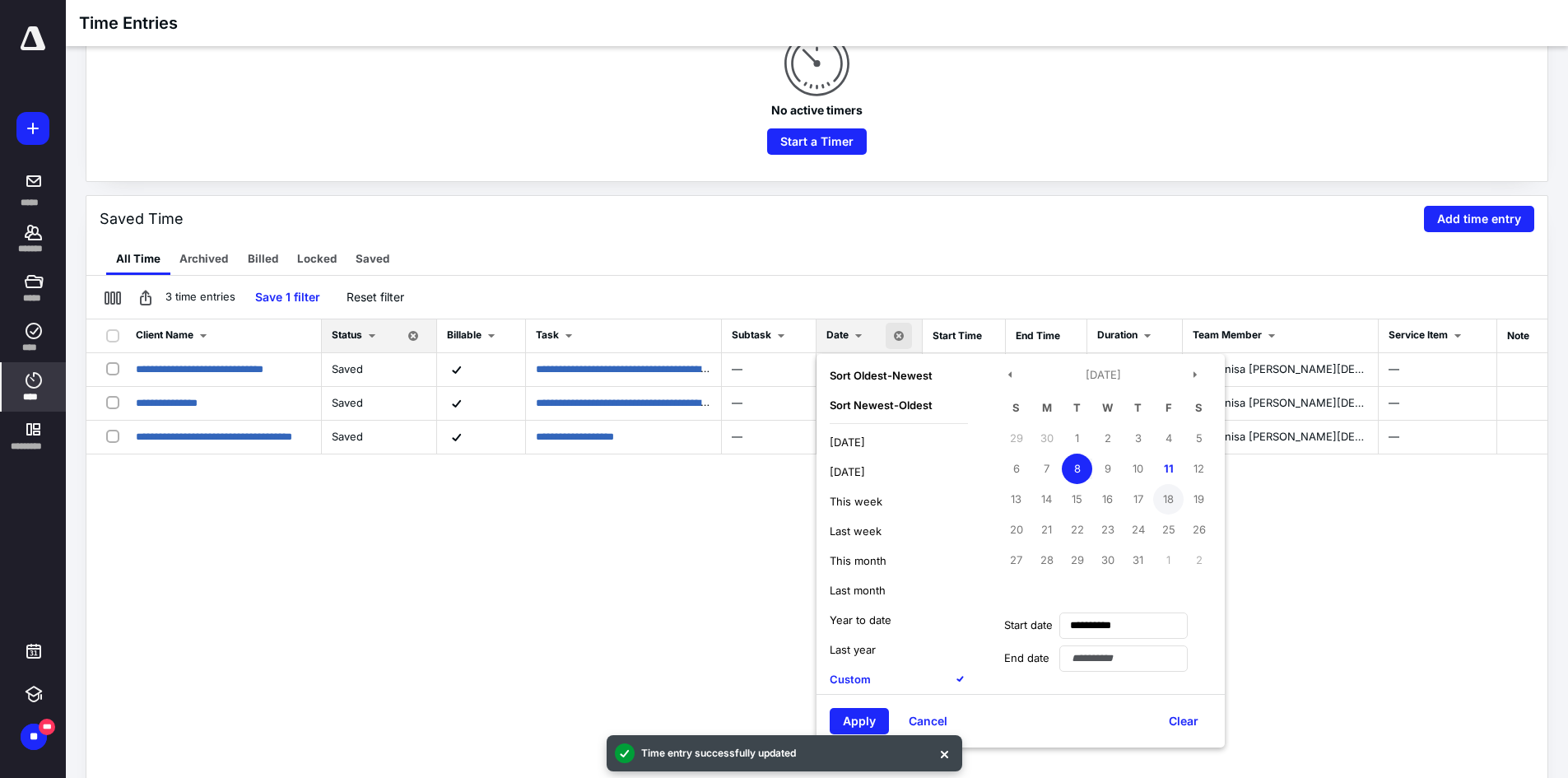 scroll, scrollTop: 247, scrollLeft: 0, axis: vertical 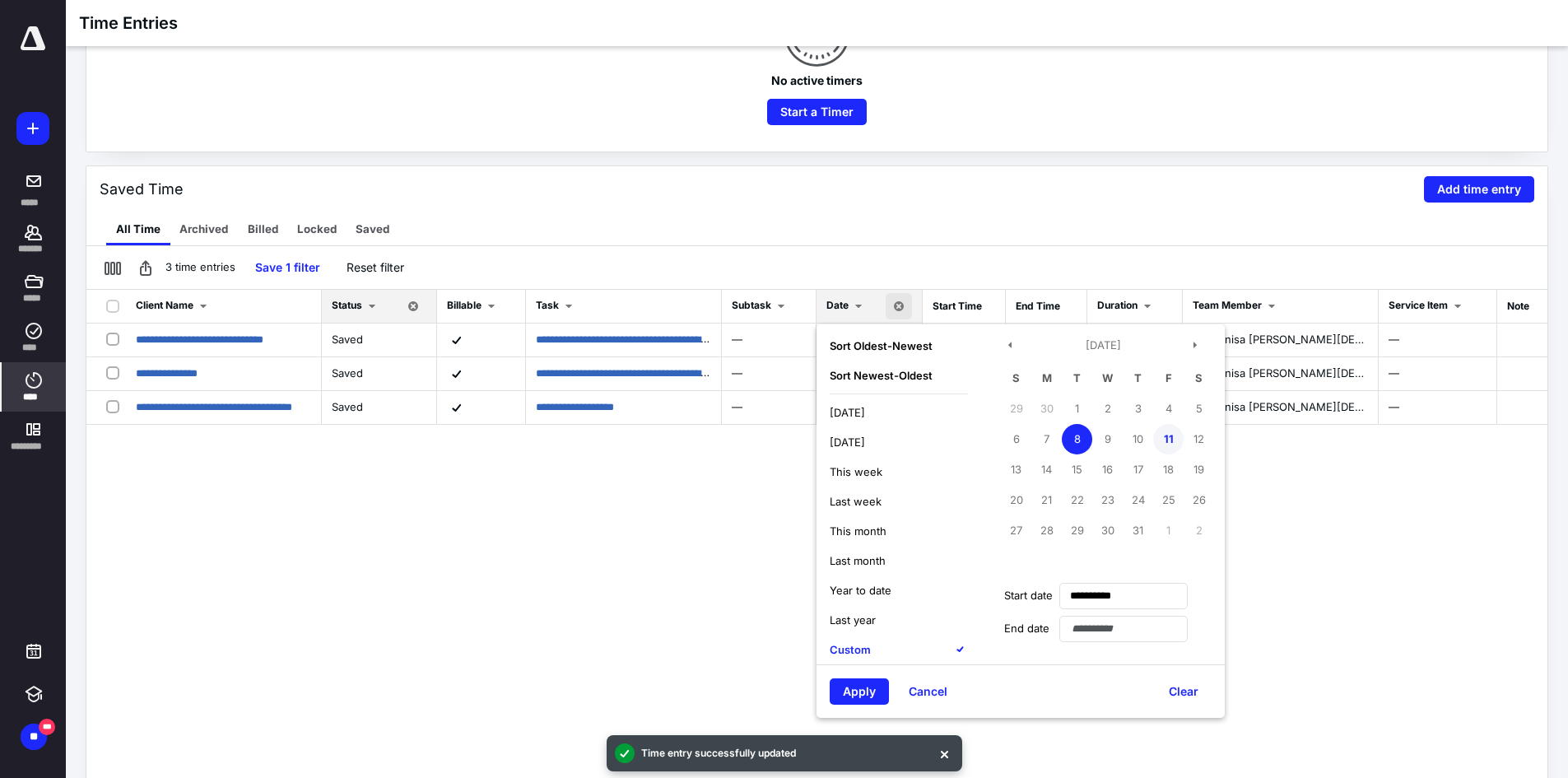 click on "11" at bounding box center [1168, 439] 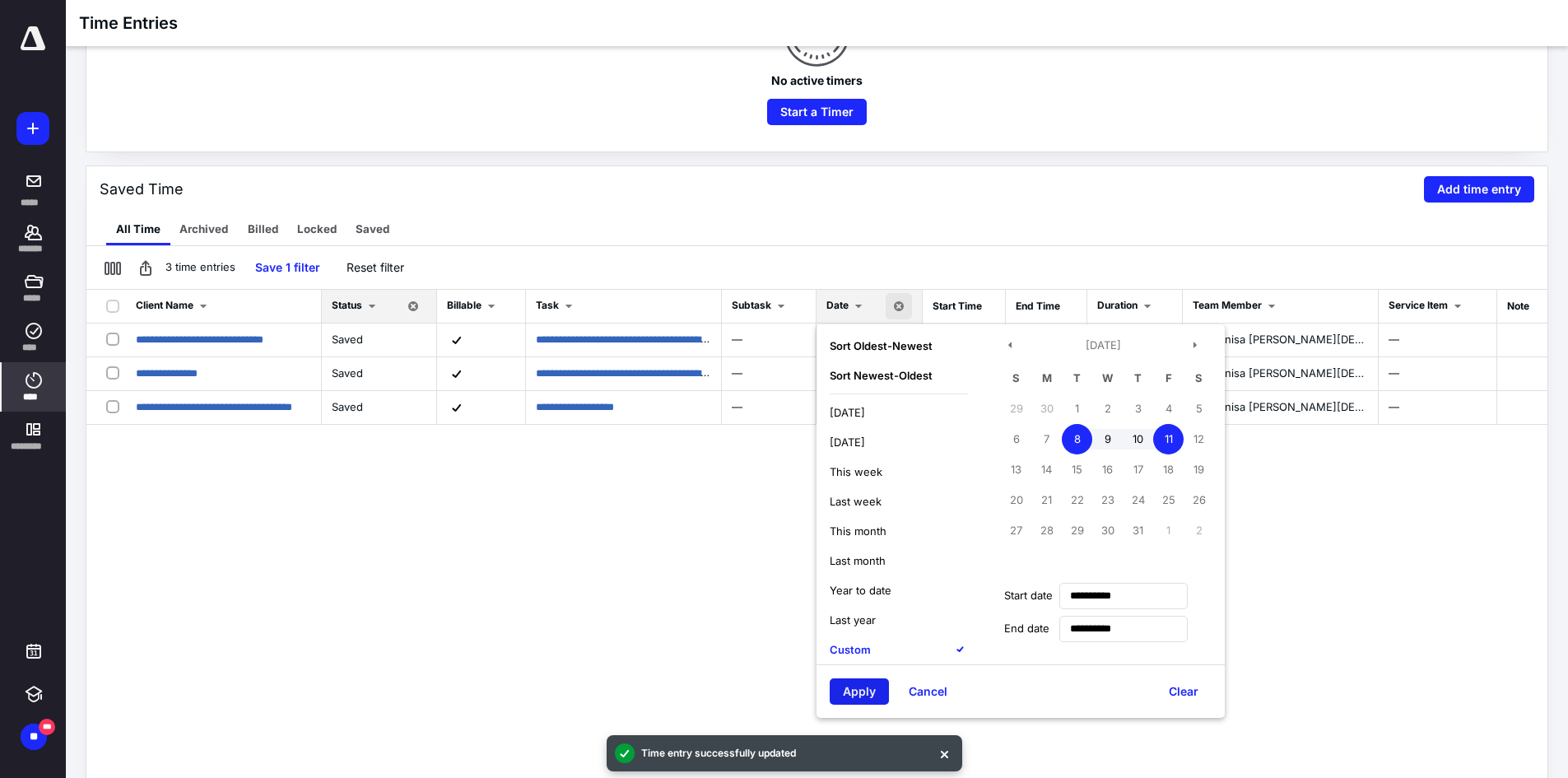click on "Apply" at bounding box center [859, 692] 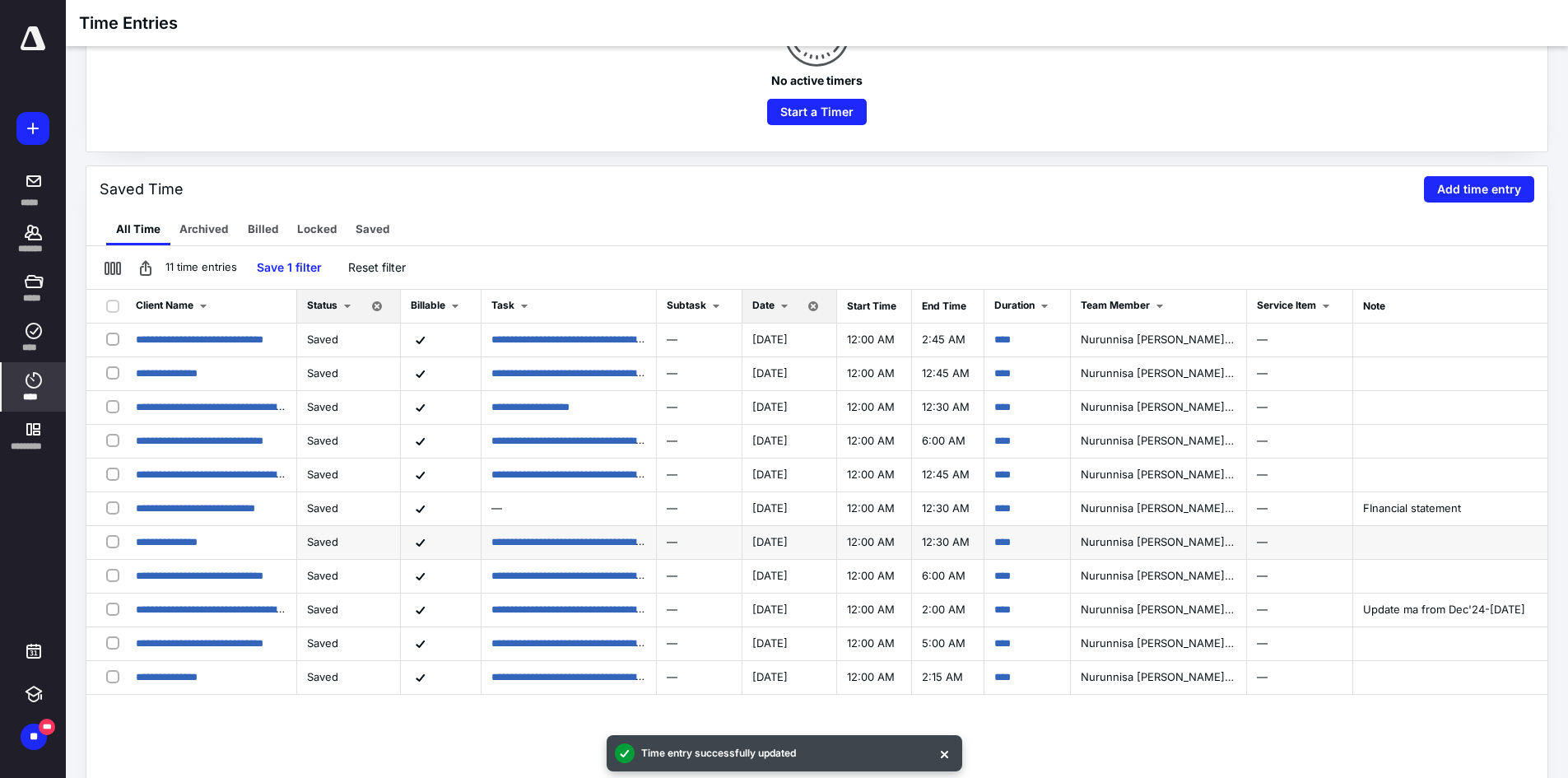 scroll, scrollTop: 0, scrollLeft: 0, axis: both 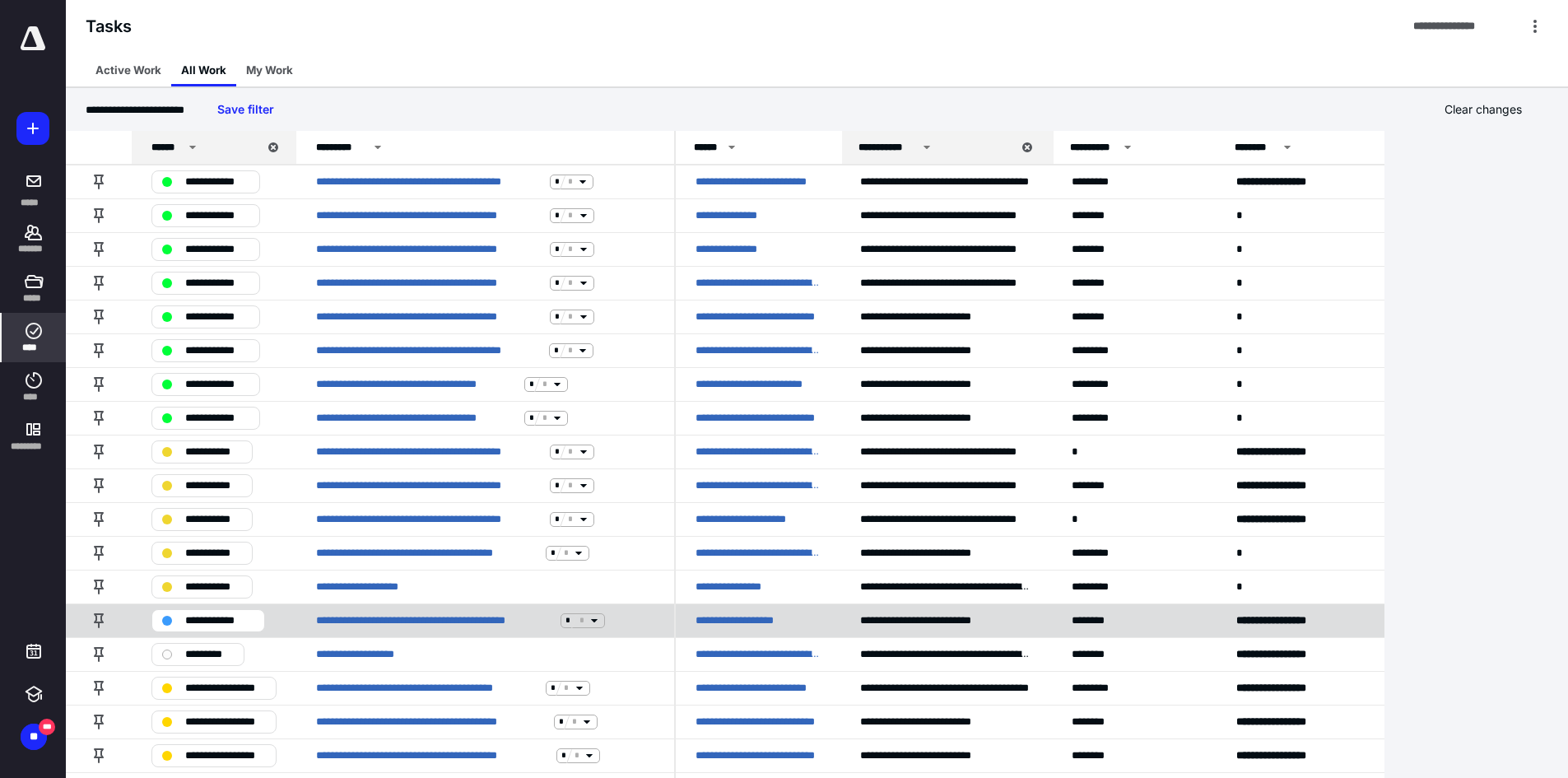 click on "**********" at bounding box center [220, 621] 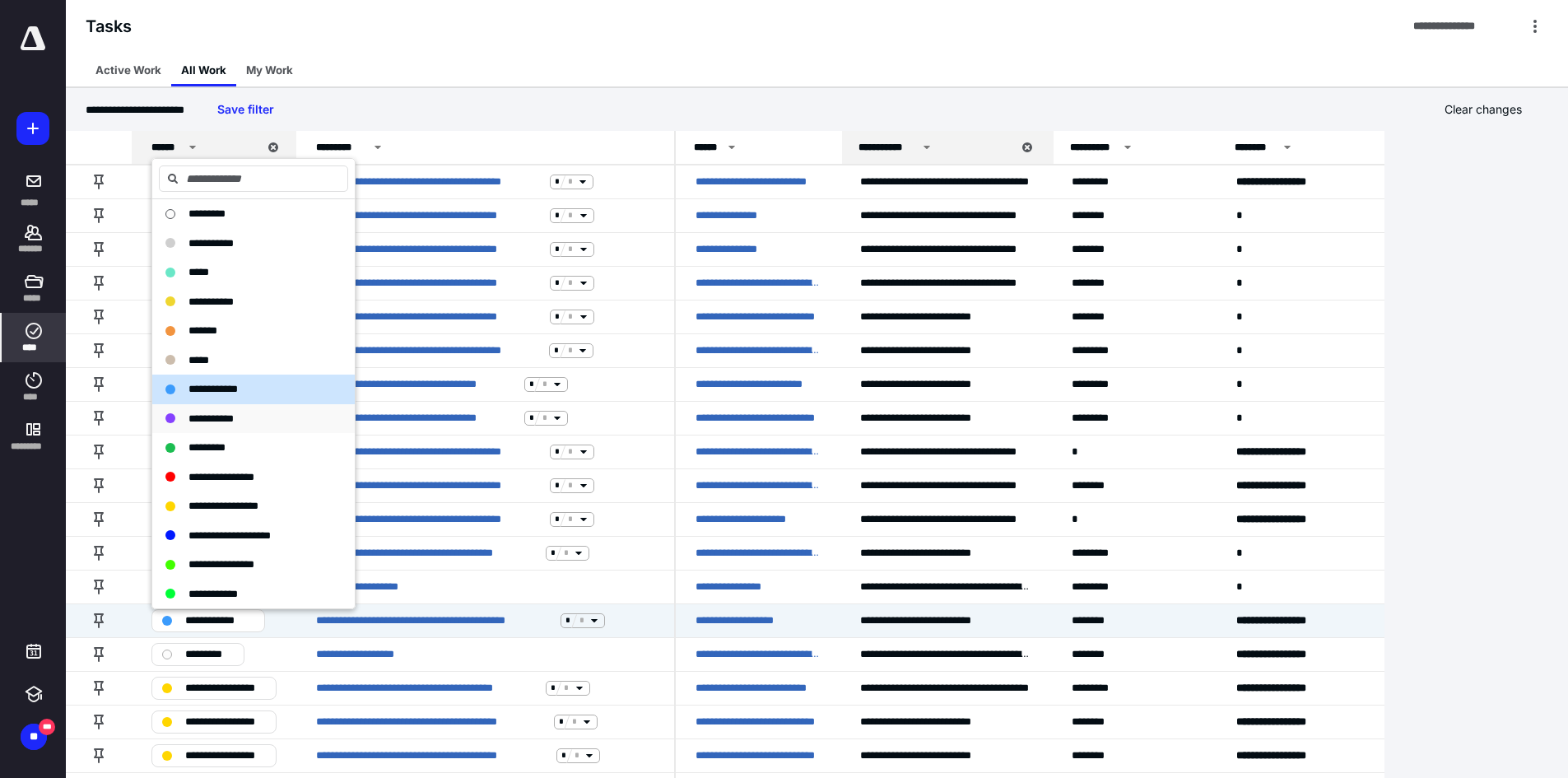 click on "**********" at bounding box center (211, 419) 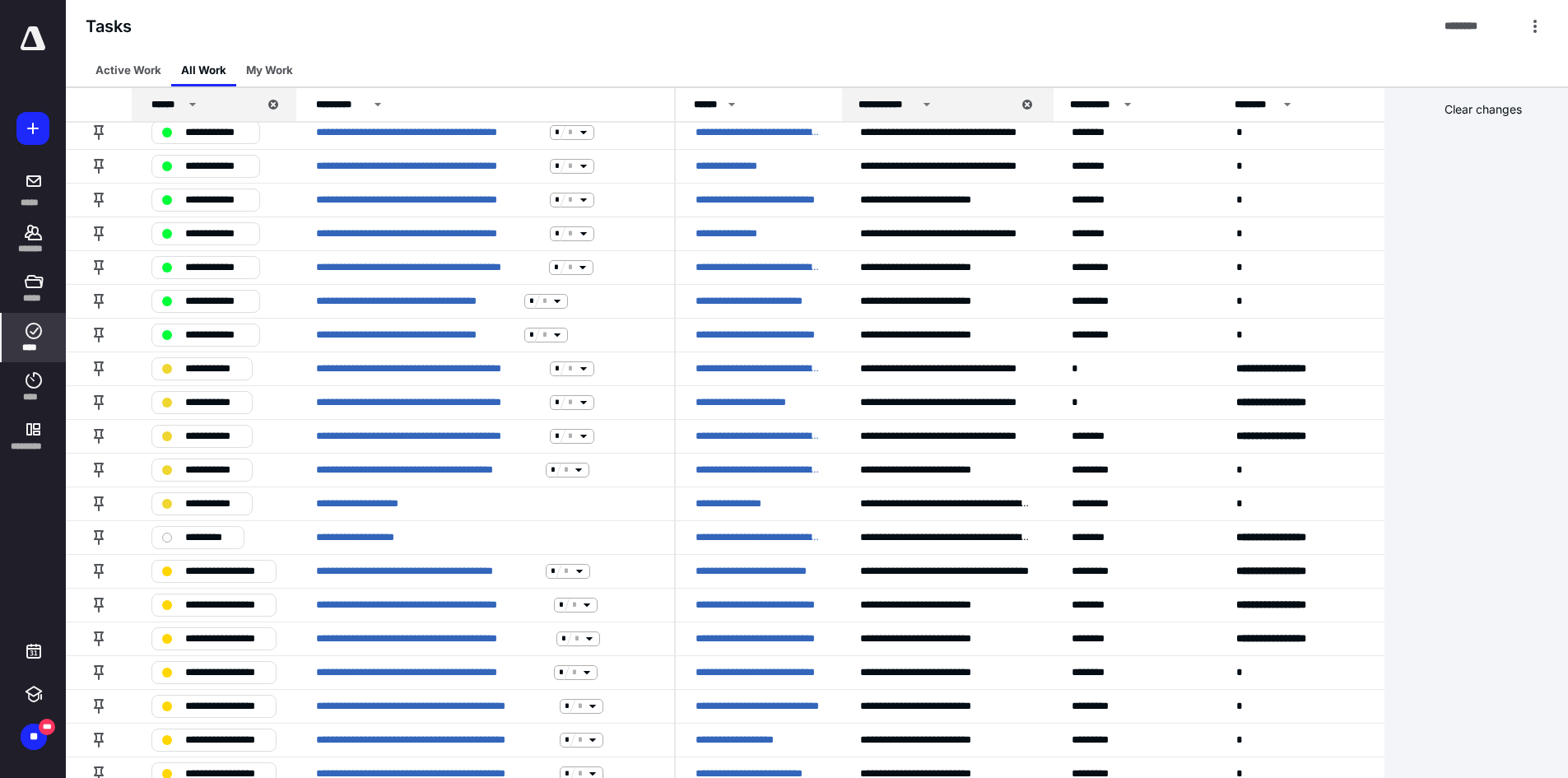 scroll, scrollTop: 82, scrollLeft: 0, axis: vertical 